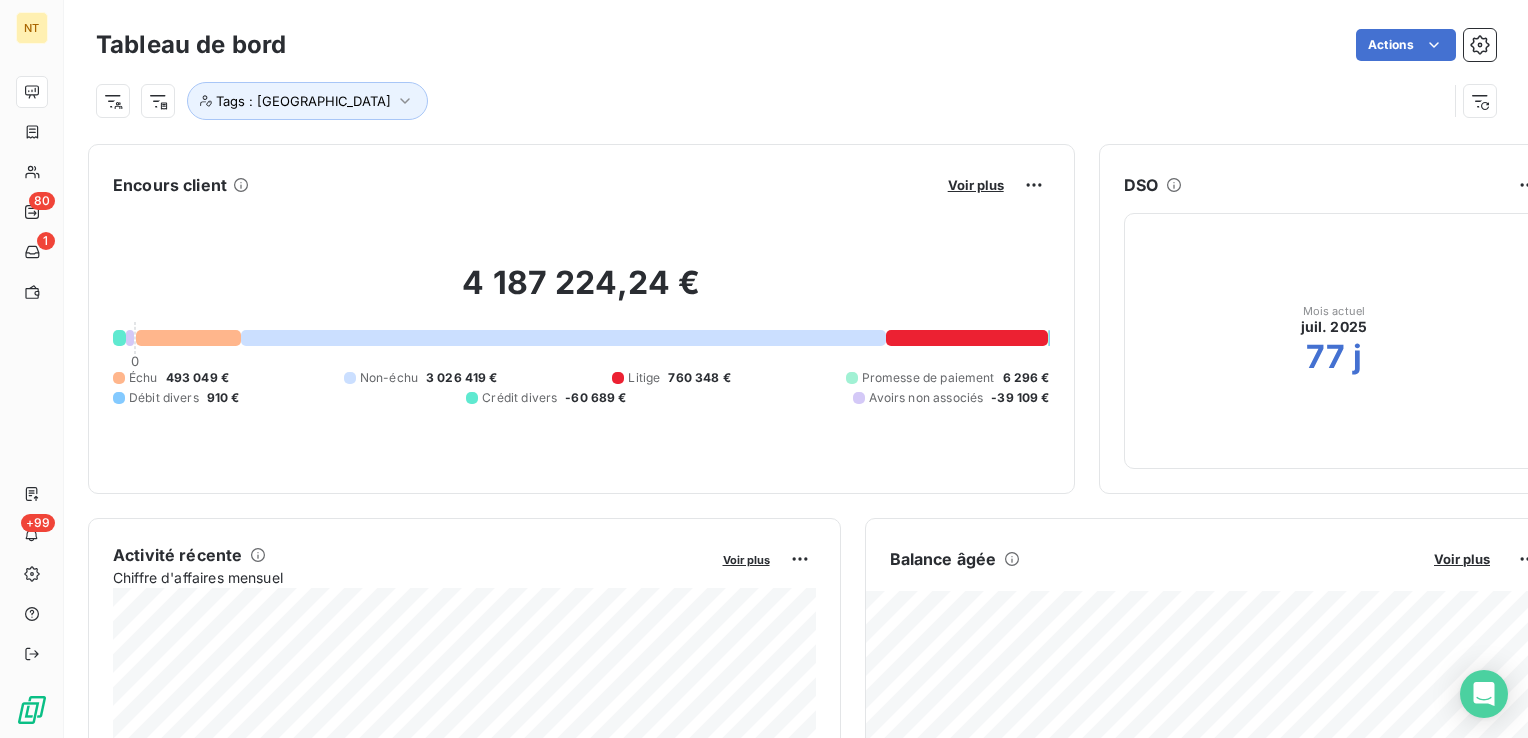 scroll, scrollTop: 0, scrollLeft: 0, axis: both 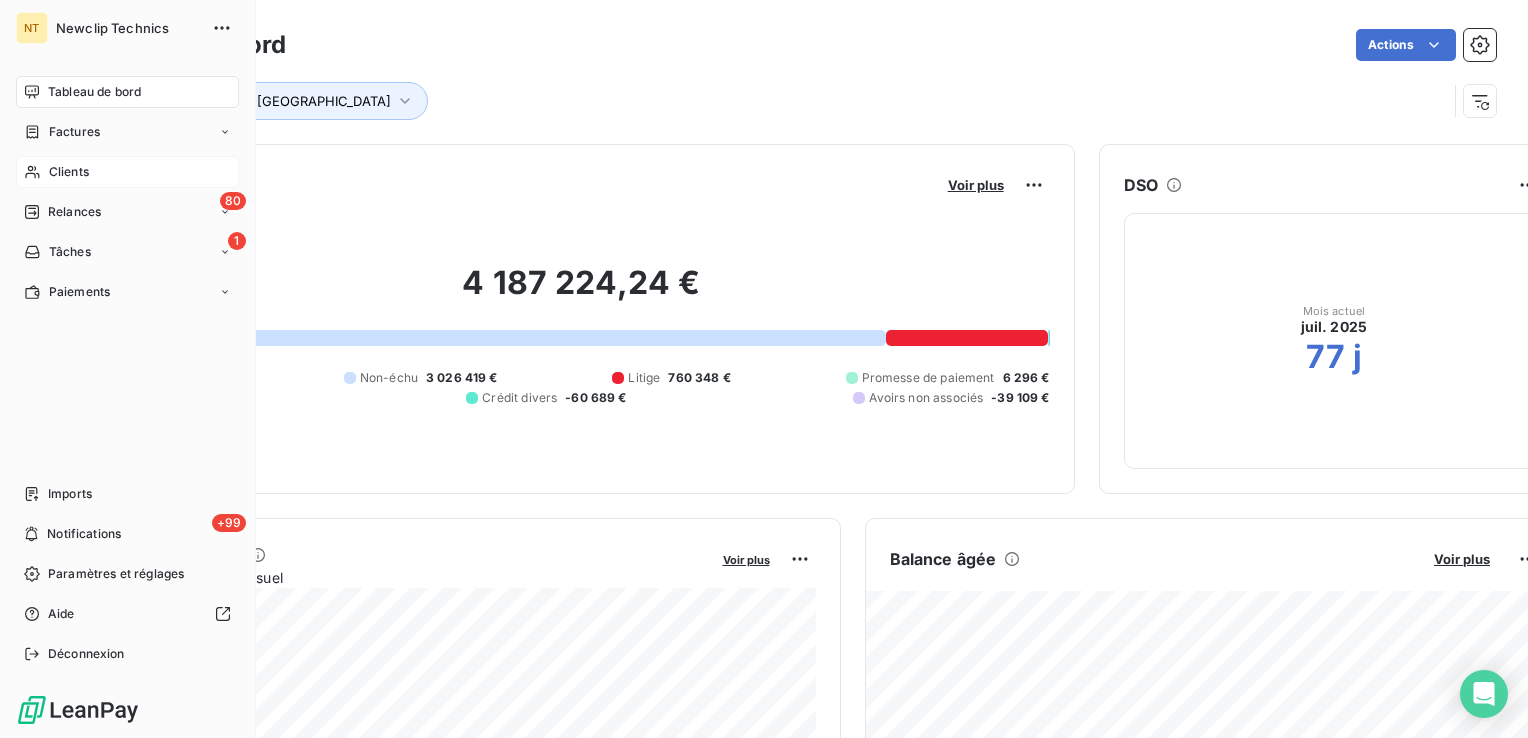 click on "Clients" at bounding box center [69, 172] 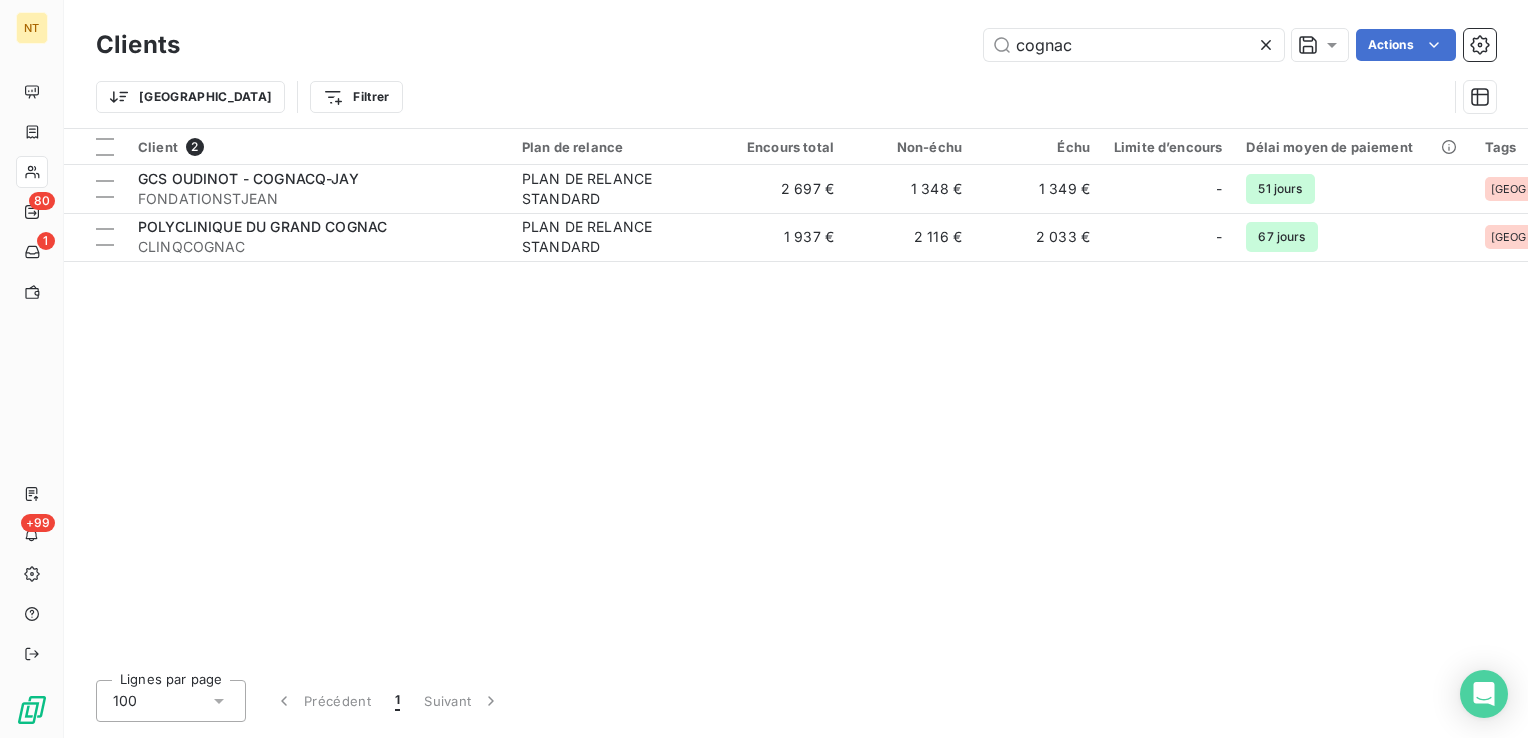 drag, startPoint x: 1112, startPoint y: 54, endPoint x: 810, endPoint y: 78, distance: 302.95215 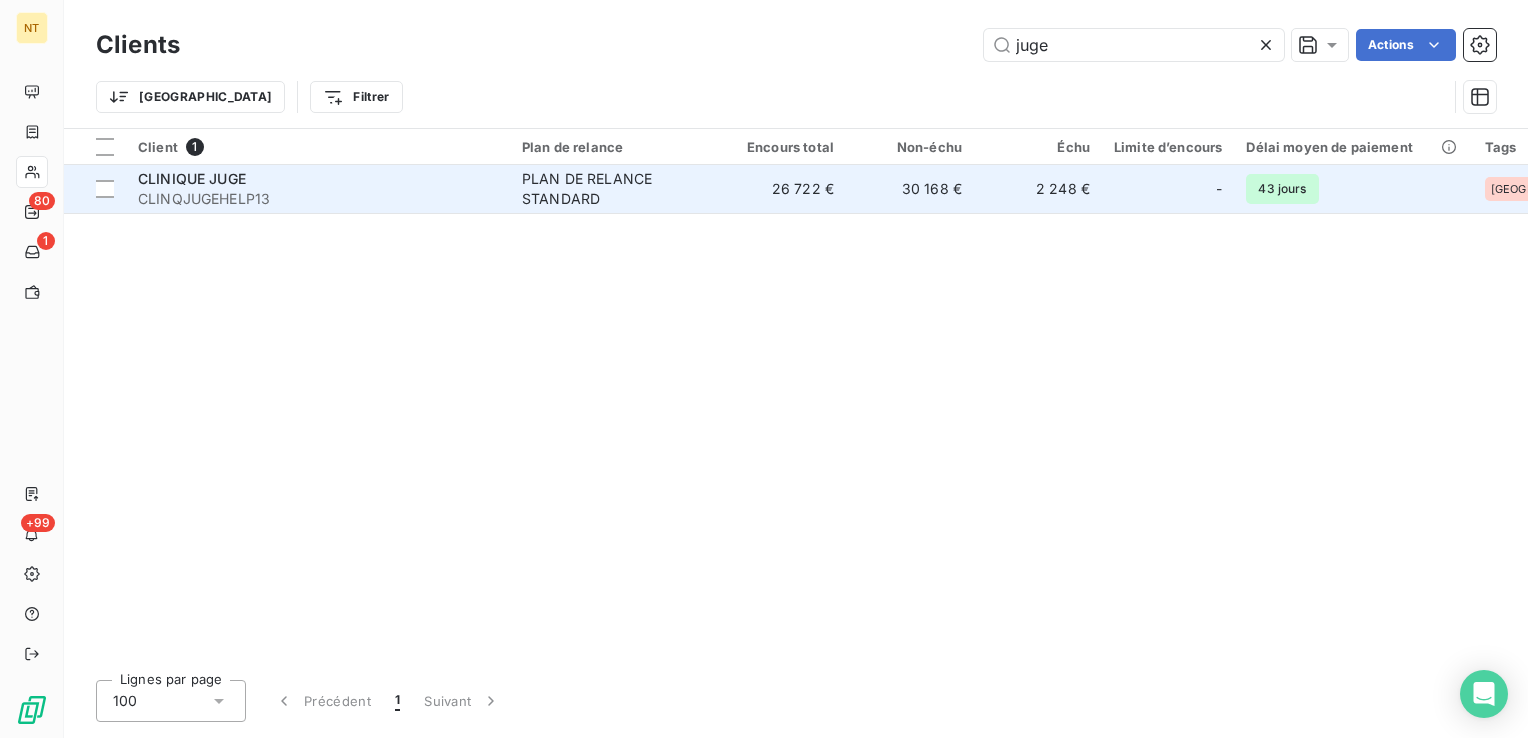 type on "juge" 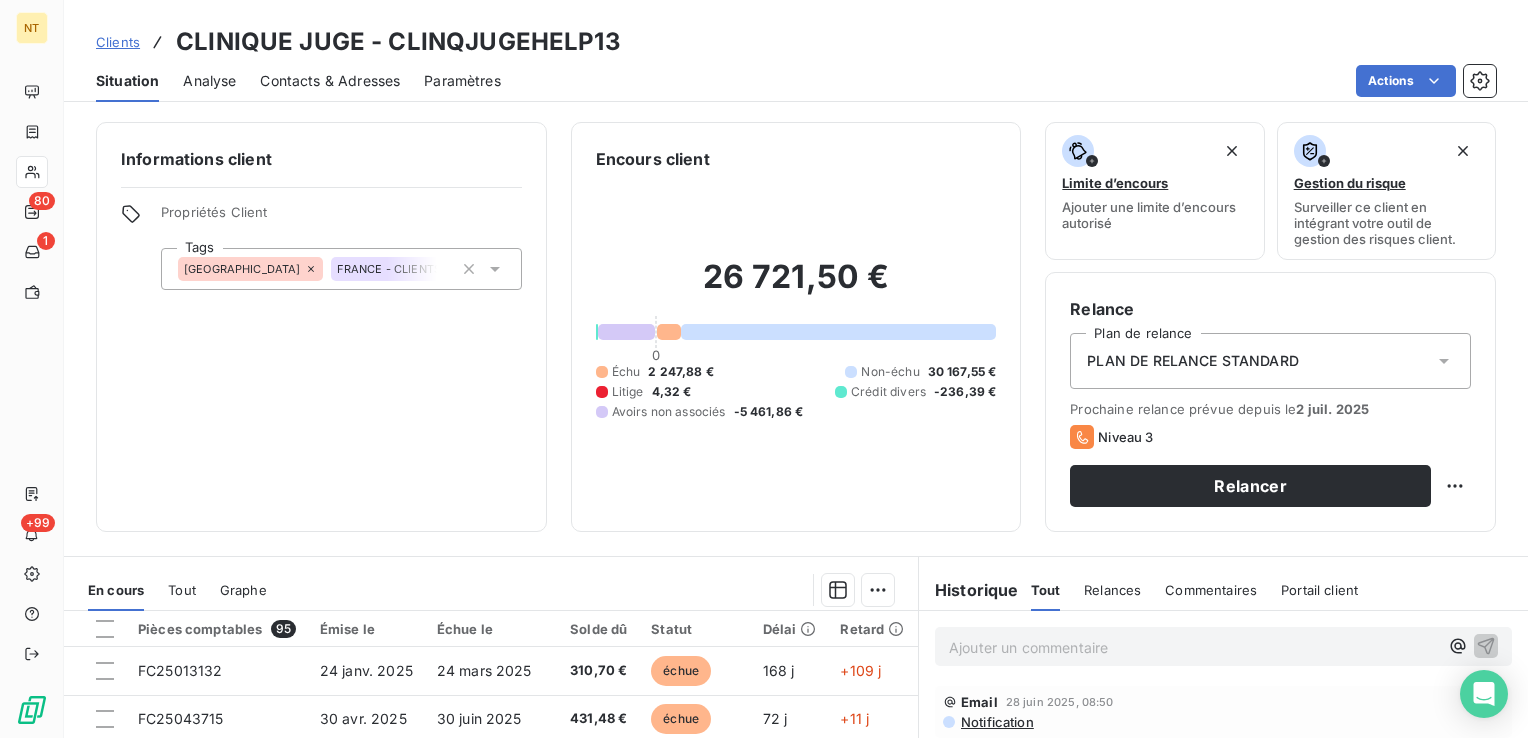 click on "Contacts & Adresses" at bounding box center [330, 81] 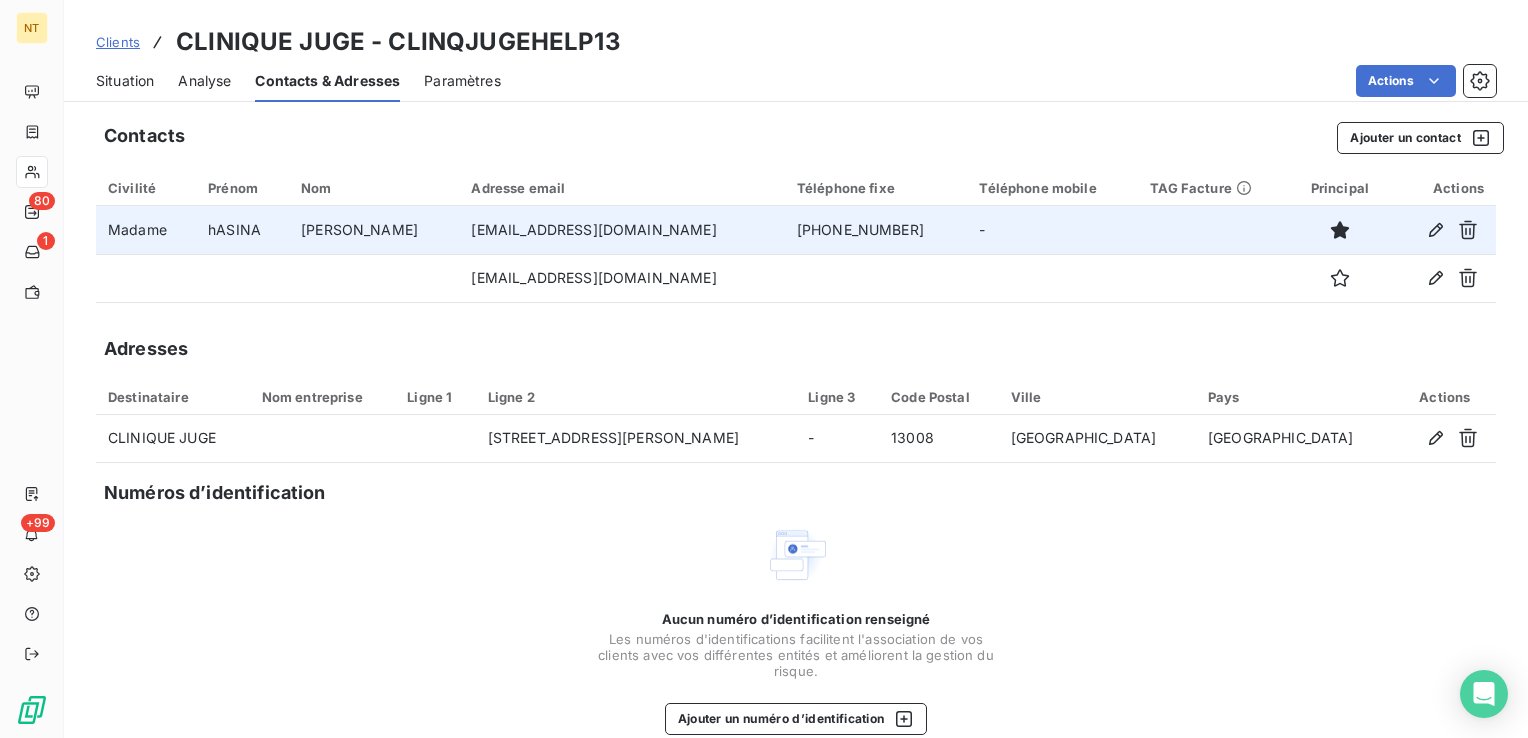 drag, startPoint x: 444, startPoint y: 226, endPoint x: 760, endPoint y: 217, distance: 316.12814 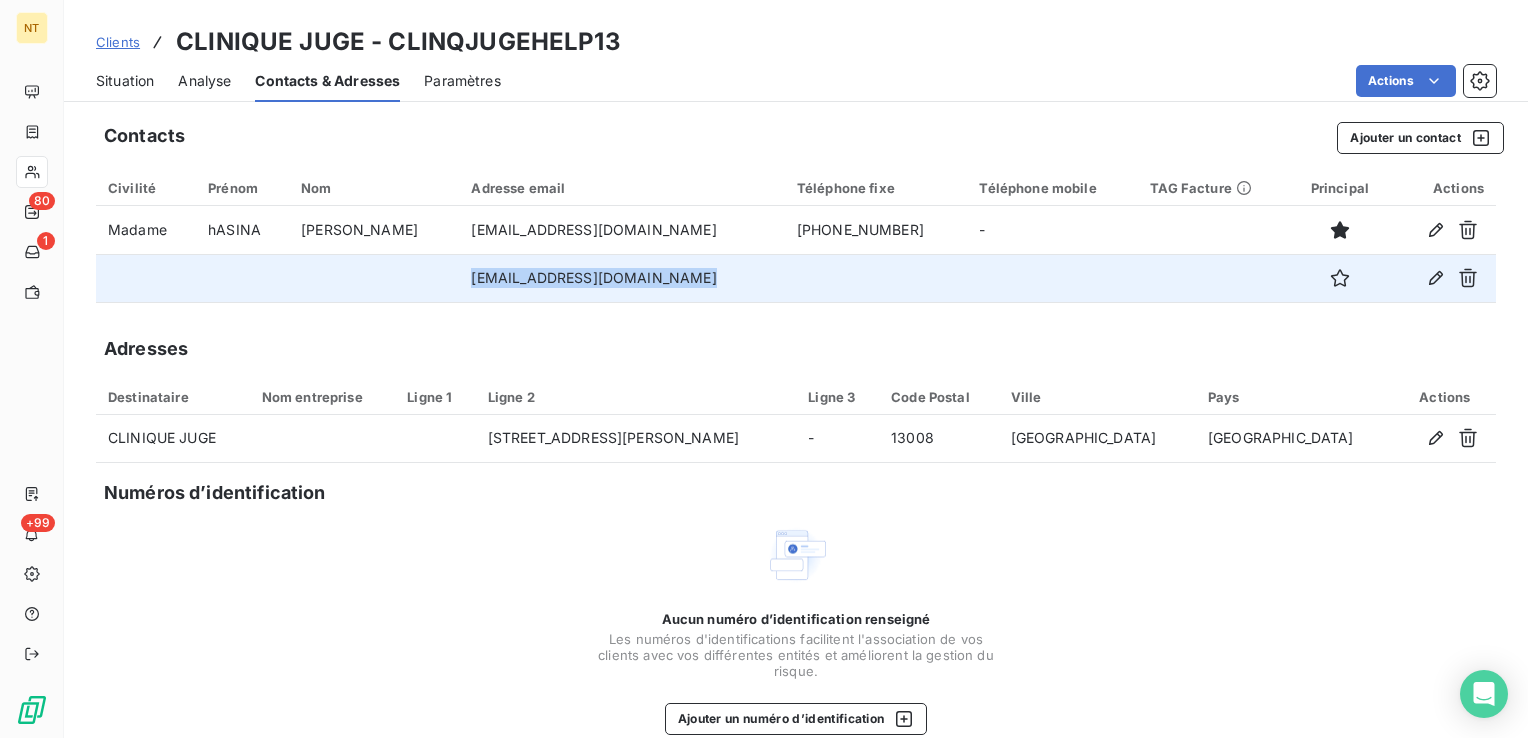 drag, startPoint x: 431, startPoint y: 269, endPoint x: 921, endPoint y: 287, distance: 490.3305 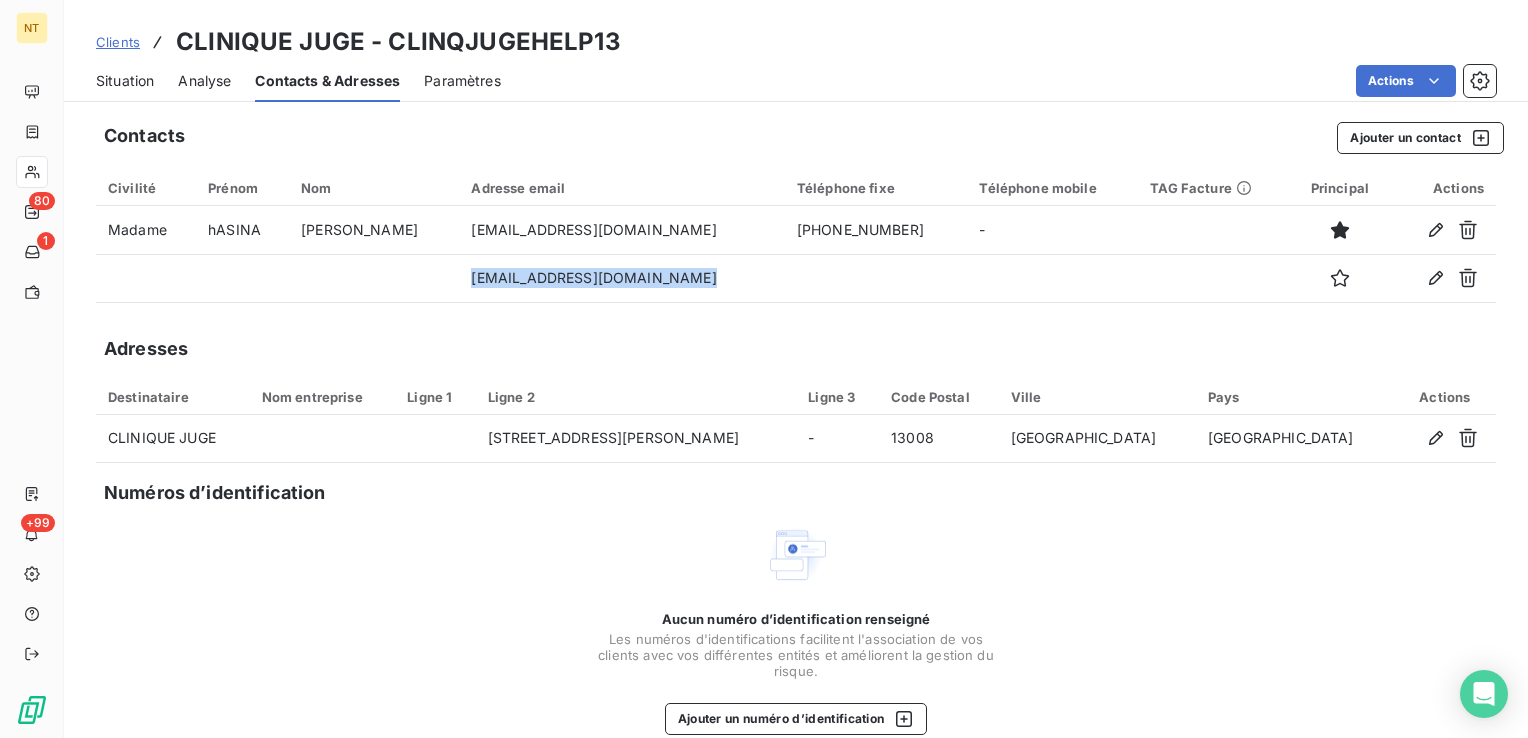 click on "Situation" at bounding box center [125, 81] 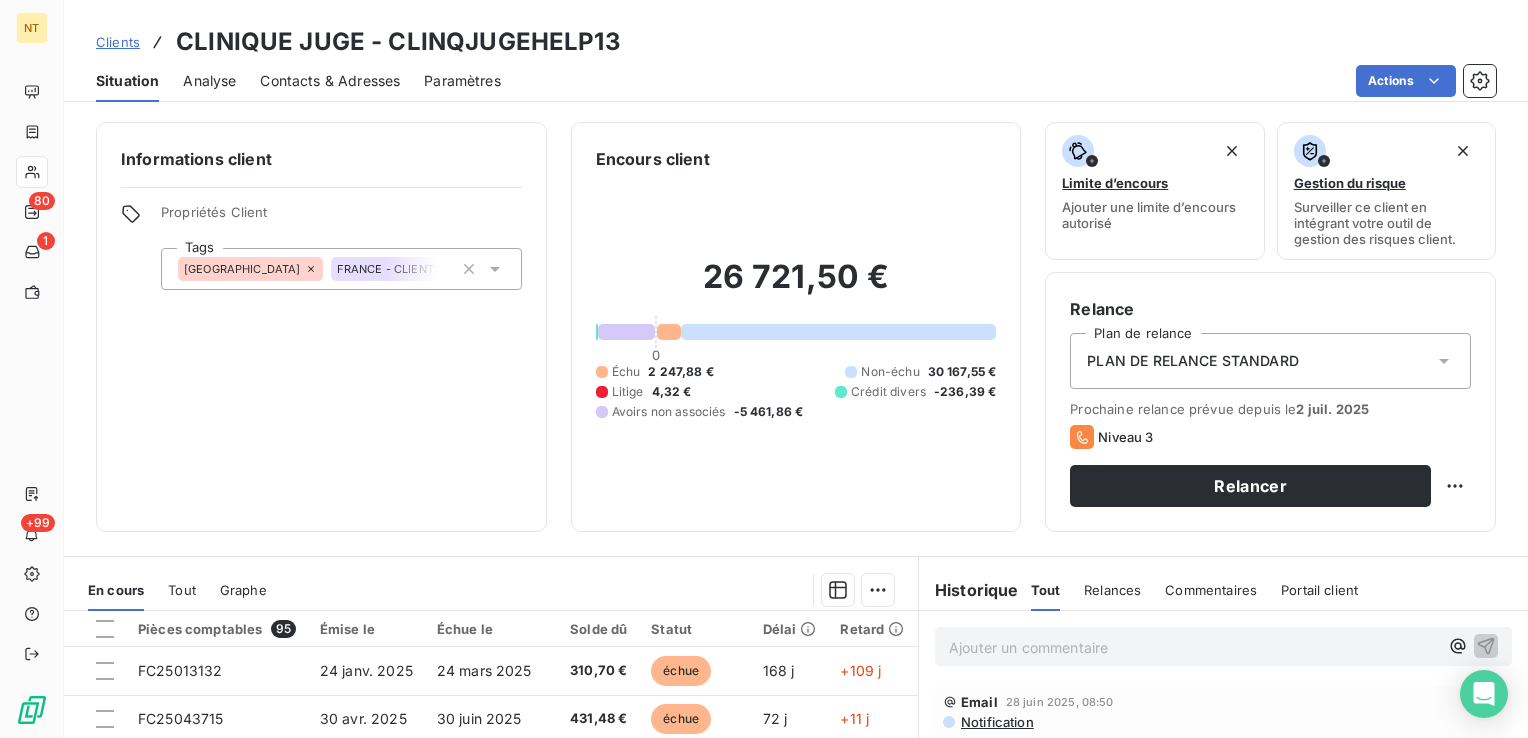 click on "Ajouter un commentaire ﻿" at bounding box center (1193, 647) 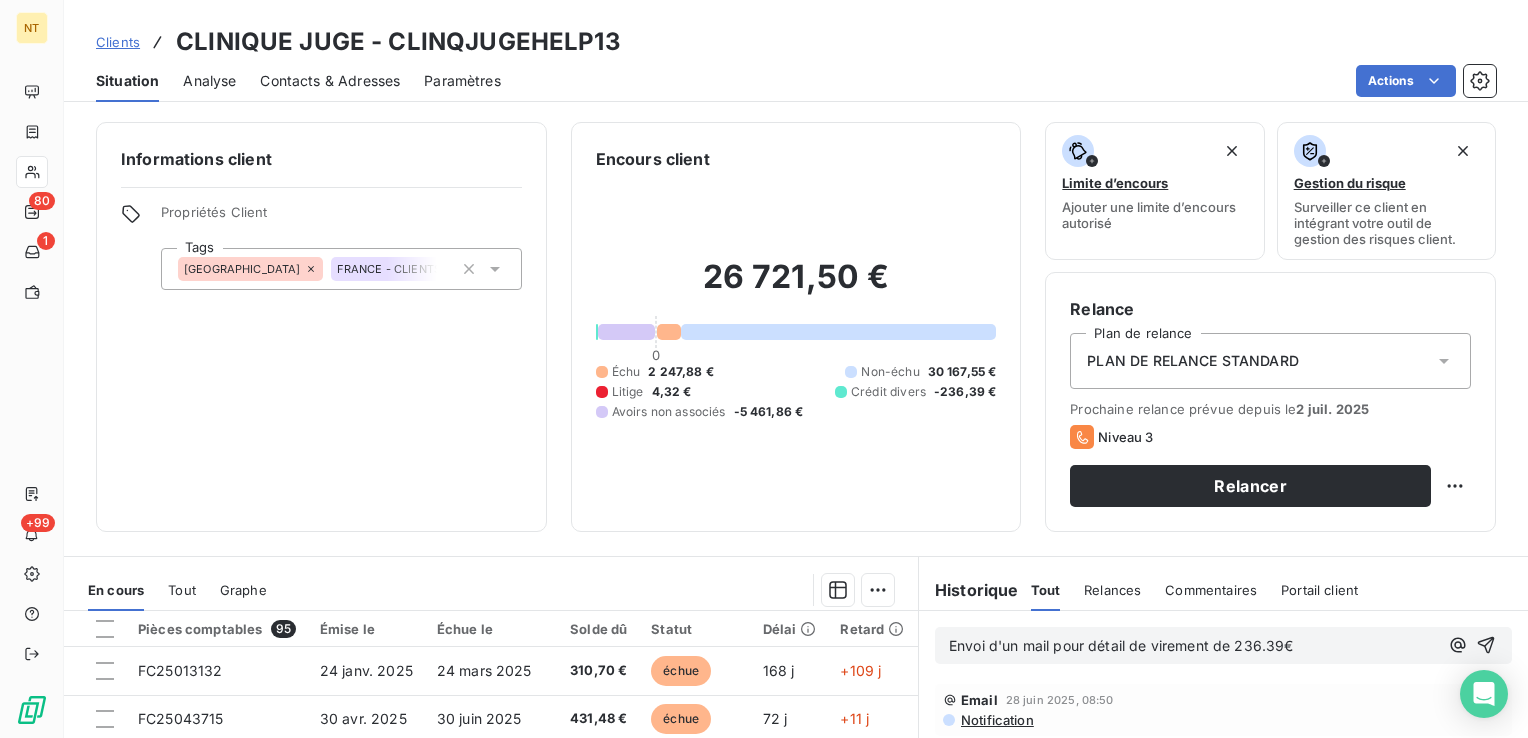 click on "Envoi d'un mail pour détail de virement de 236.39€" at bounding box center (1193, 646) 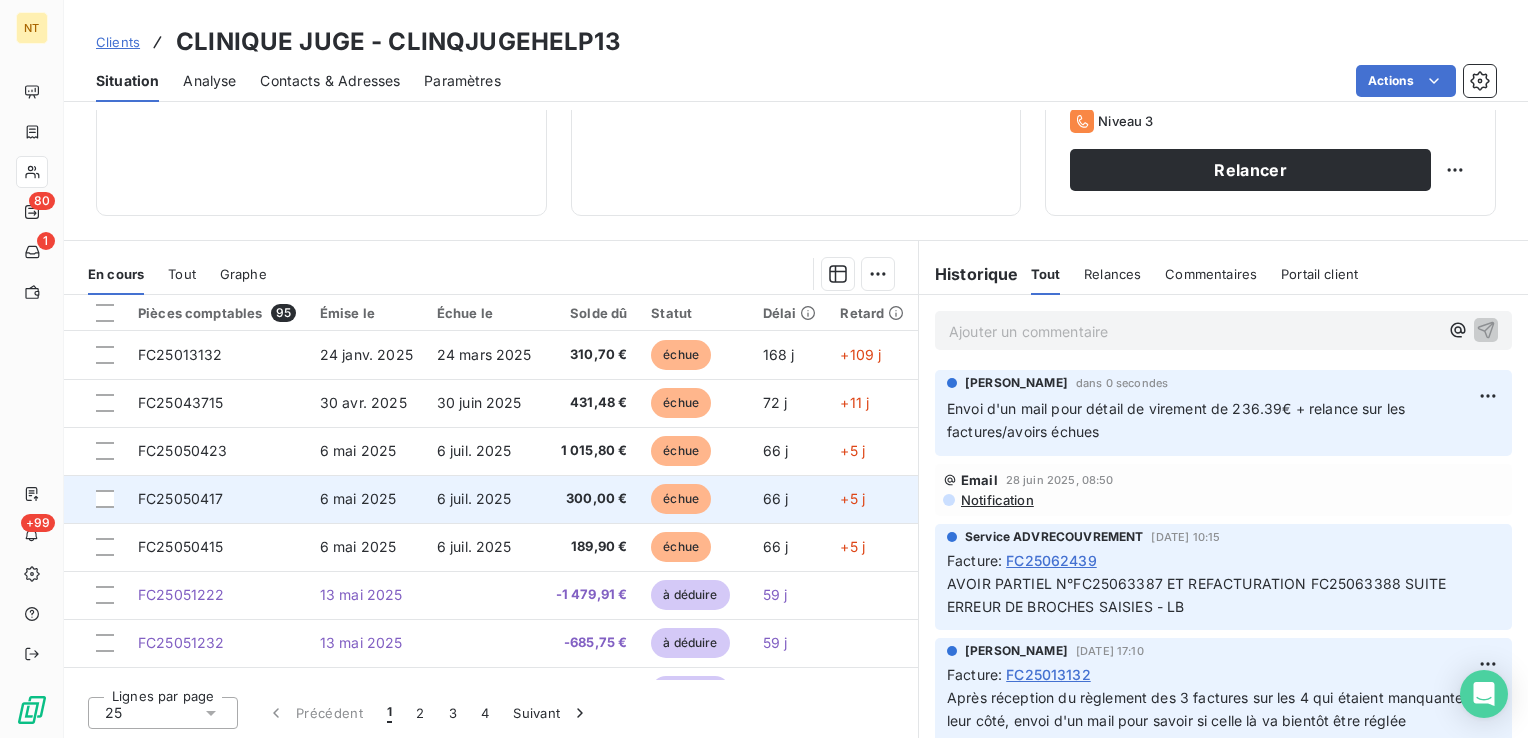 scroll, scrollTop: 316, scrollLeft: 0, axis: vertical 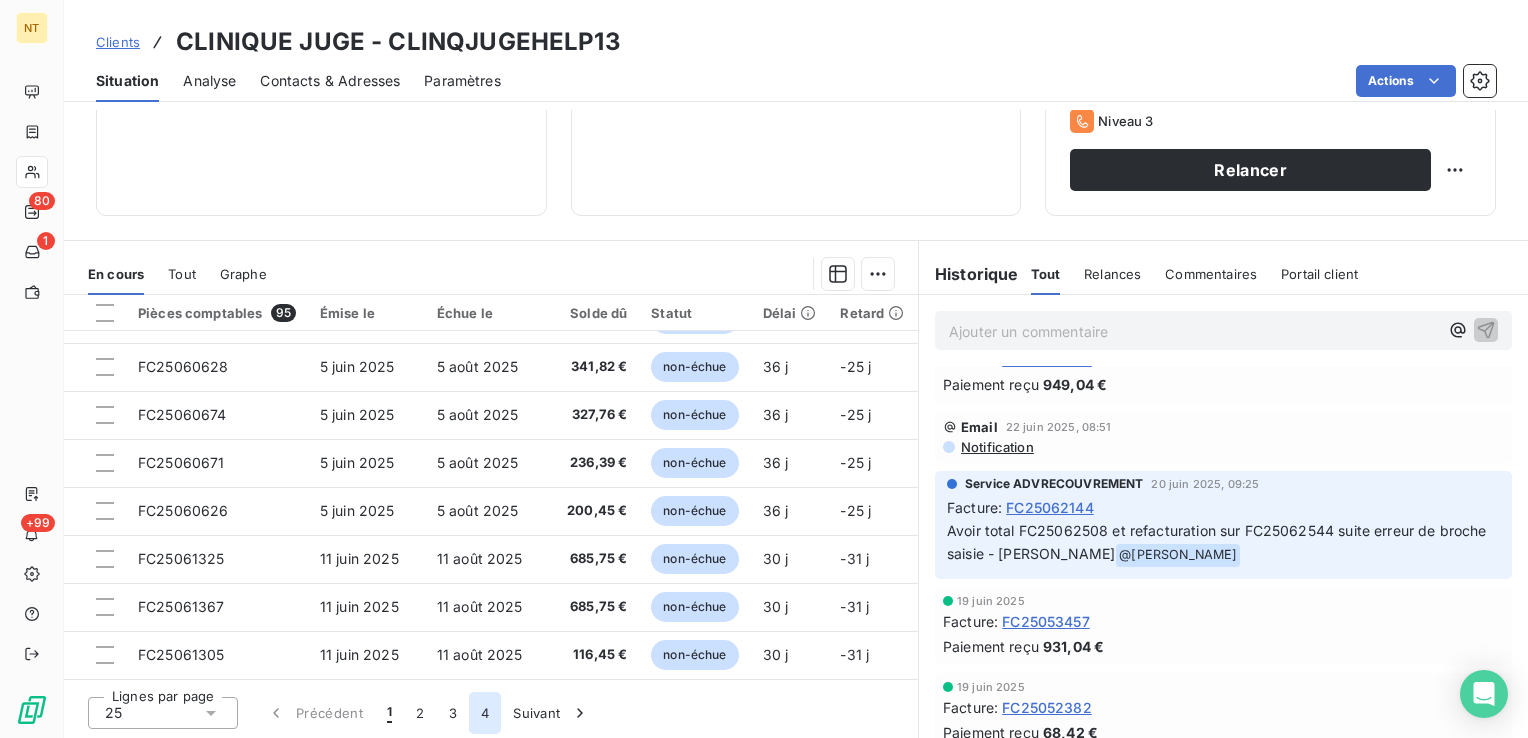 click on "4" at bounding box center (485, 713) 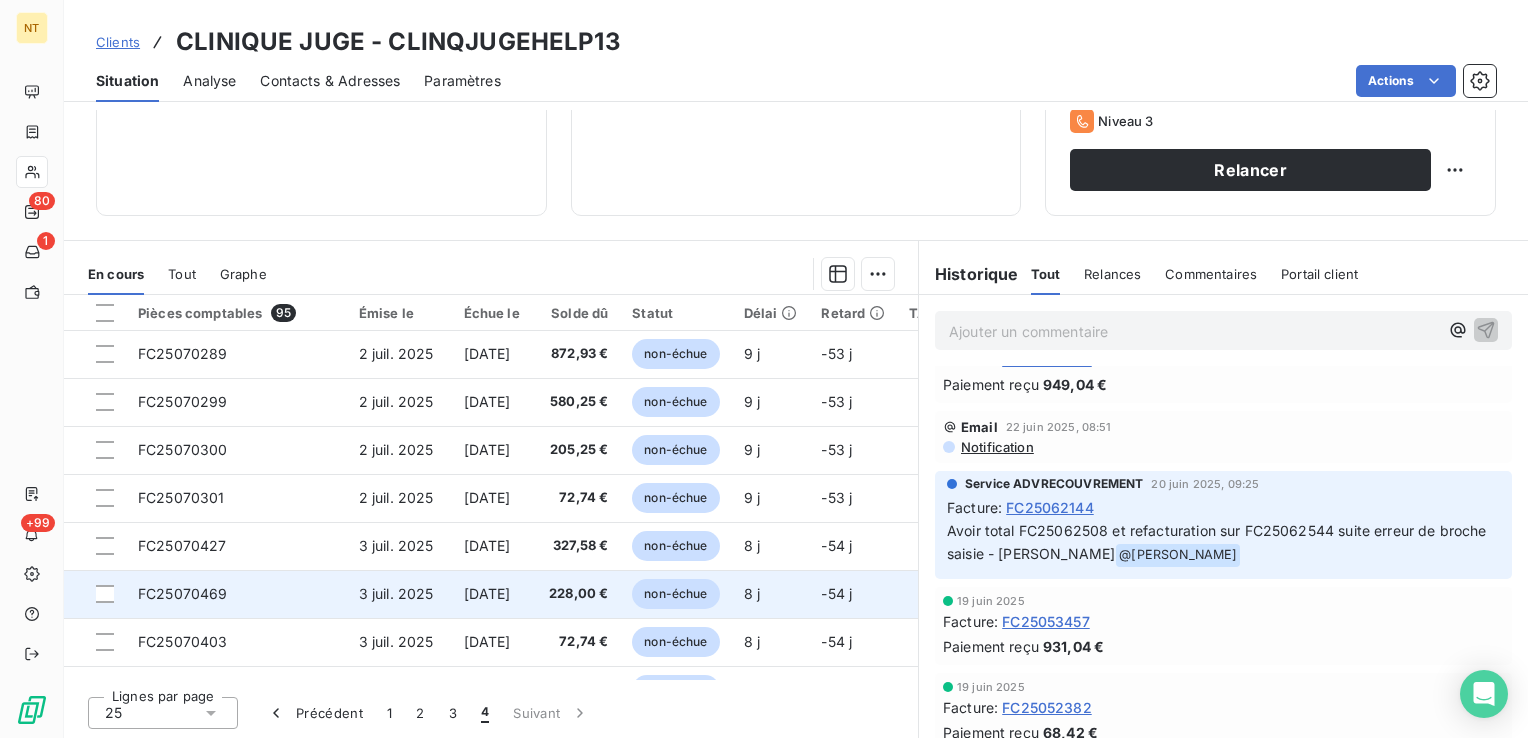 scroll, scrollTop: 0, scrollLeft: 0, axis: both 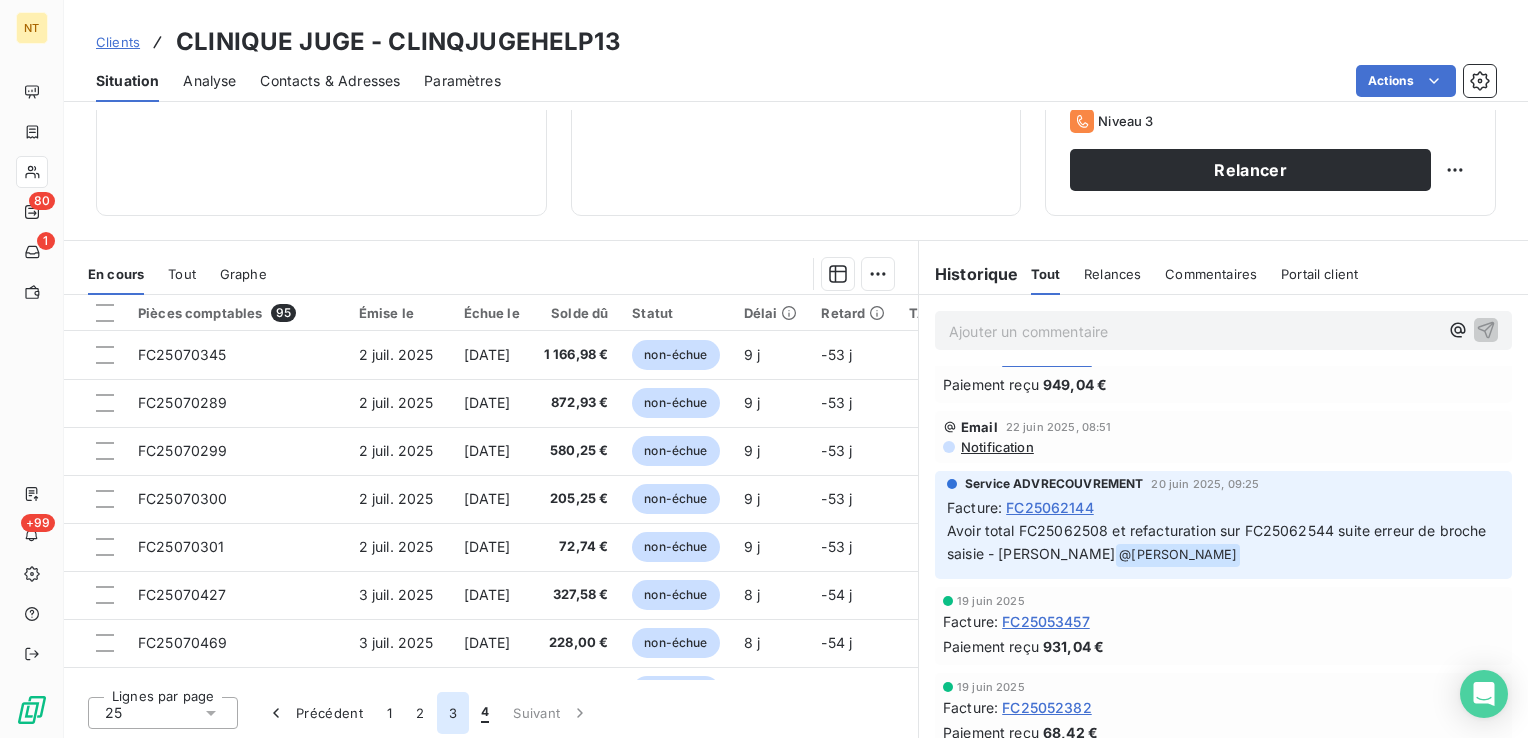 click on "3" at bounding box center [453, 713] 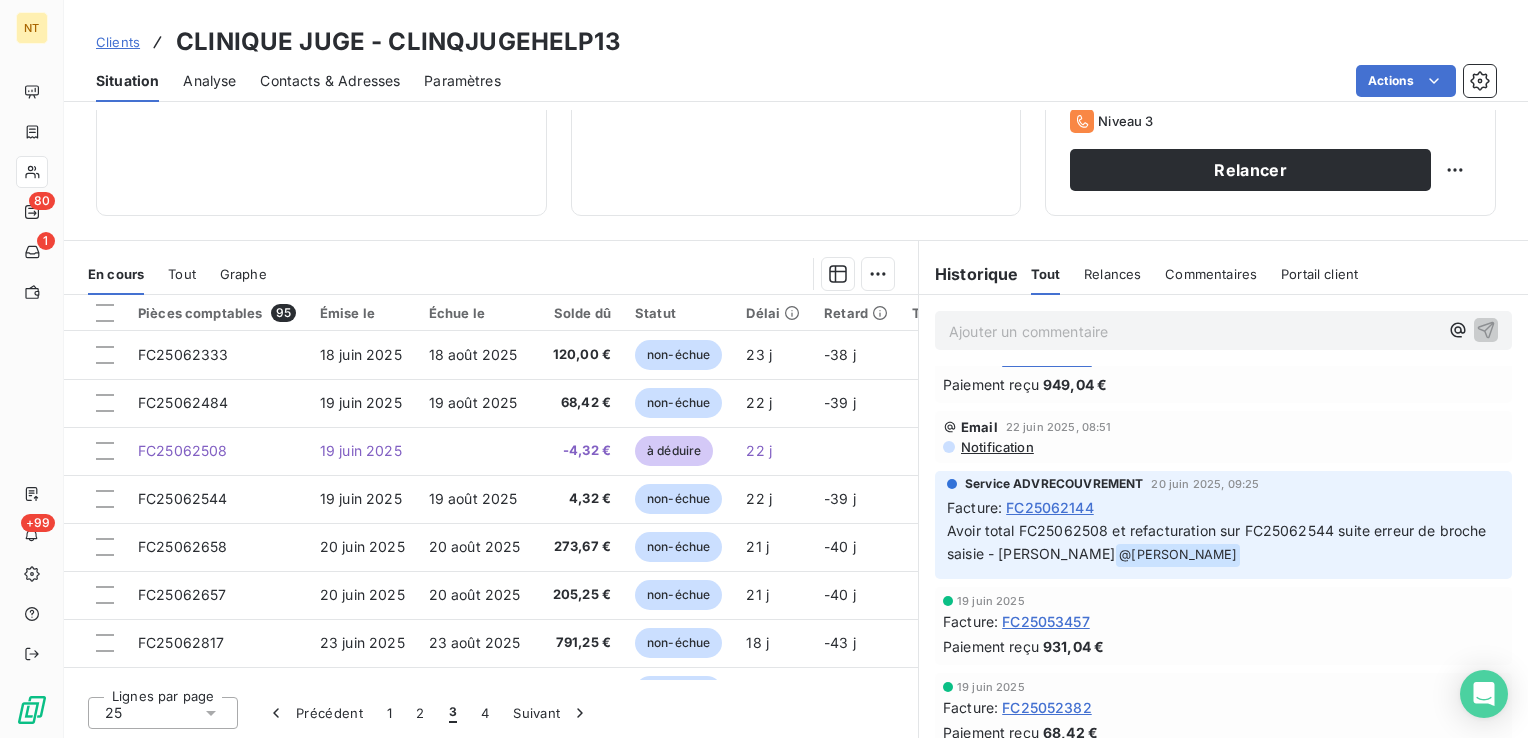 click on "Avoir total FC25062508 et refacturation sur FC25062544 suite erreur de broche saisie - Laura" at bounding box center [1219, 542] 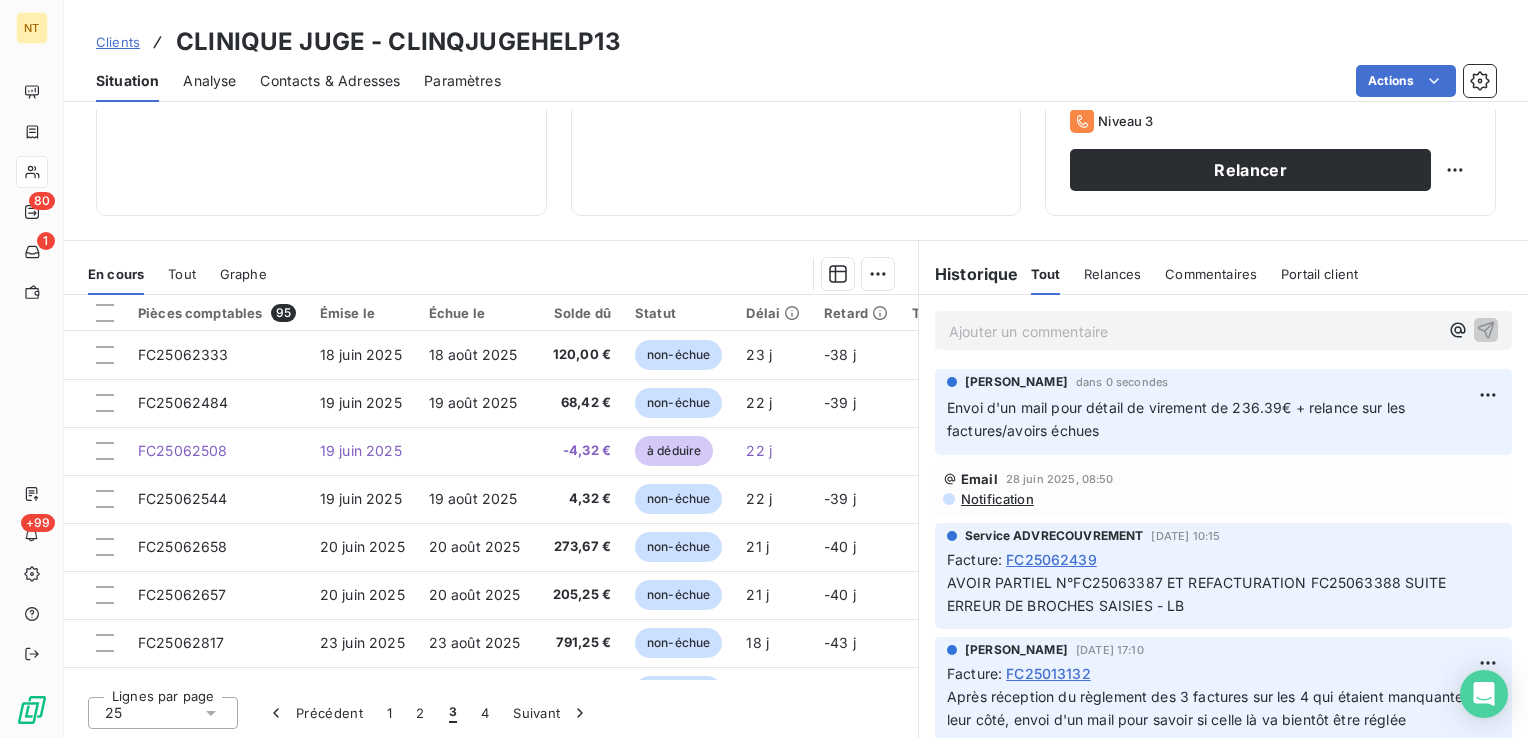 scroll, scrollTop: 0, scrollLeft: 0, axis: both 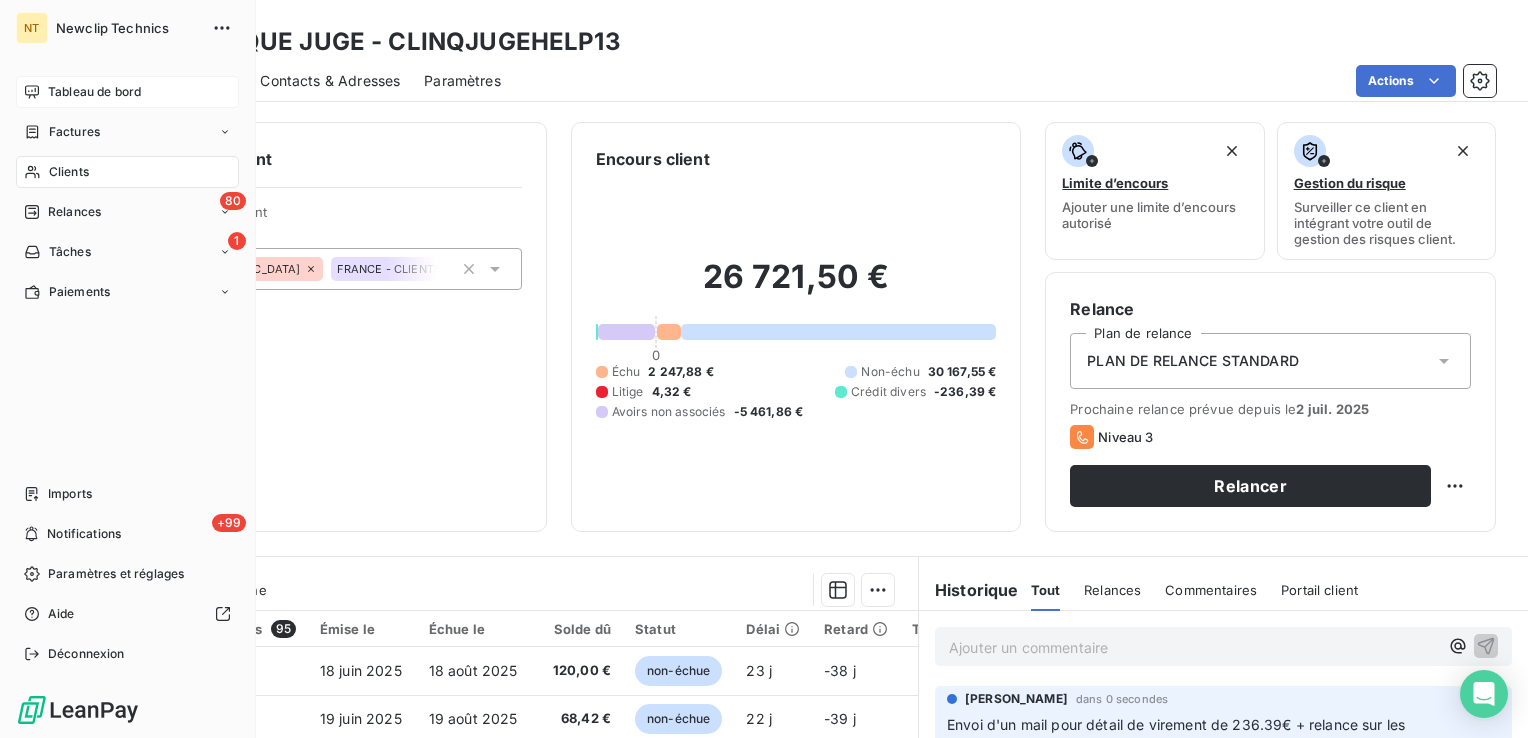 click 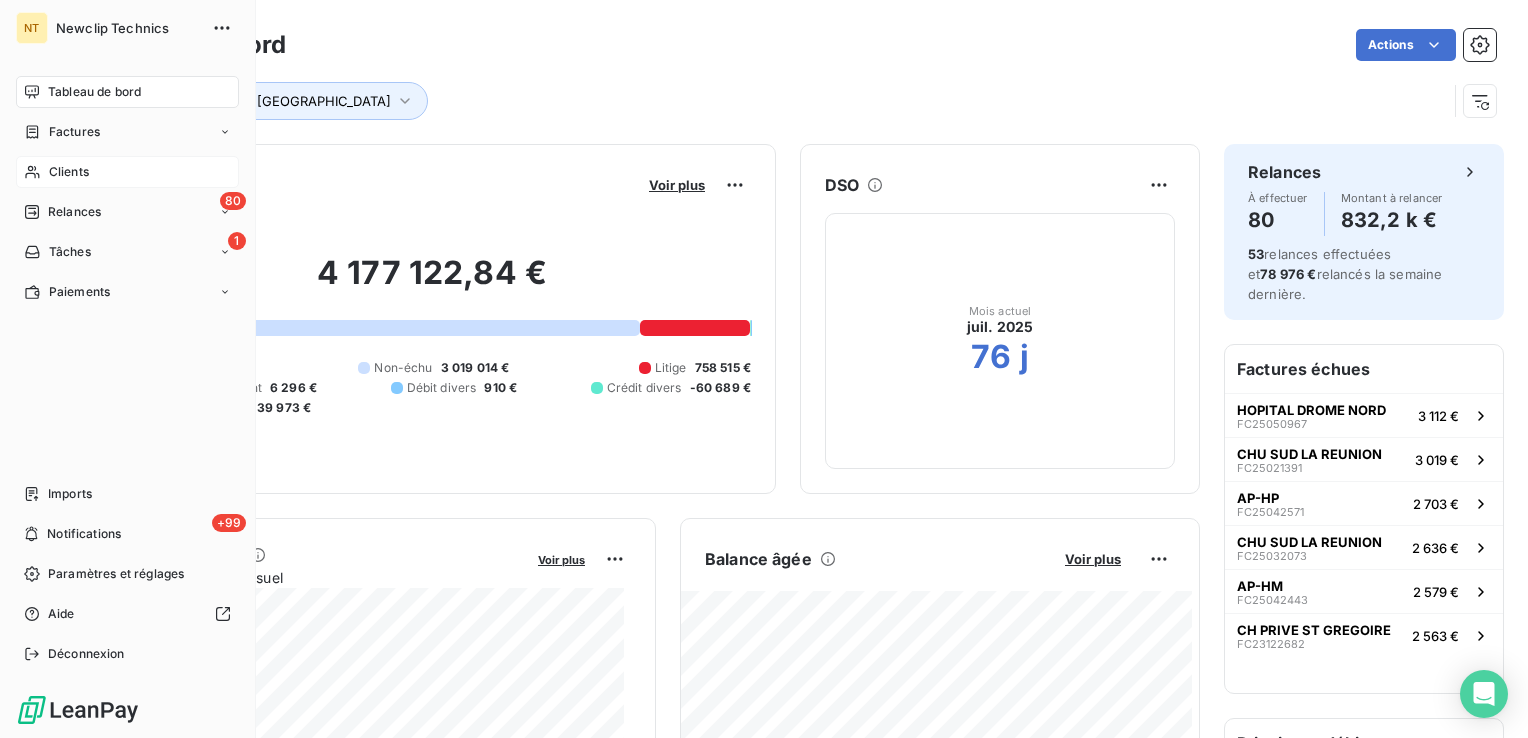 click on "Clients" at bounding box center [127, 172] 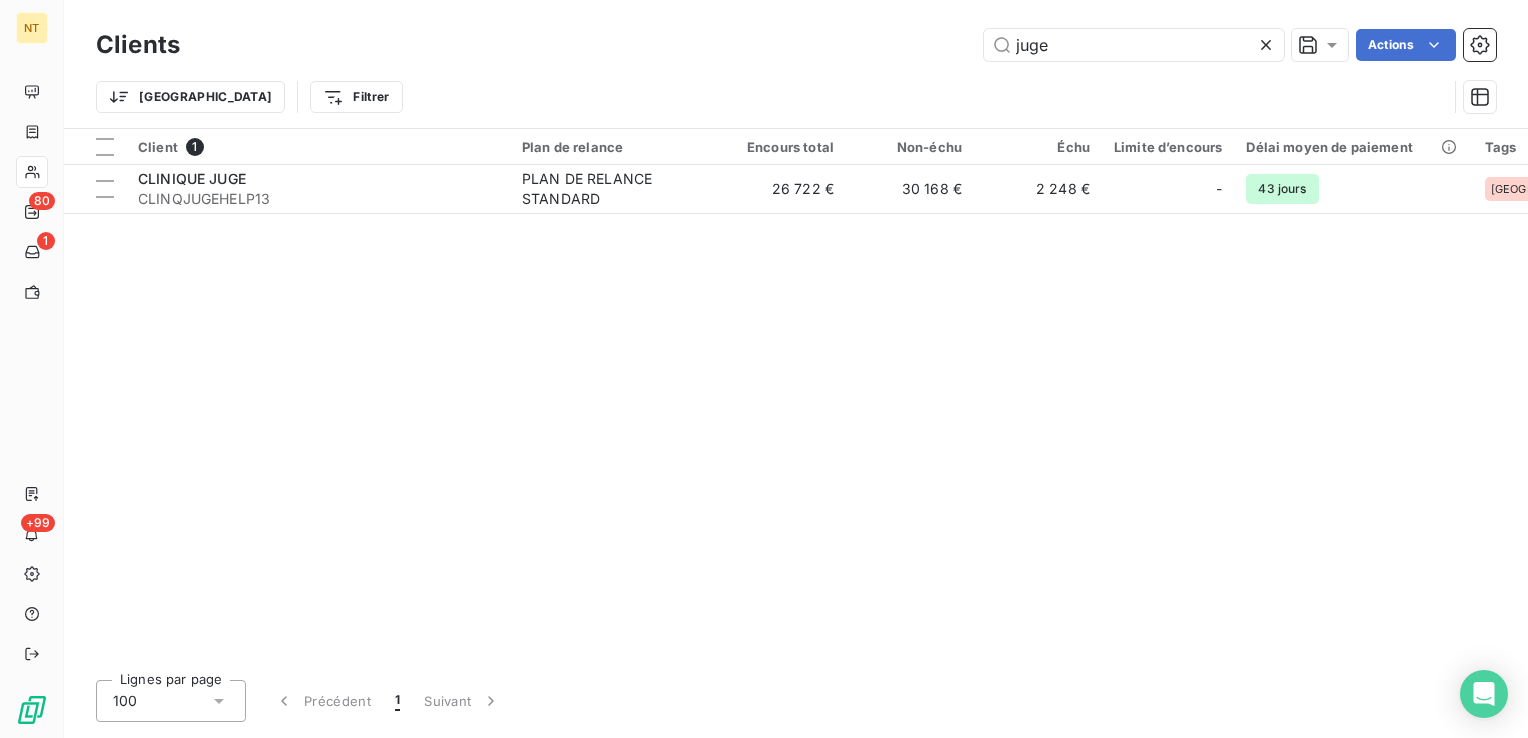 drag, startPoint x: 1087, startPoint y: 35, endPoint x: 948, endPoint y: 74, distance: 144.36758 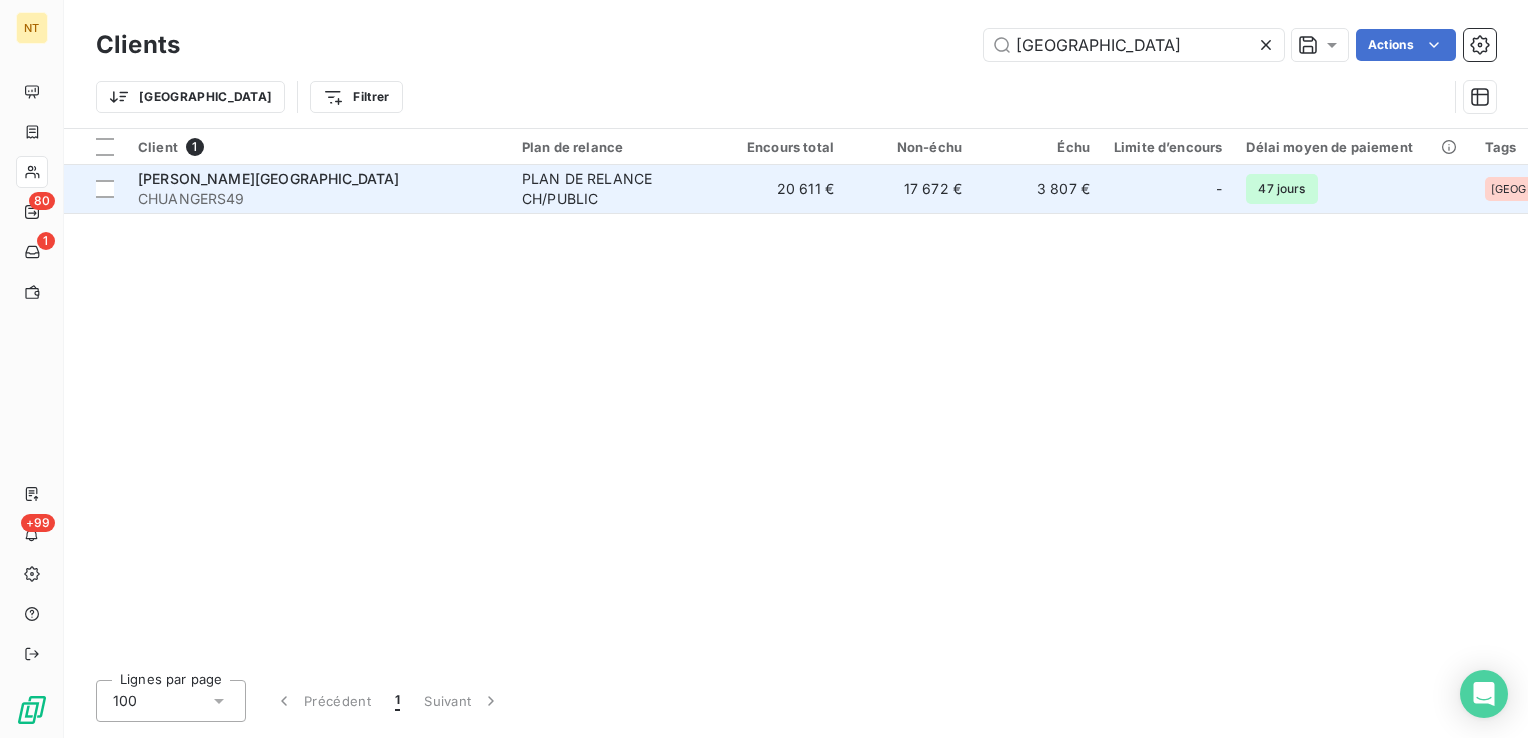 type on "angers" 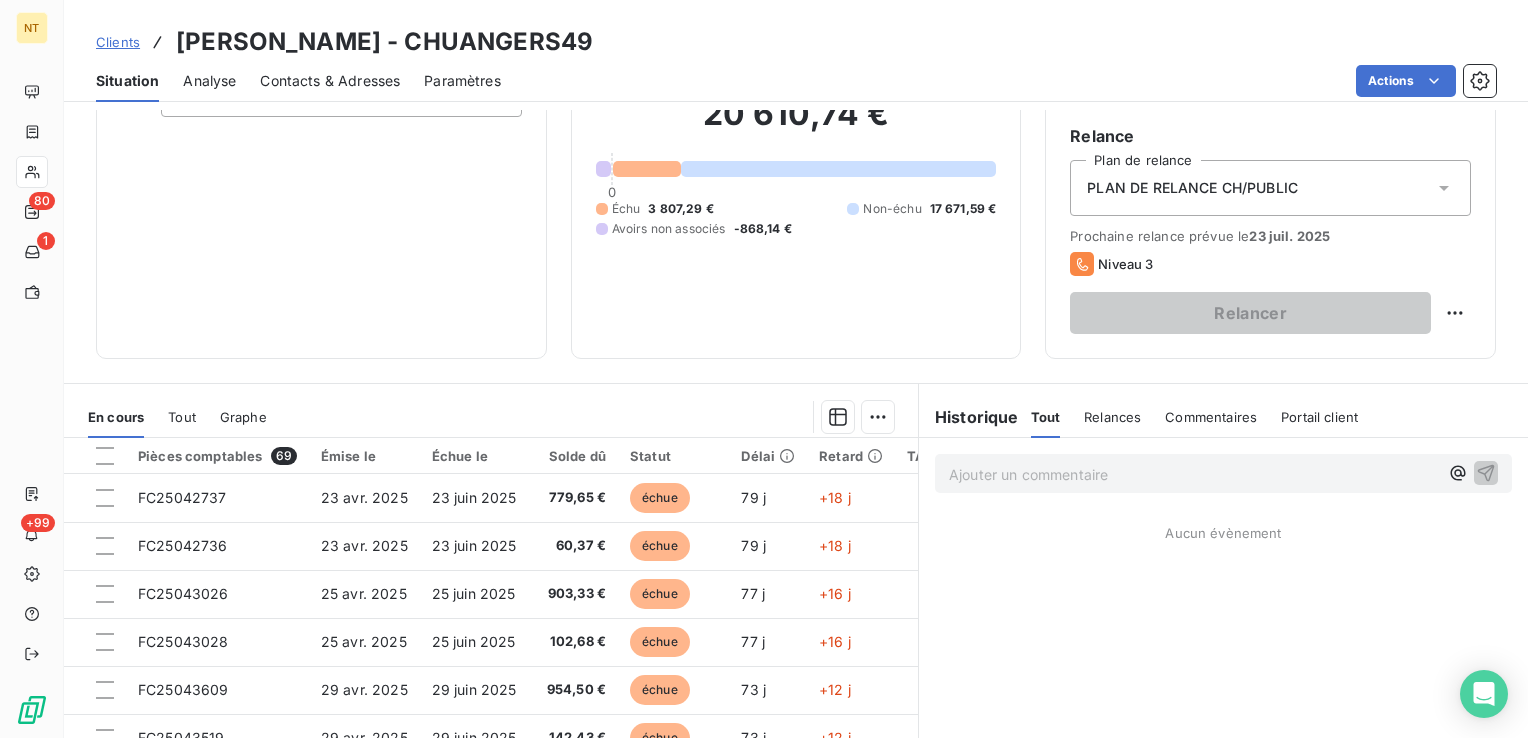 scroll, scrollTop: 316, scrollLeft: 0, axis: vertical 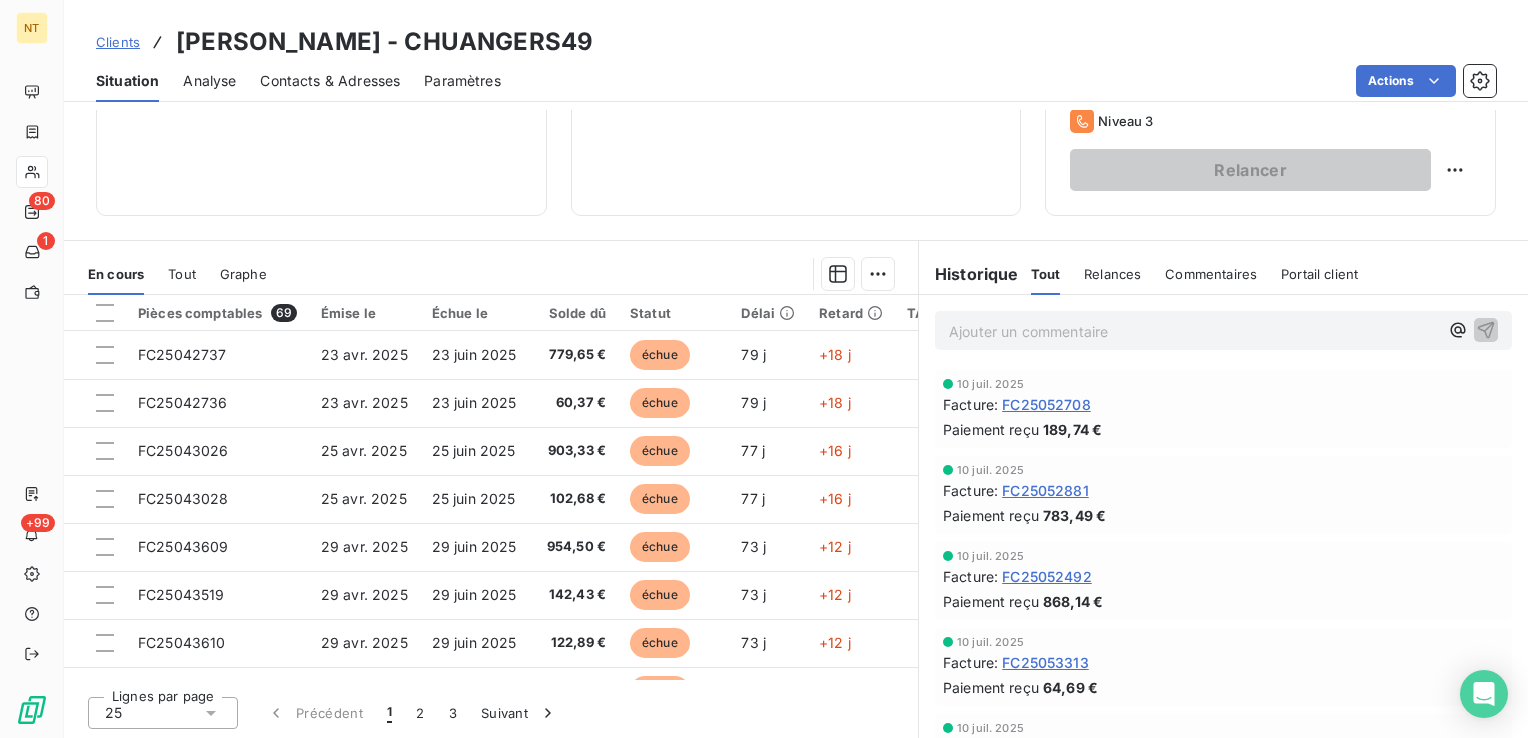 click on "Contacts & Adresses" at bounding box center (330, 81) 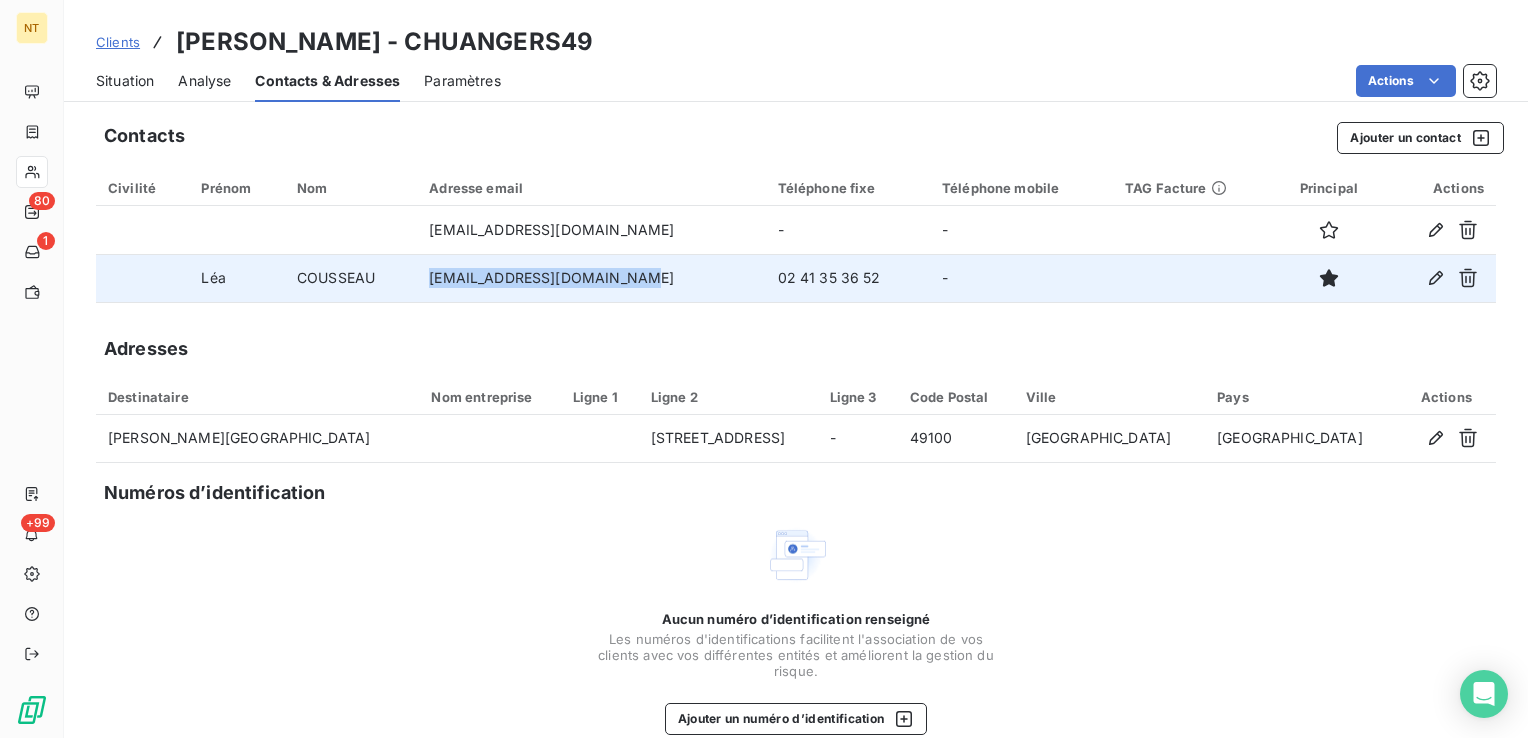 drag, startPoint x: 441, startPoint y: 276, endPoint x: 671, endPoint y: 266, distance: 230.21729 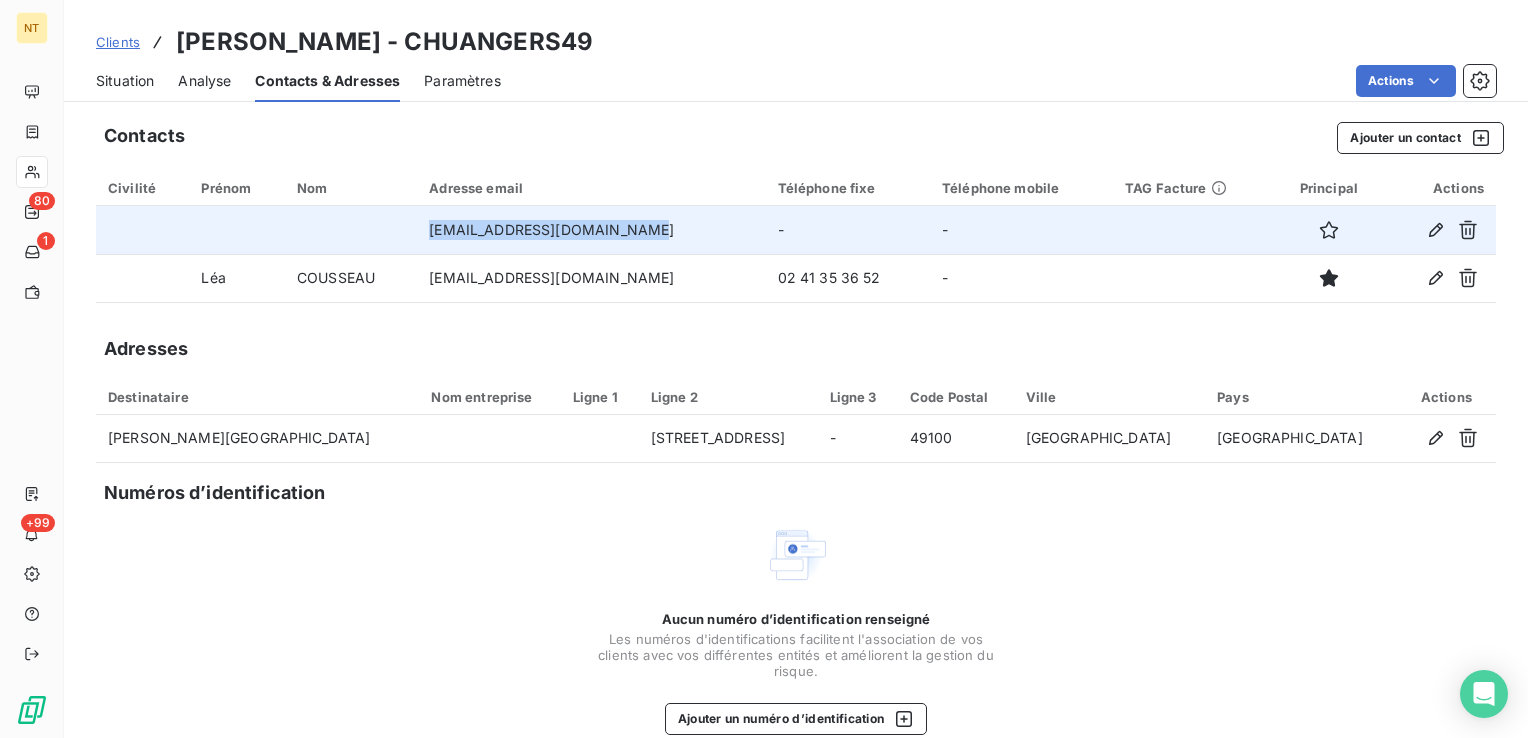 drag, startPoint x: 488, startPoint y: 235, endPoint x: 680, endPoint y: 236, distance: 192.00261 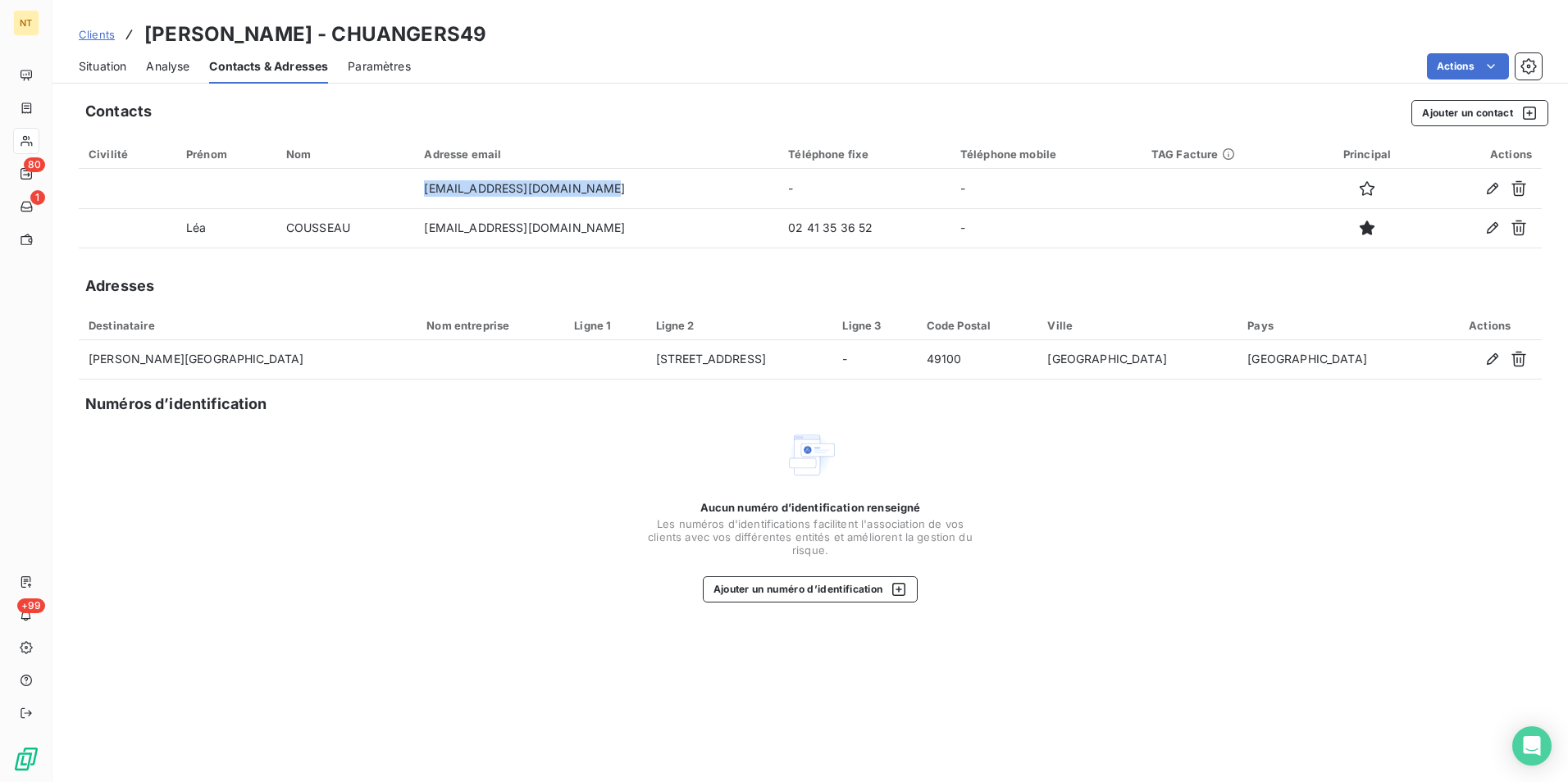 click on "Situation" at bounding box center (103, 66) 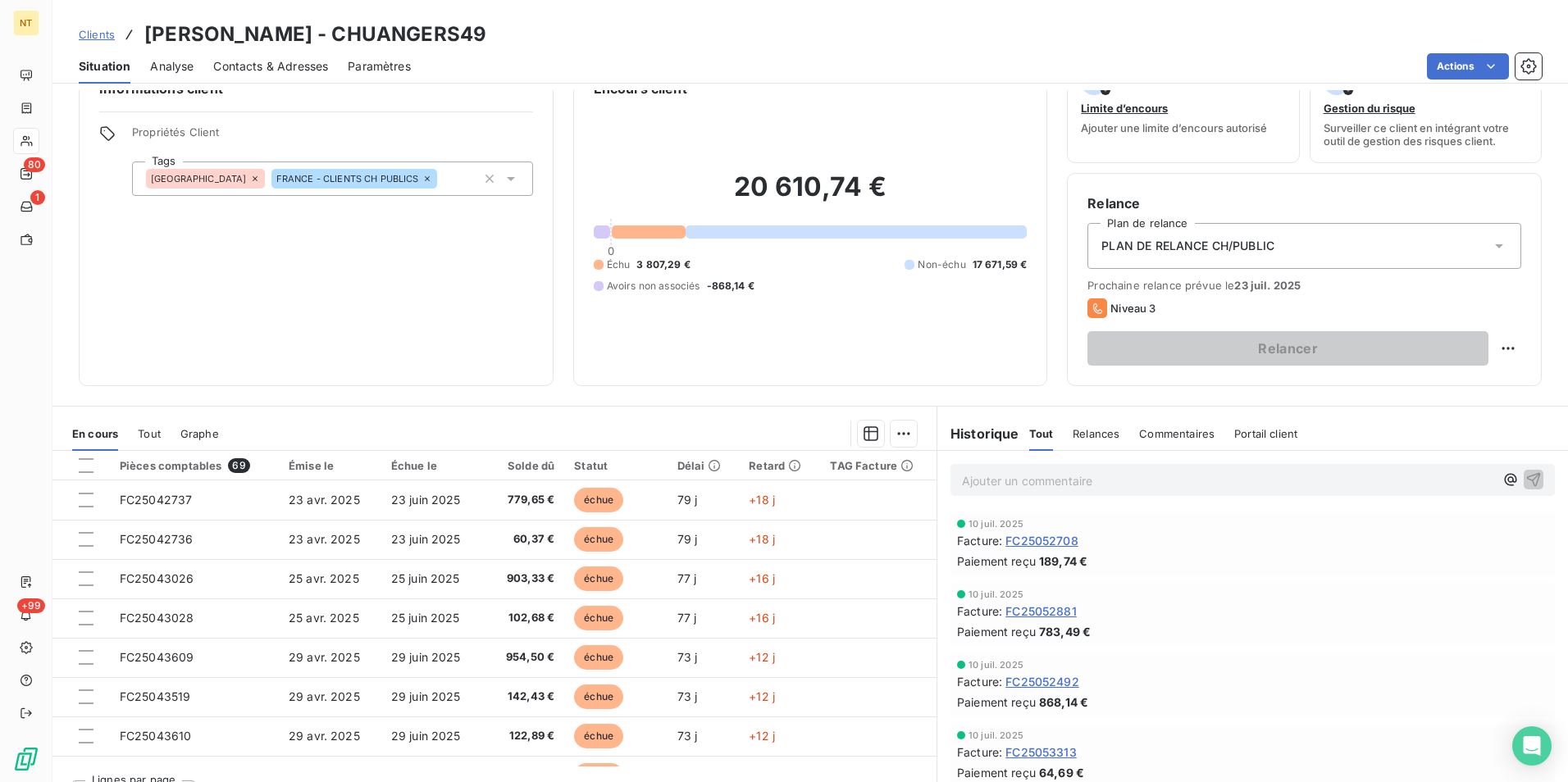 scroll, scrollTop: 75, scrollLeft: 0, axis: vertical 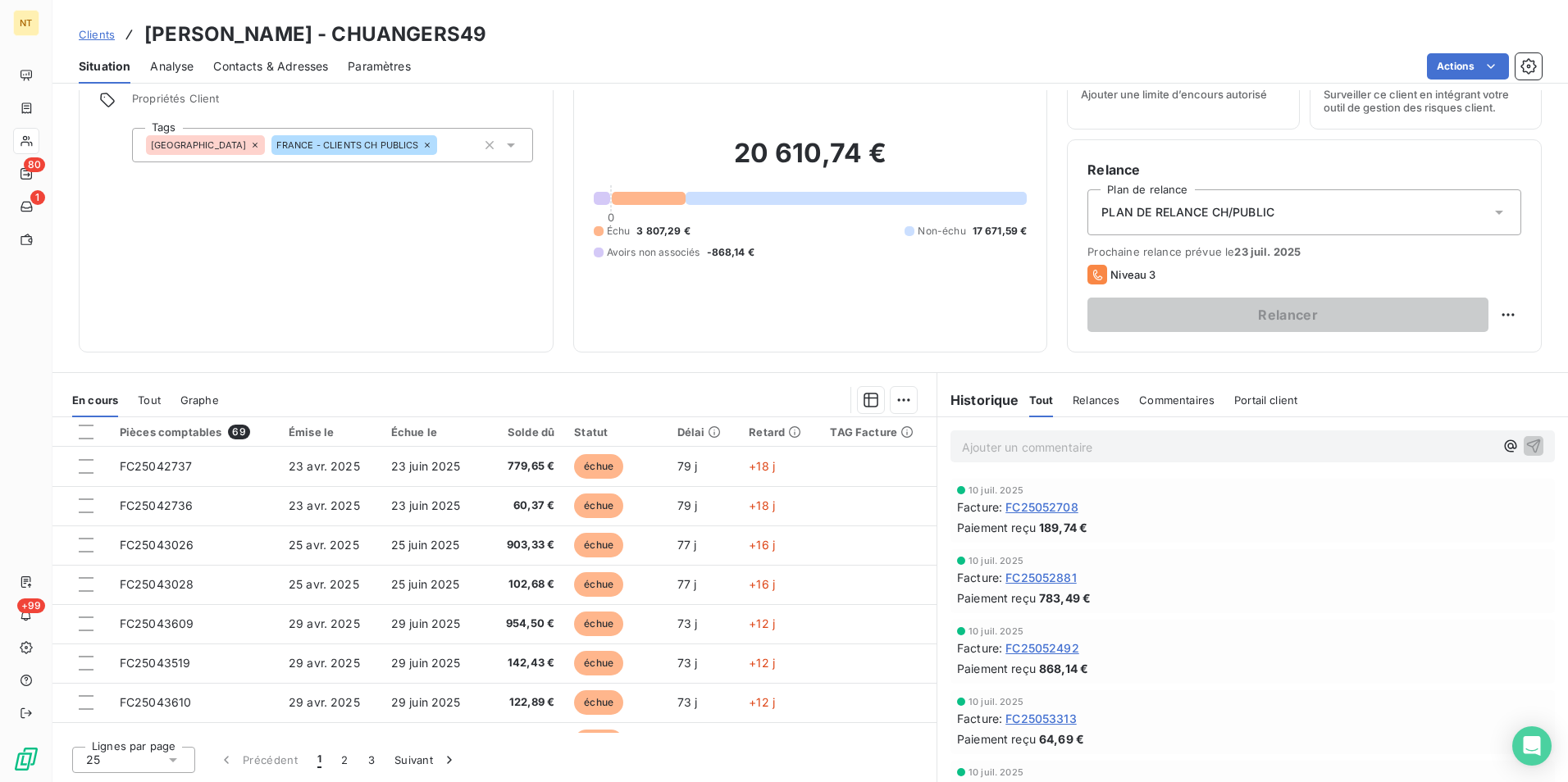 click on "Ajouter un commentaire ﻿" at bounding box center (1228, 447) 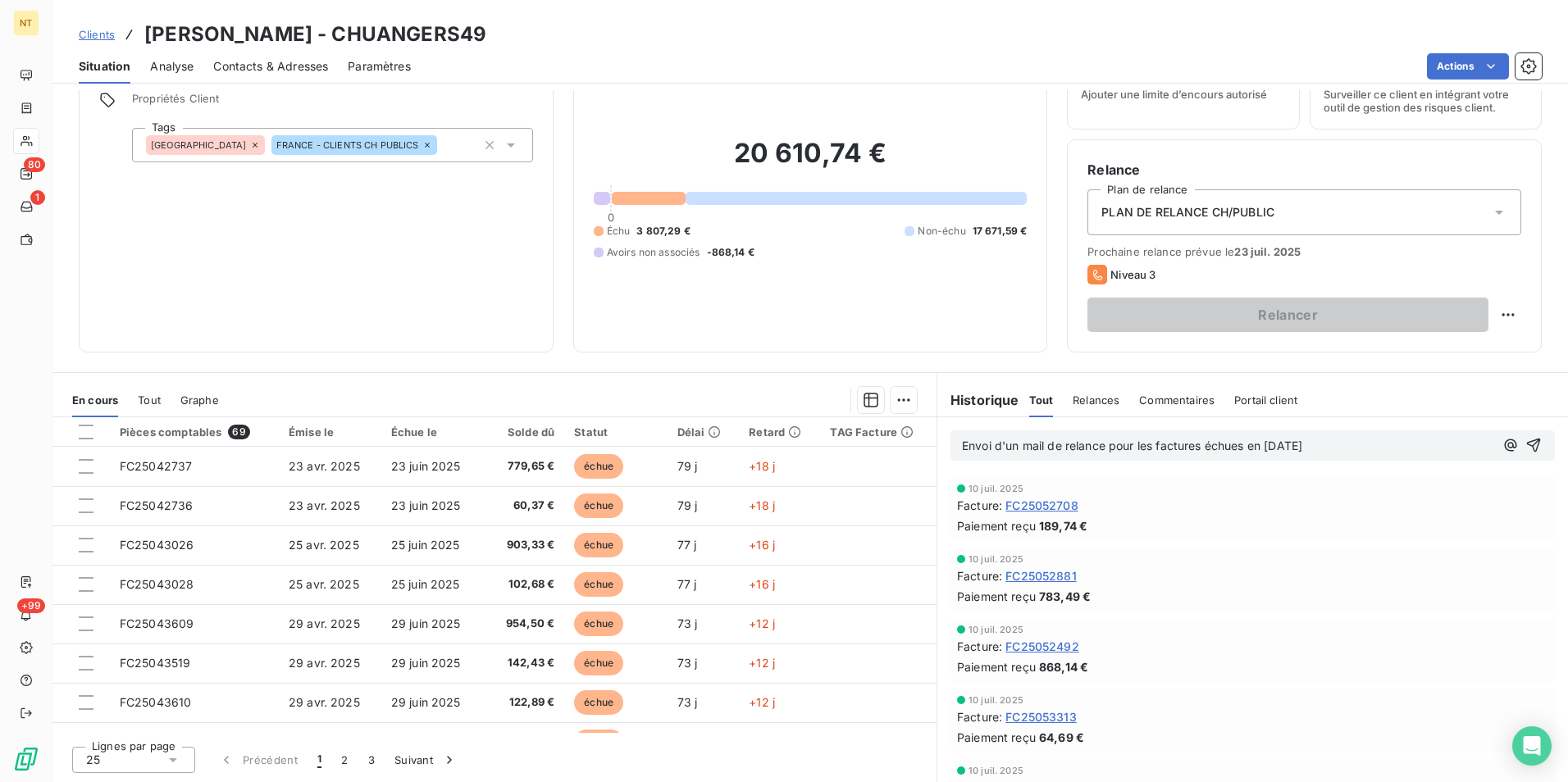 click on "Envoi d'un mail de relance pour les factures échues en juin 2025" at bounding box center [1132, 445] 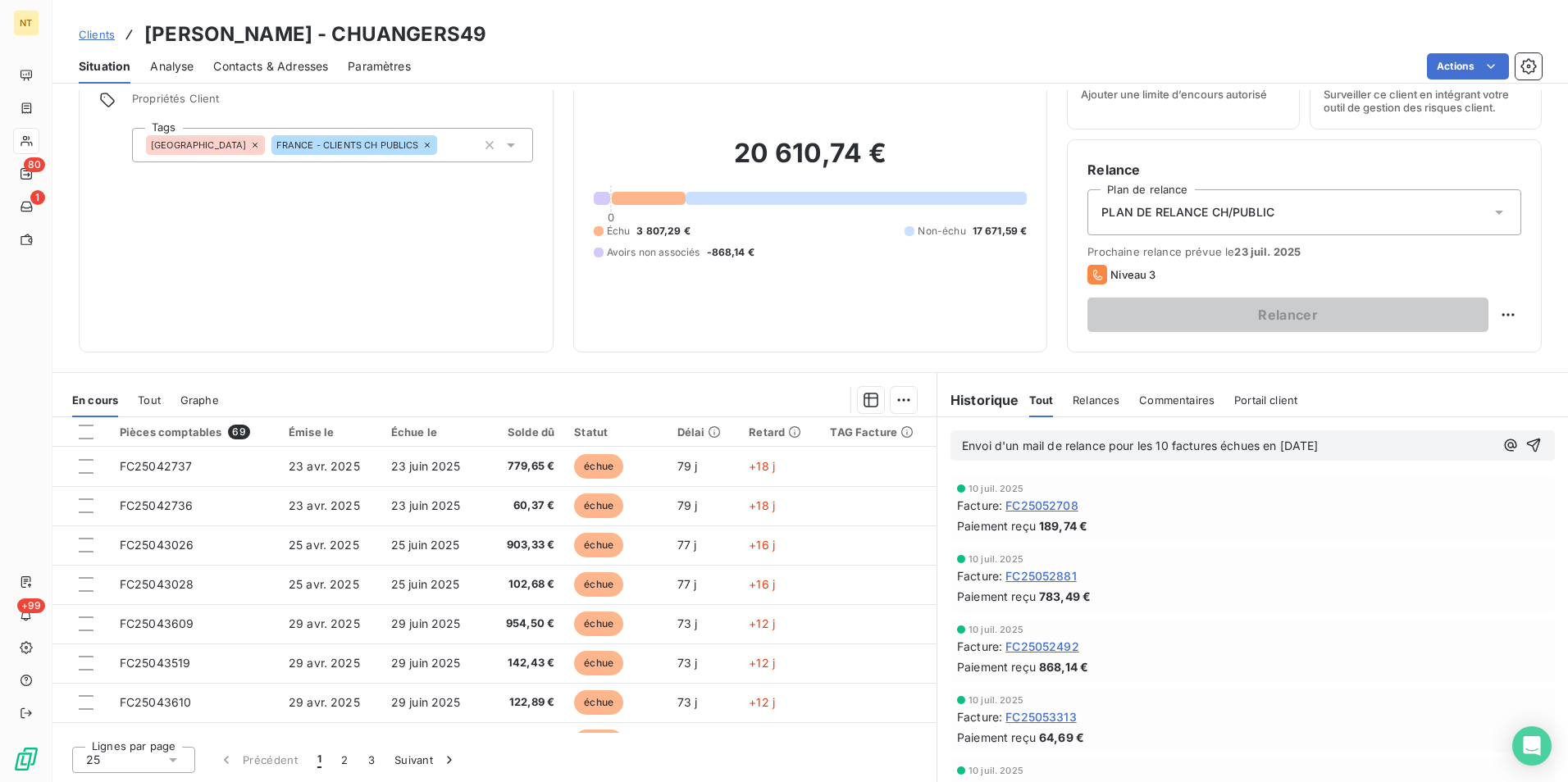 click on "Envoi d'un mail de relance pour les 10 factures échues en juin 2025" at bounding box center [1228, 446] 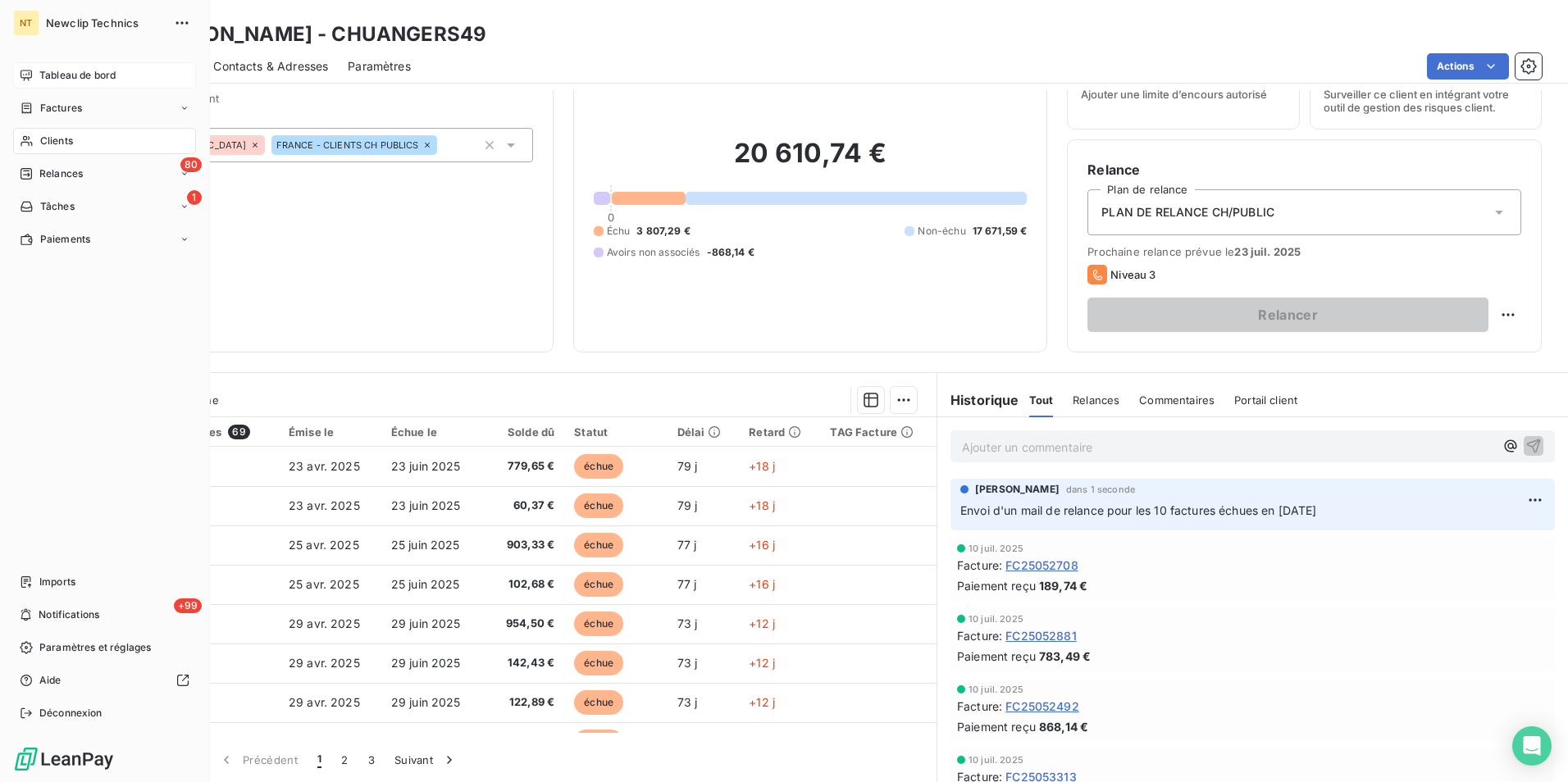 click on "Tableau de bord" at bounding box center [104, 75] 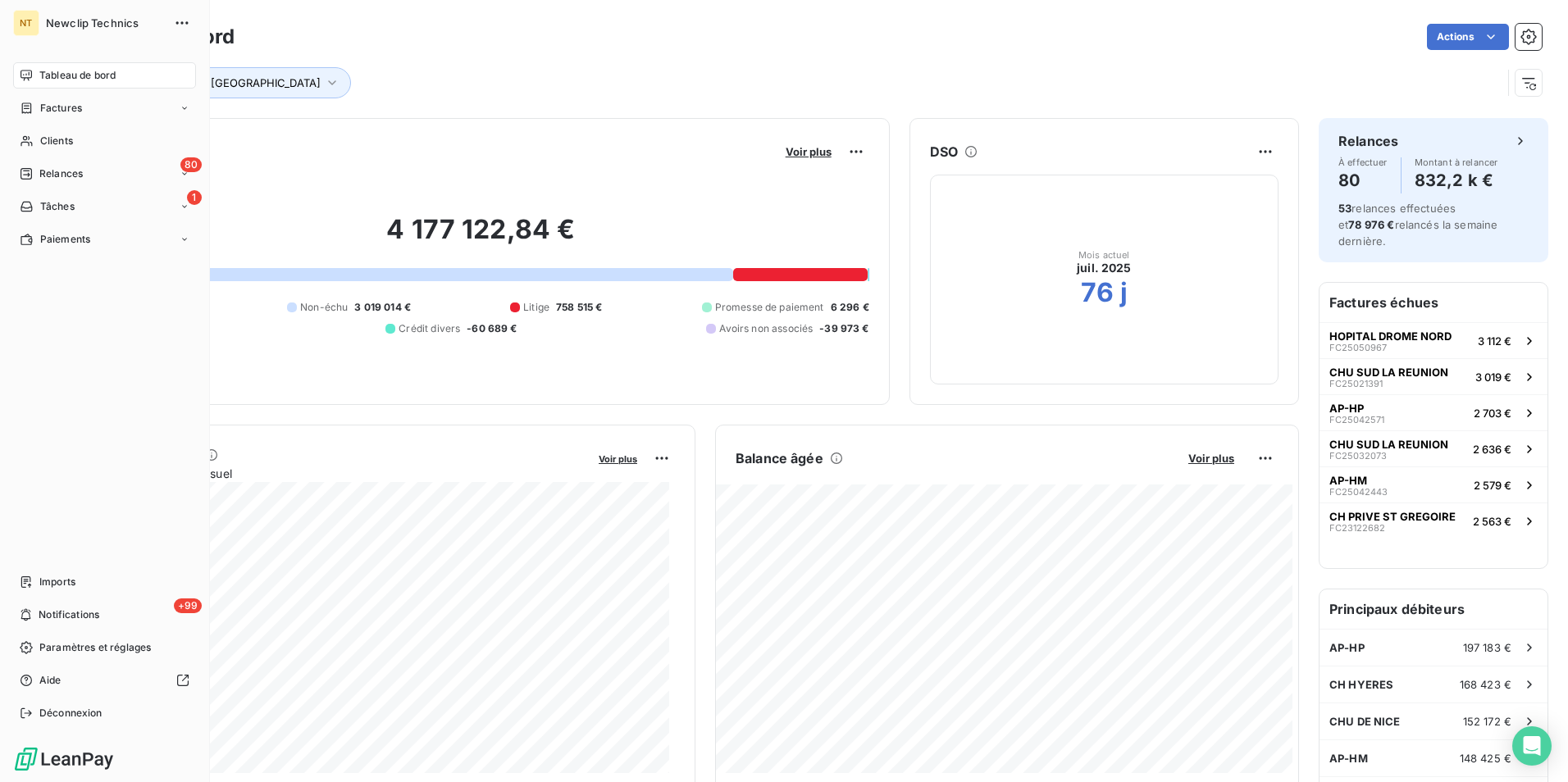 click on "Clients" at bounding box center [104, 141] 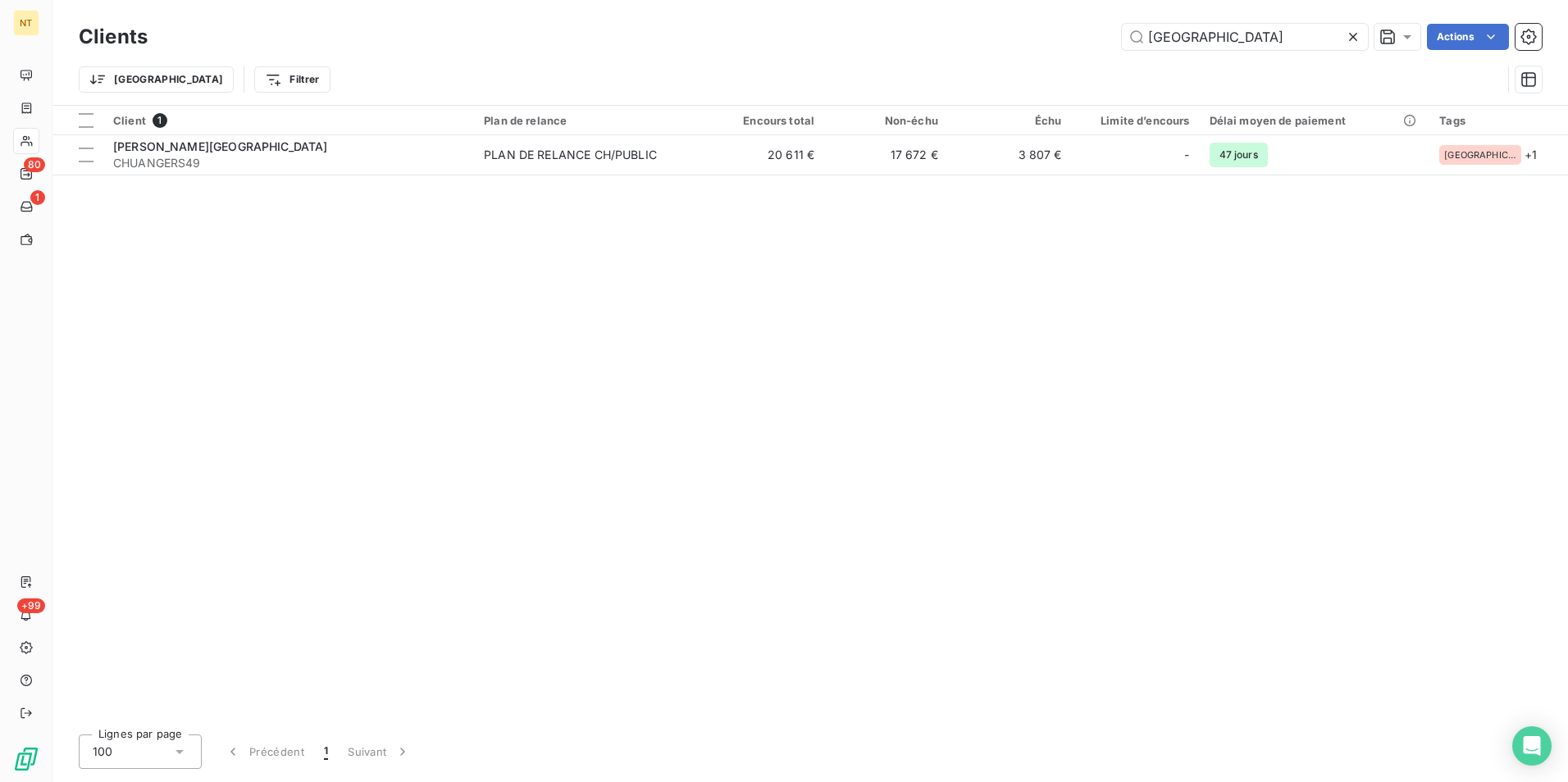 click on "Client 1 Plan de relance Encours total Non-échu Échu Limite d’encours Délai moyen de paiement Tags CHU ANGERS CHUANGERS49 PLAN DE RELANCE CH/PUBLIC 20 611 € 17 672 € 3 807 € - 47 jours FRANCE + 1" at bounding box center (810, 413) 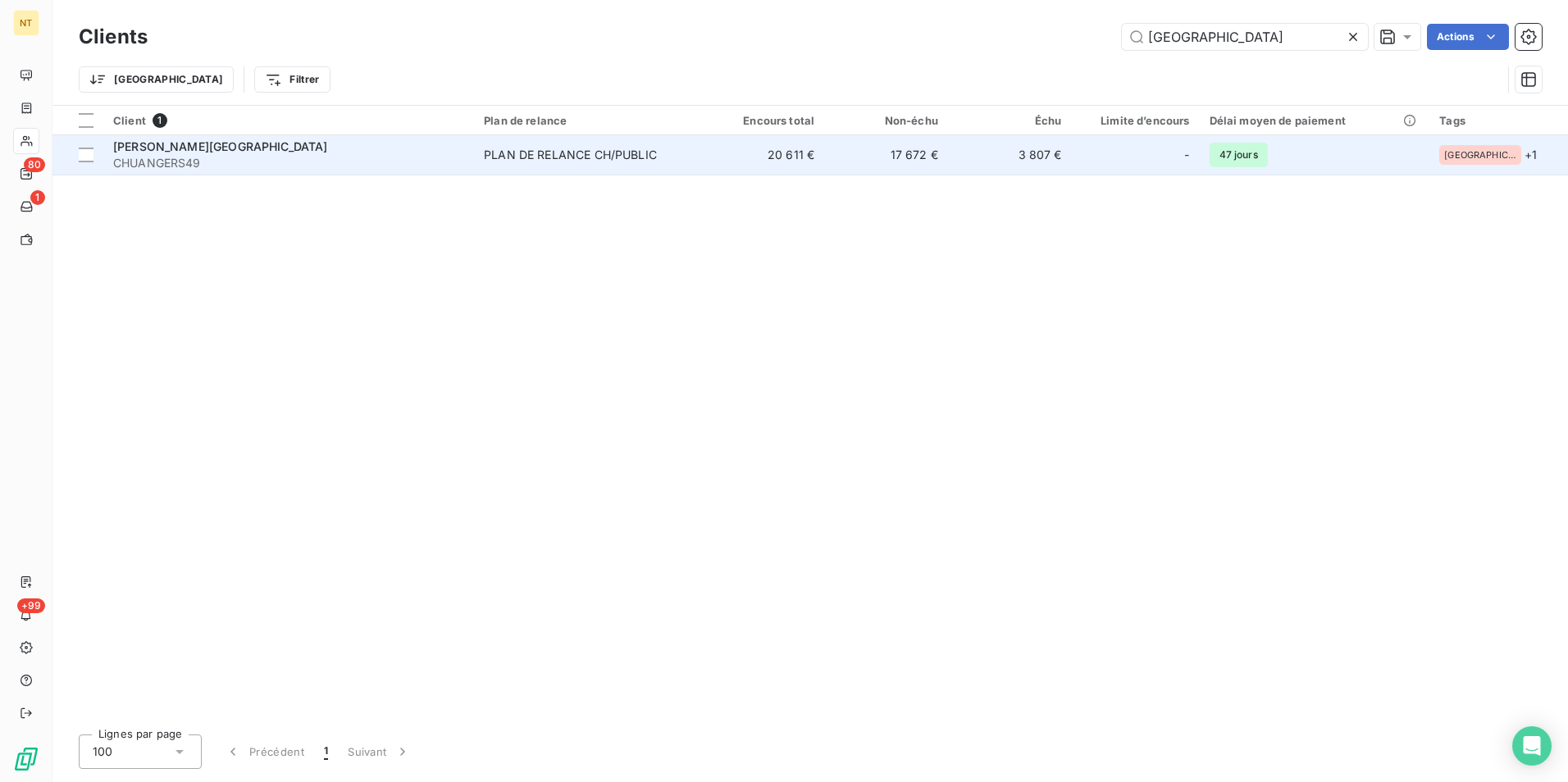click on "CHUANGERS49" at bounding box center (289, 163) 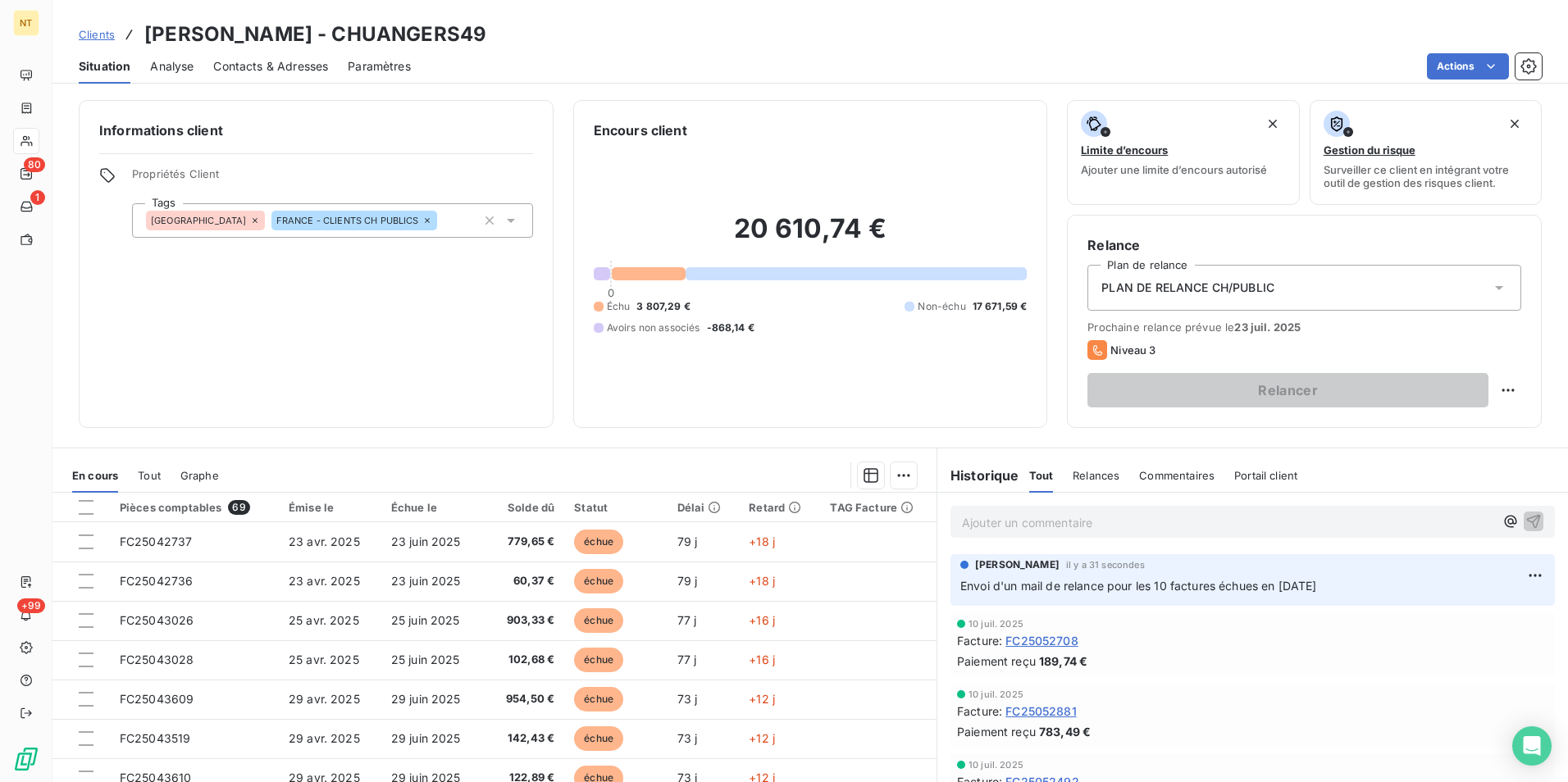 click on "Contacts & Adresses" at bounding box center [271, 66] 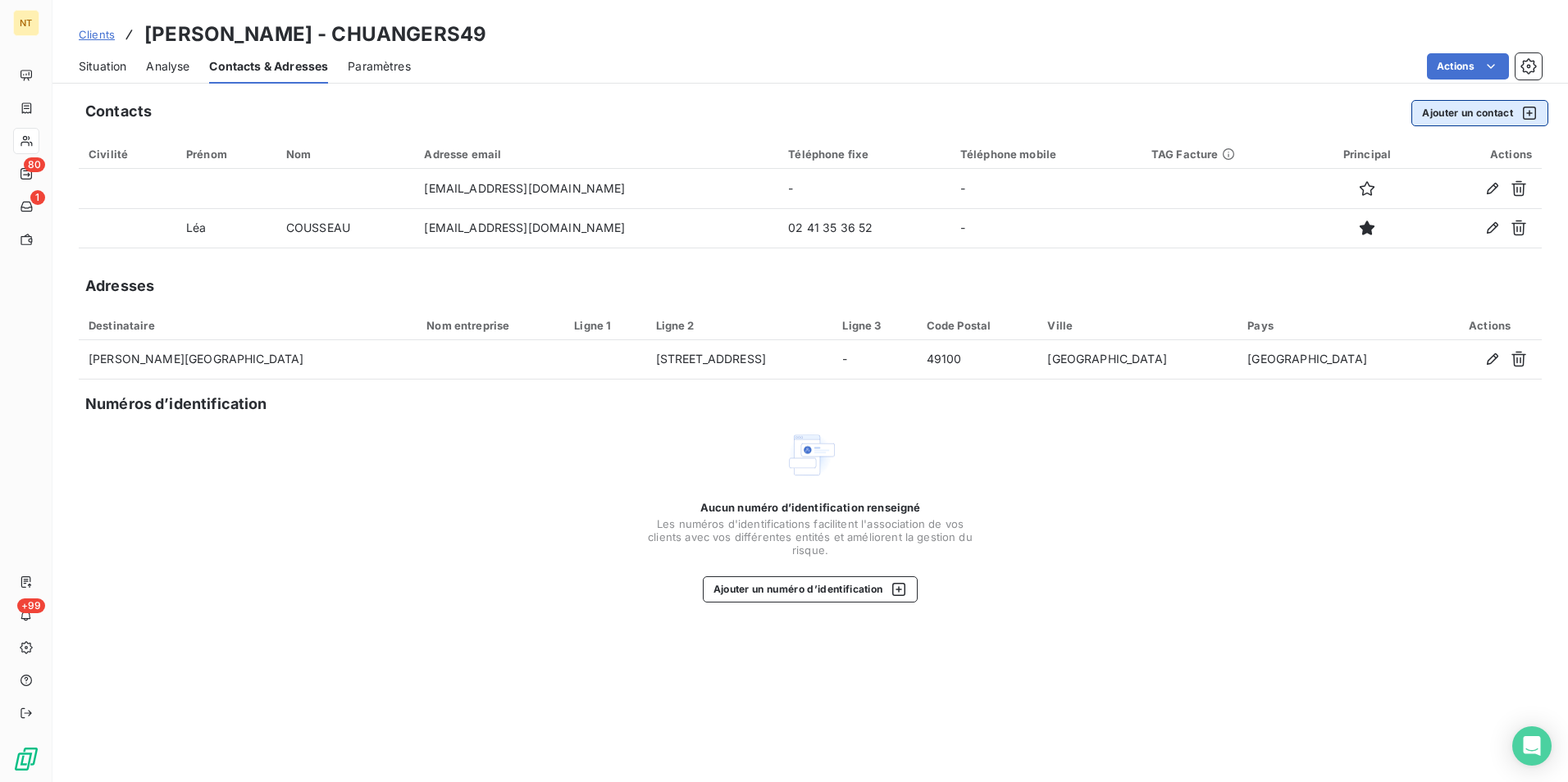 click on "Ajouter un contact" at bounding box center (1479, 113) 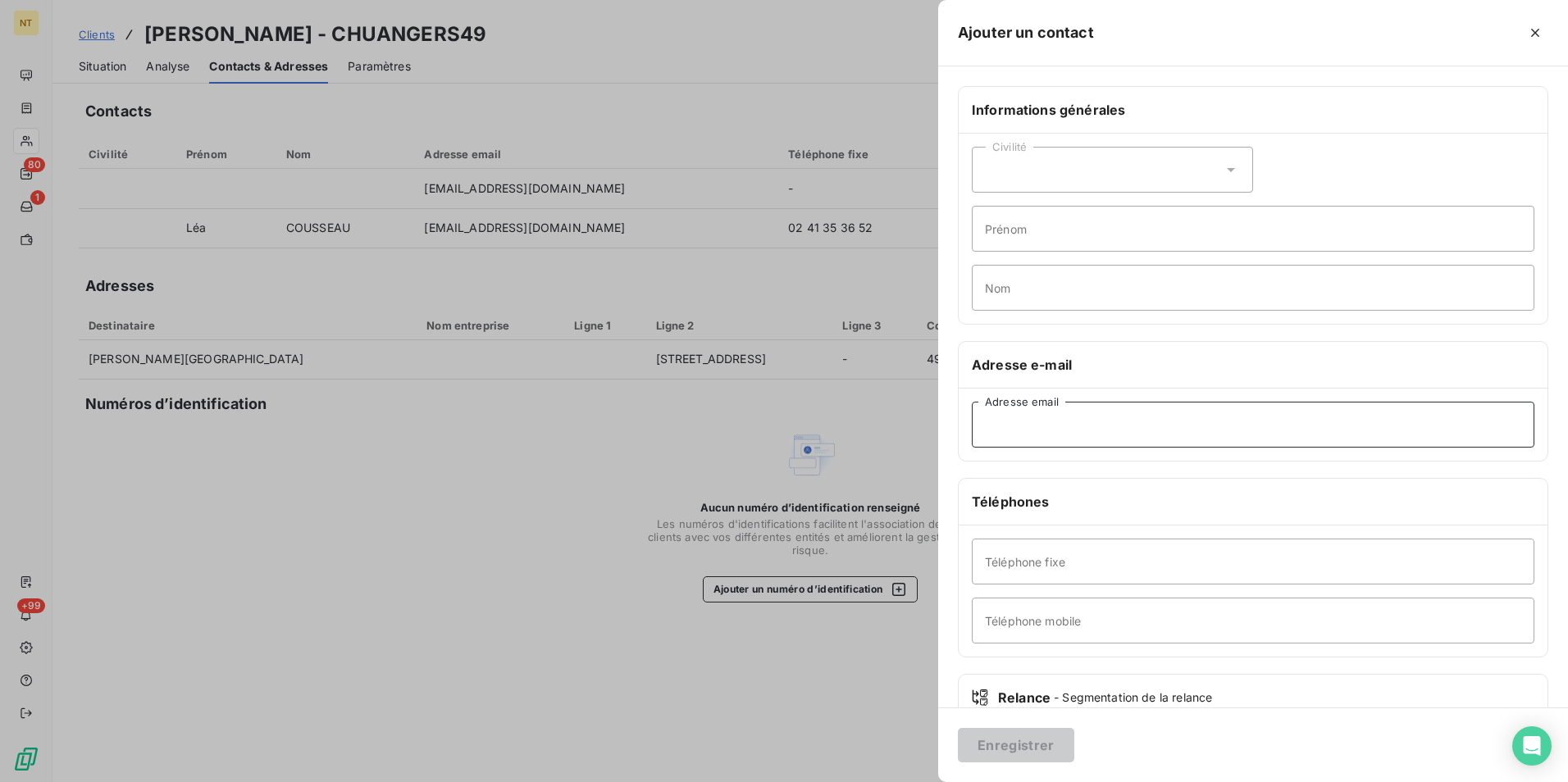 click on "Adresse email" at bounding box center (1253, 425) 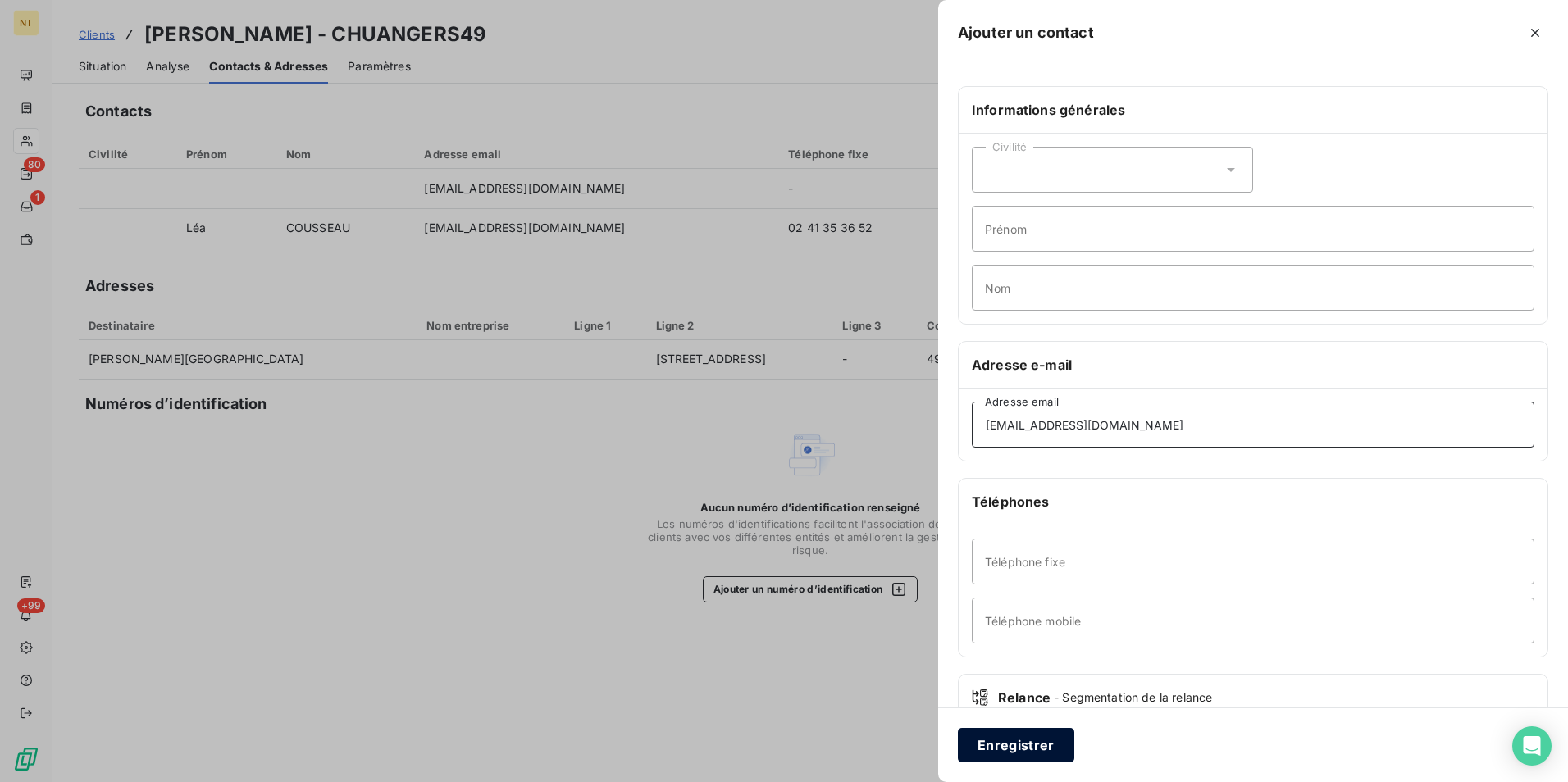 type on "Pharmacie.Liquidations@chu-angers.fr" 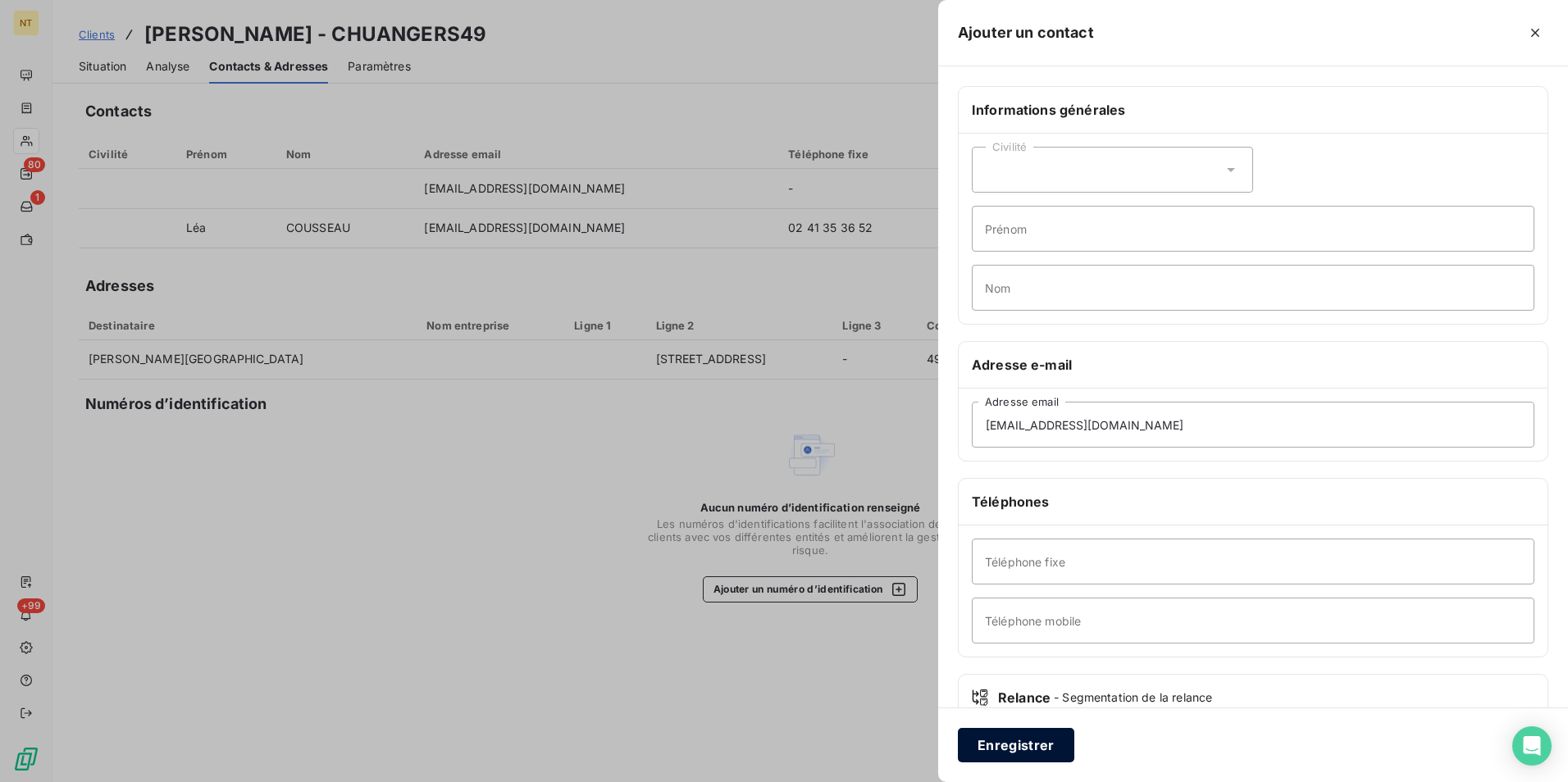 click on "Enregistrer" at bounding box center [1016, 745] 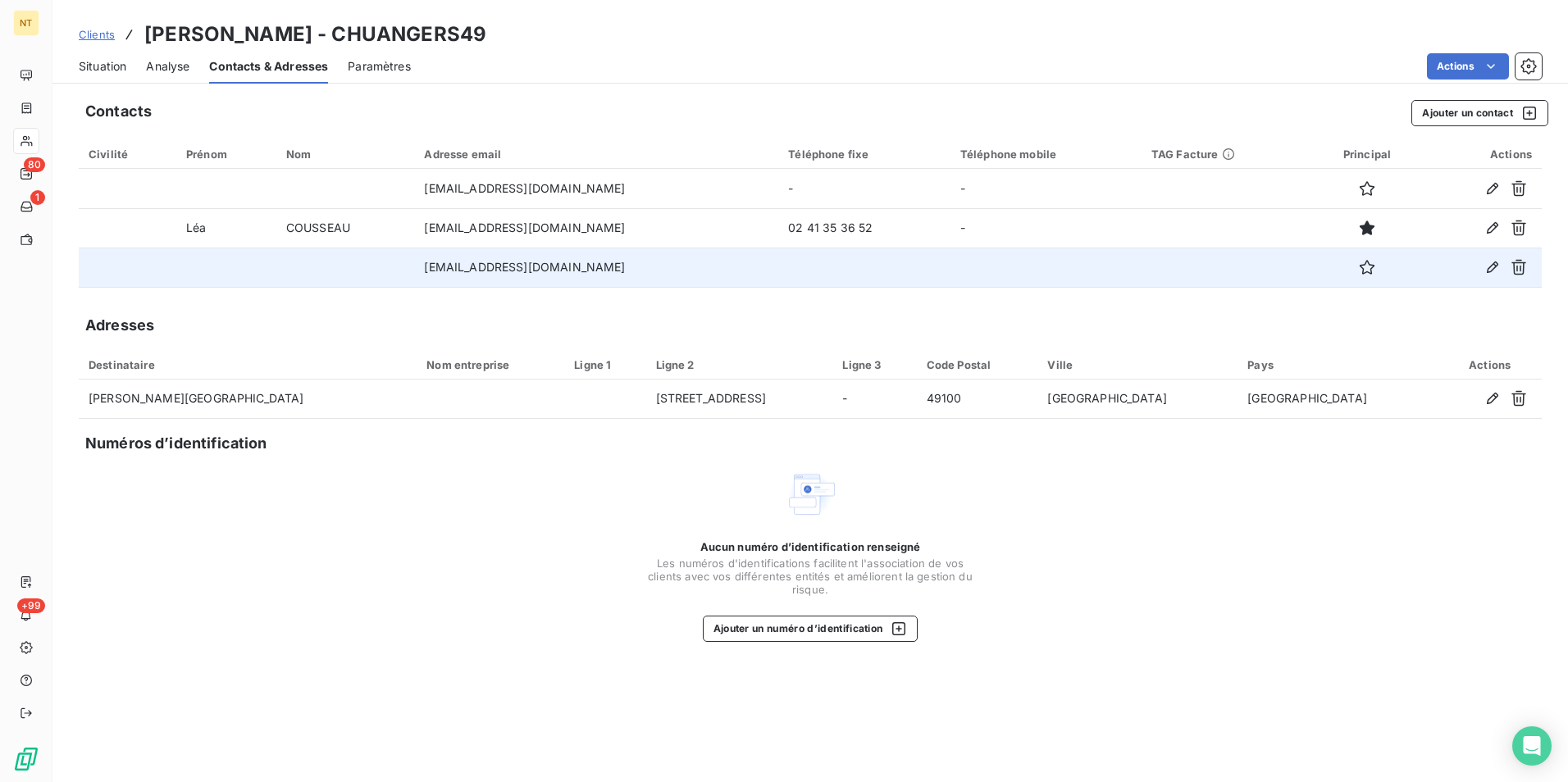drag, startPoint x: 409, startPoint y: 262, endPoint x: 672, endPoint y: 259, distance: 263.017 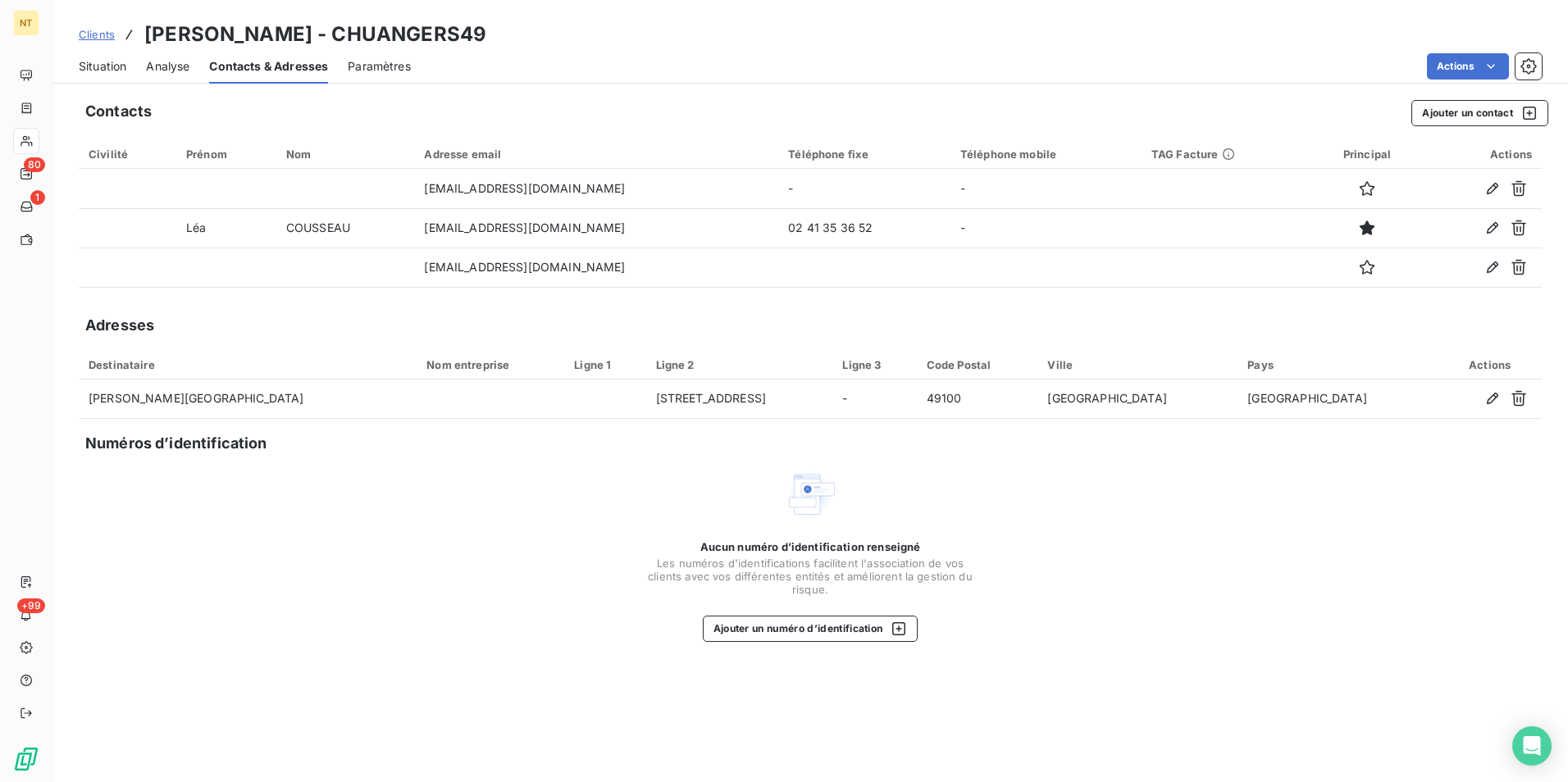 click on "Situation" at bounding box center [103, 66] 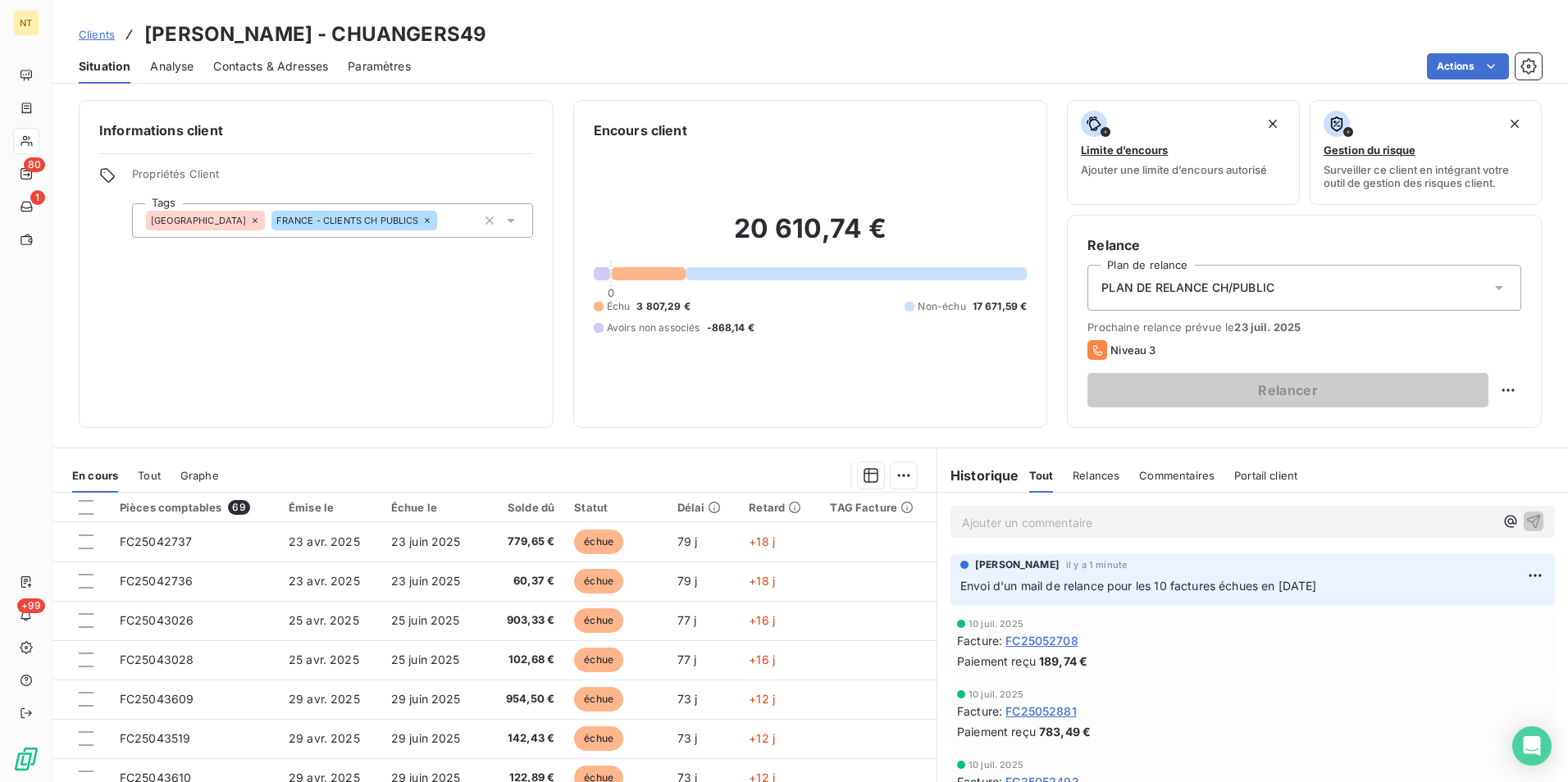 click on "Informations client Propriétés Client Tags FRANCE FRANCE - CLIENTS CH PUBLICS" at bounding box center [316, 264] 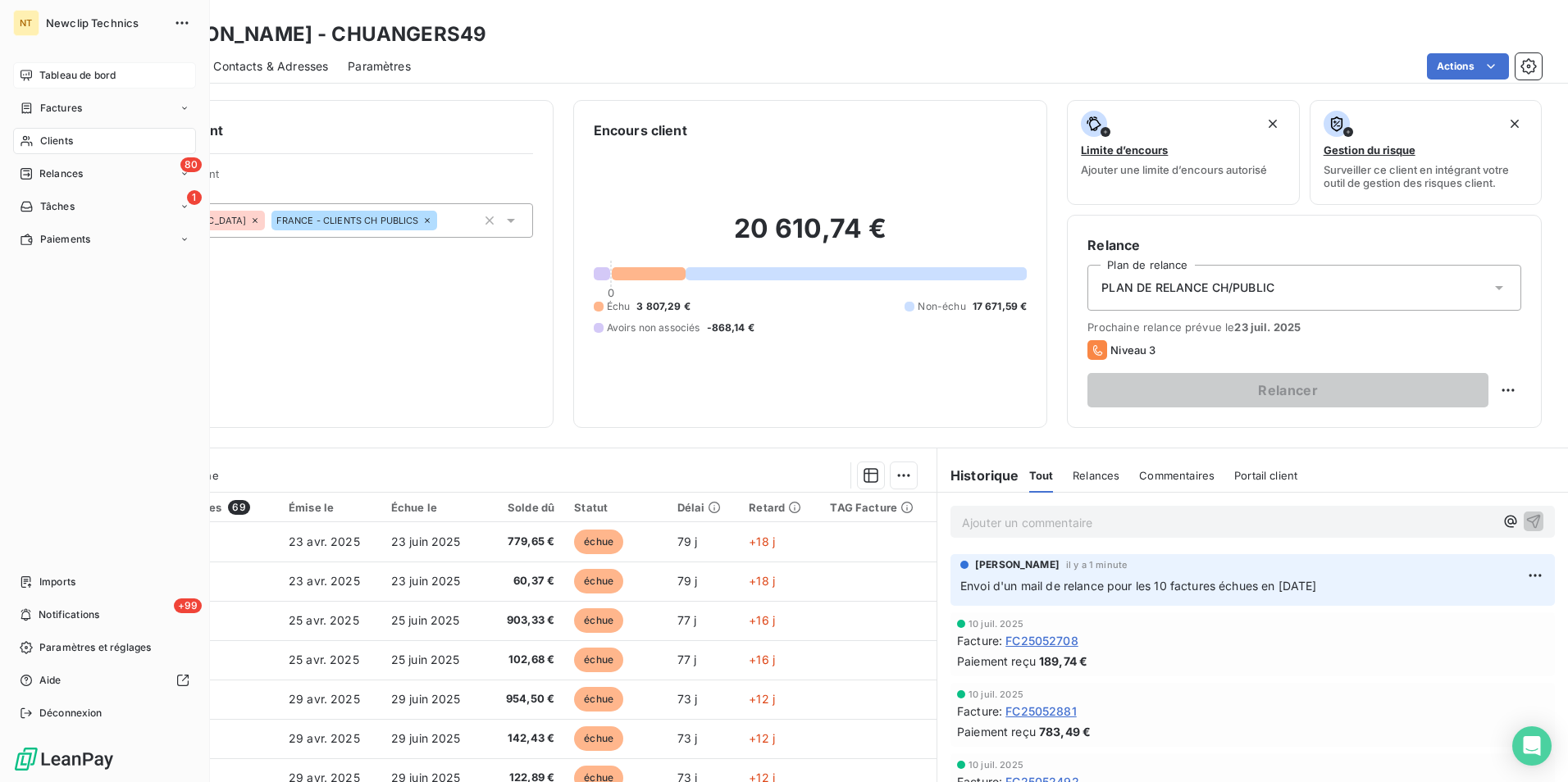 click on "Tableau de bord" at bounding box center (104, 75) 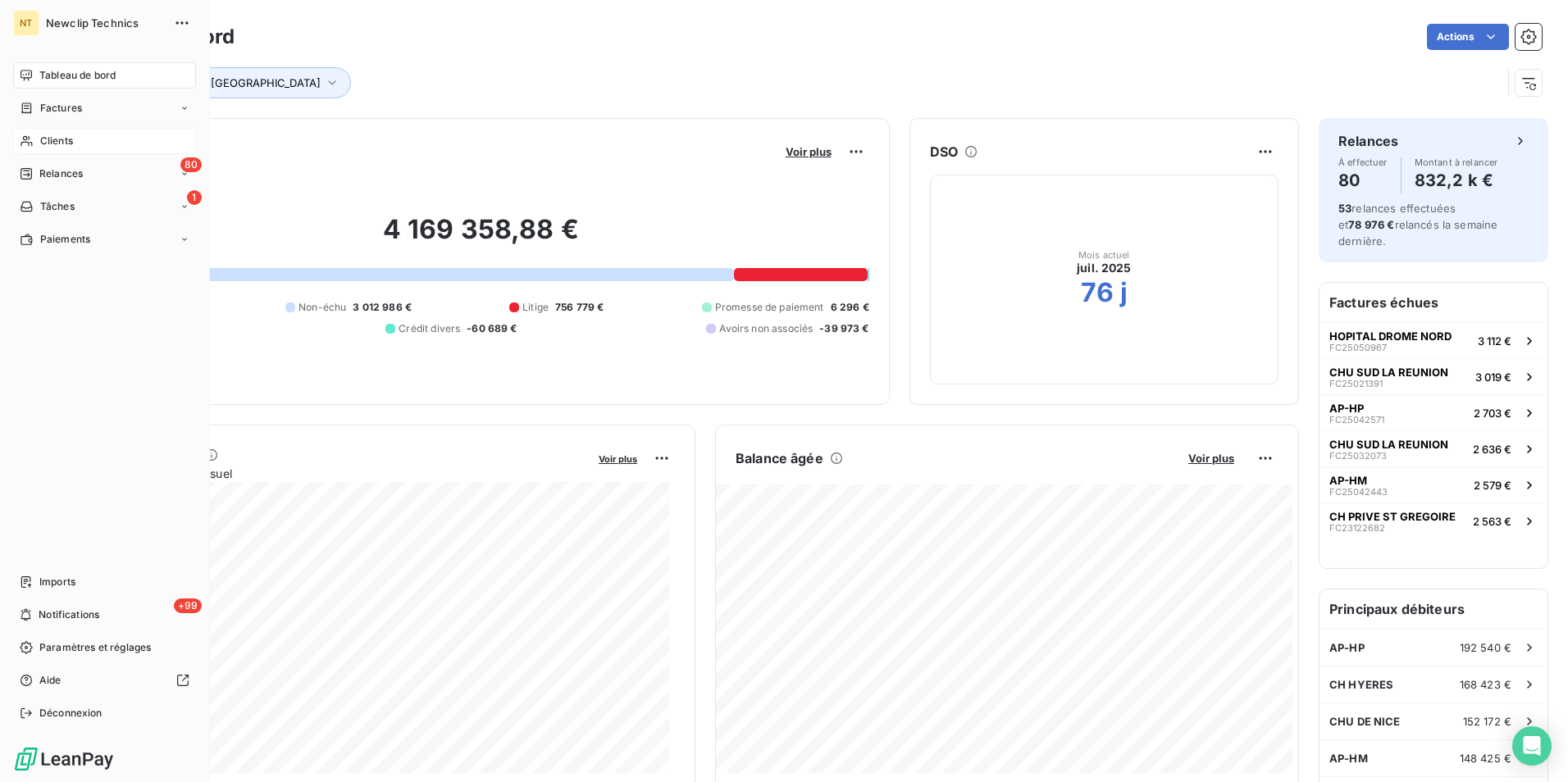 drag, startPoint x: 44, startPoint y: 132, endPoint x: 75, endPoint y: 140, distance: 32.015621 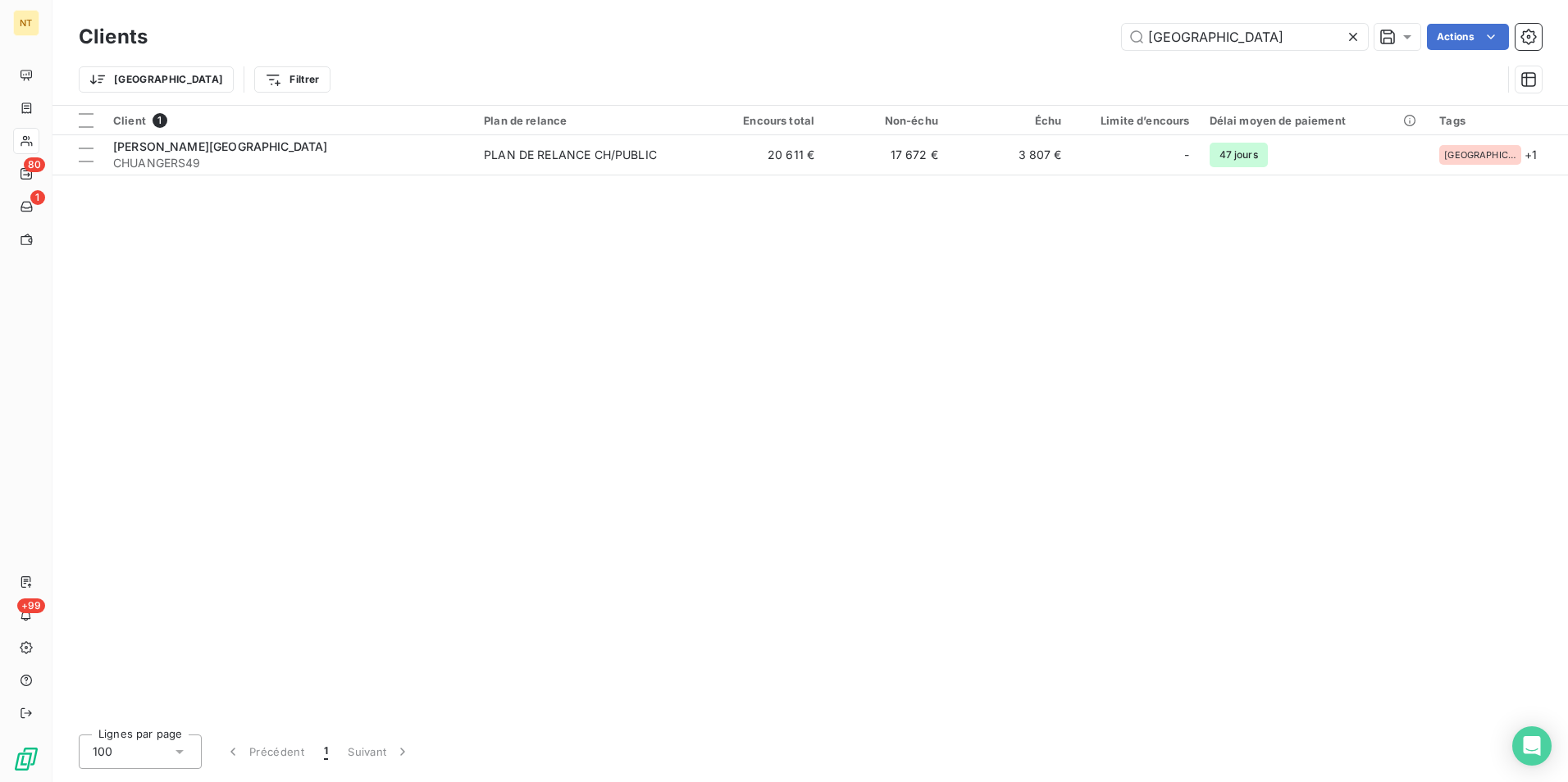 drag, startPoint x: 1234, startPoint y: 44, endPoint x: 969, endPoint y: 80, distance: 267.4341 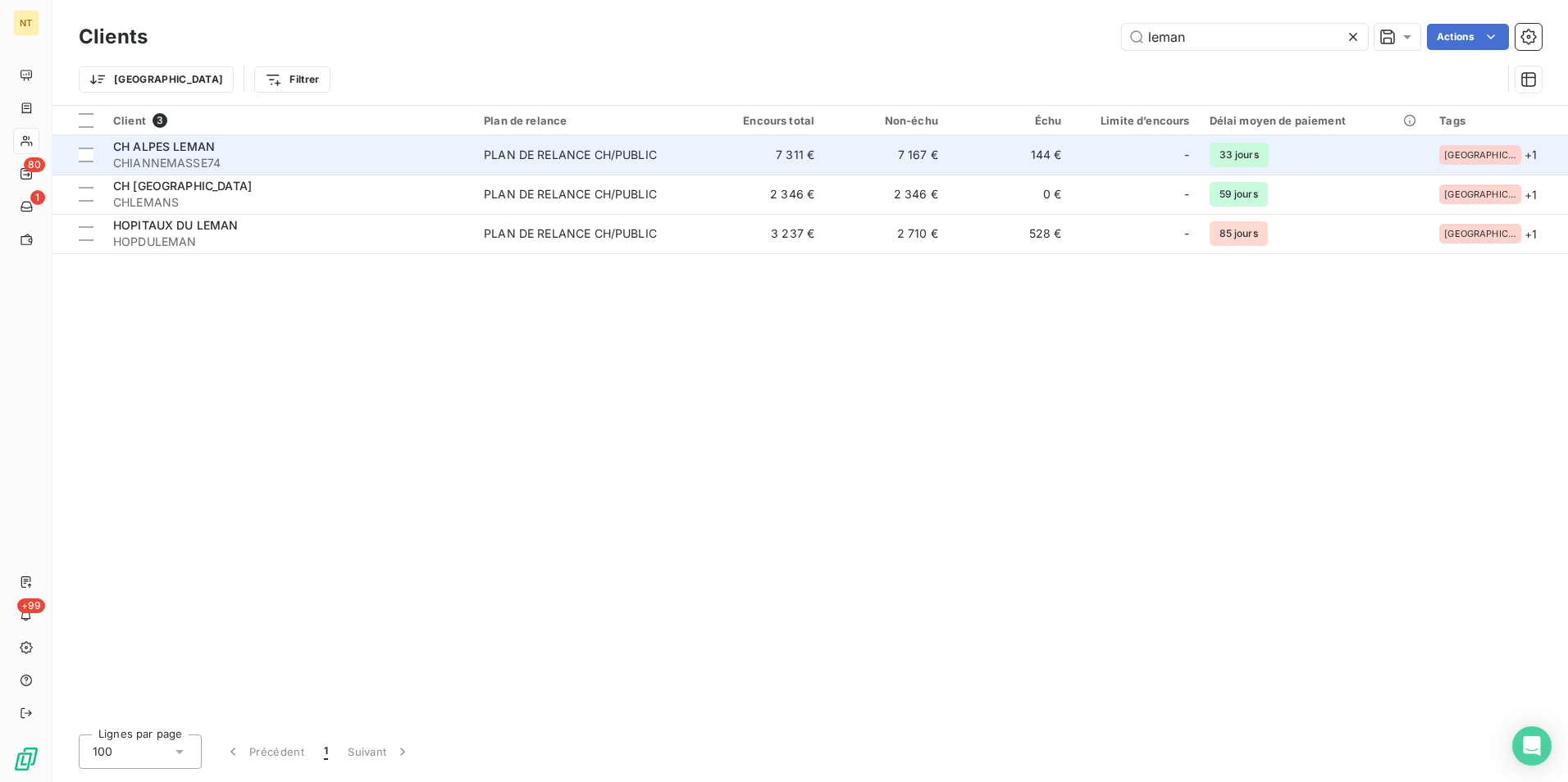 type on "leman" 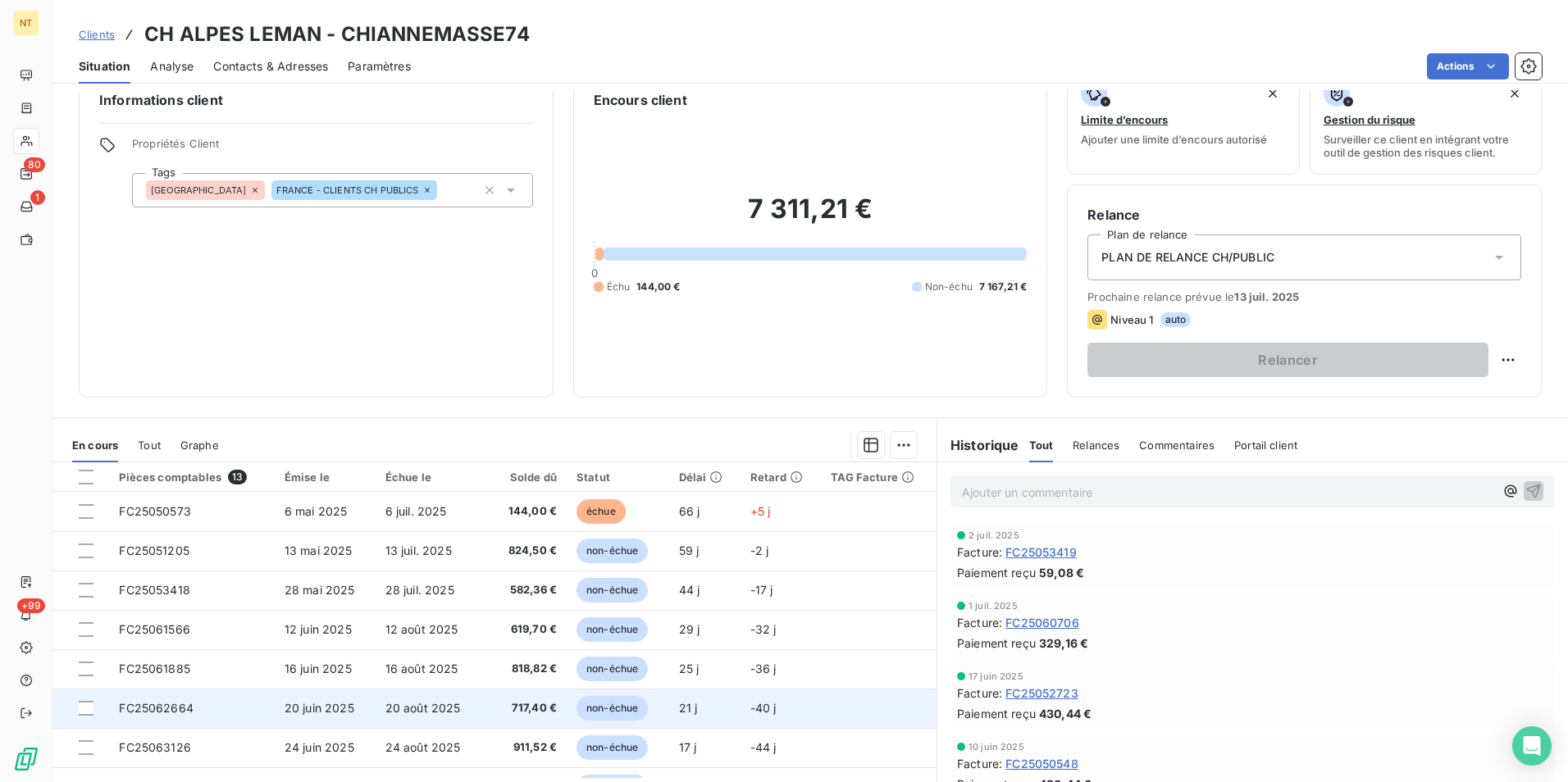 scroll, scrollTop: 75, scrollLeft: 0, axis: vertical 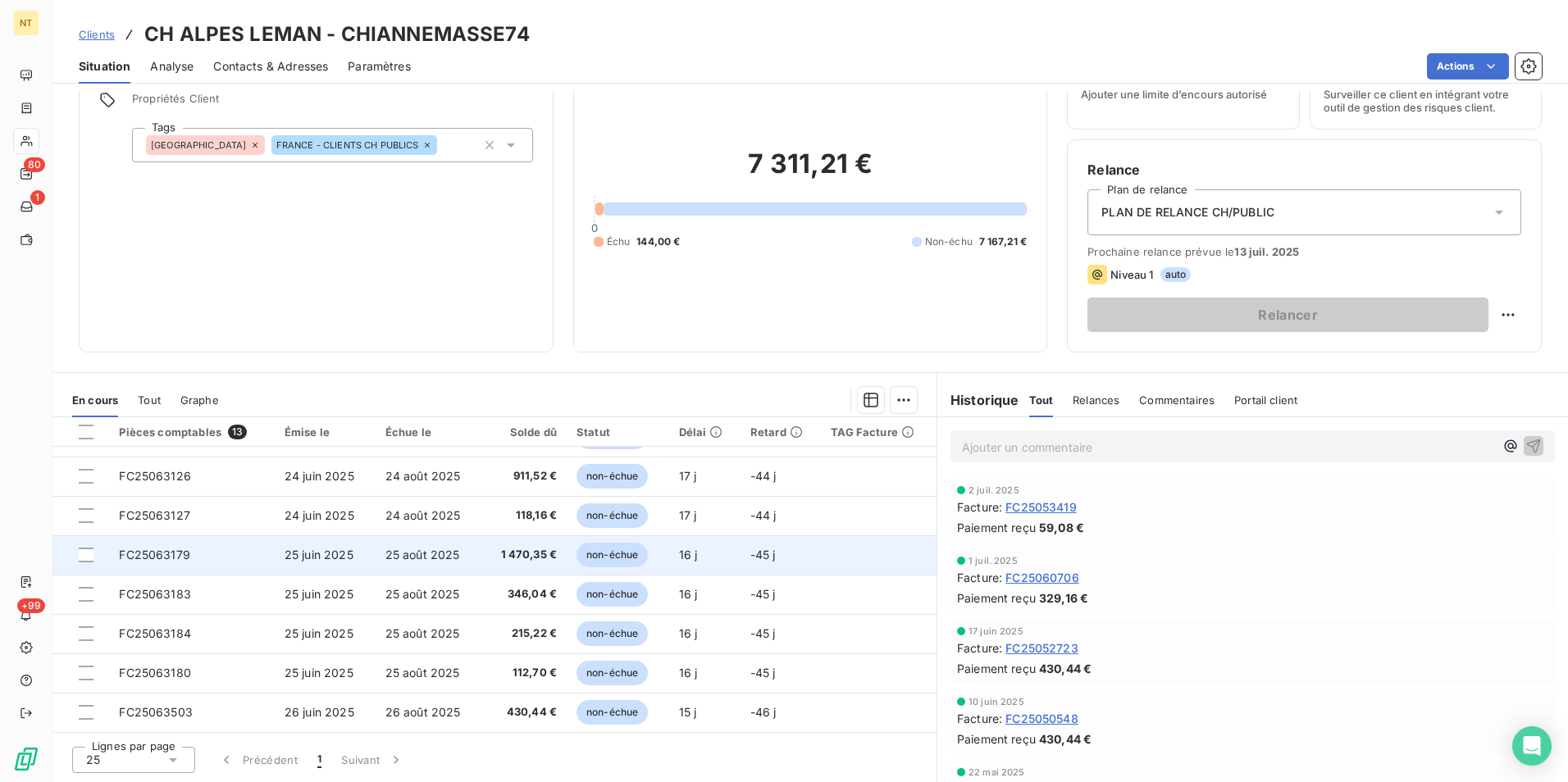 click on "FC25063179" at bounding box center (191, 555) 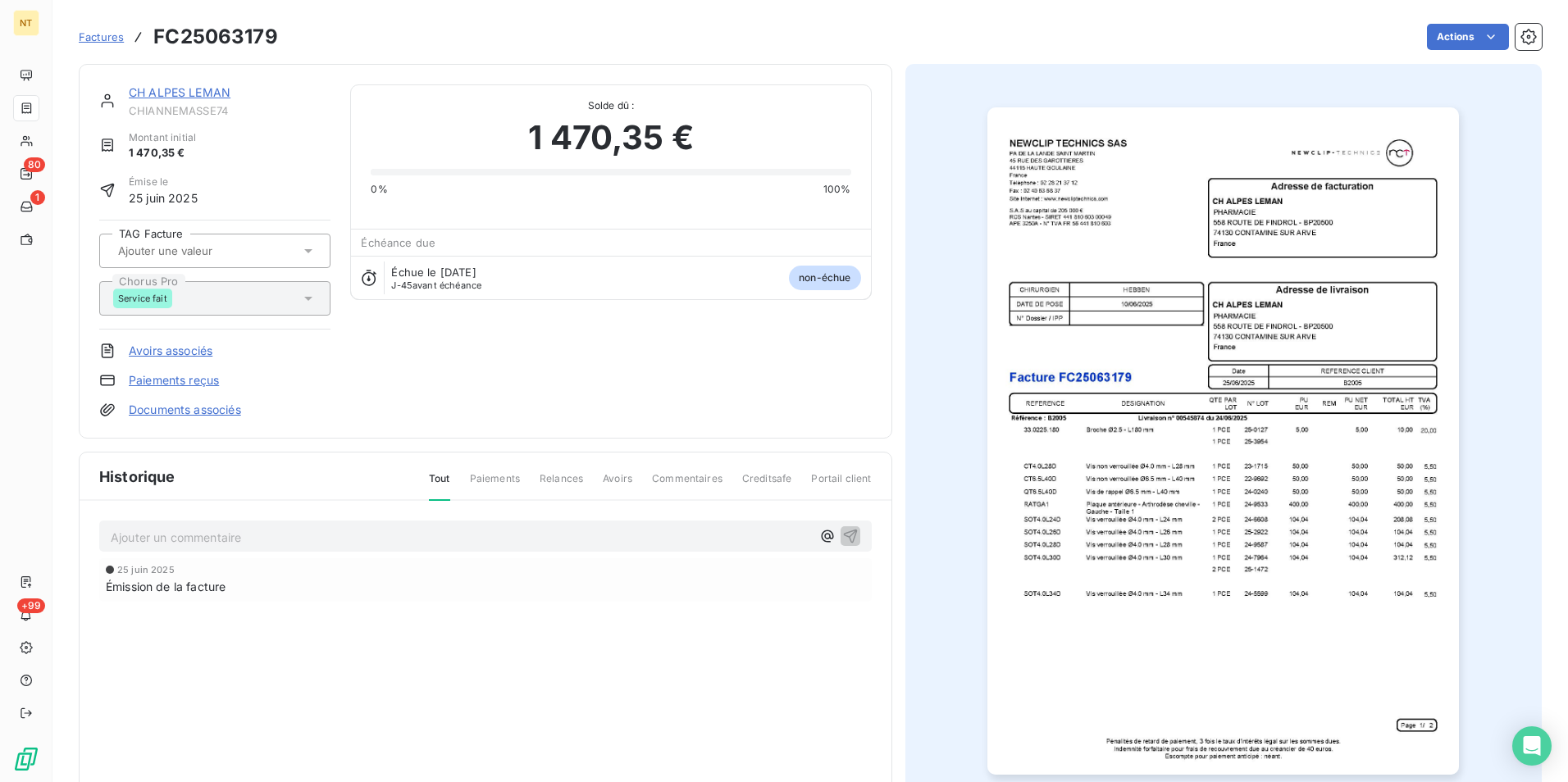 click on "FC25063179" at bounding box center [216, 37] 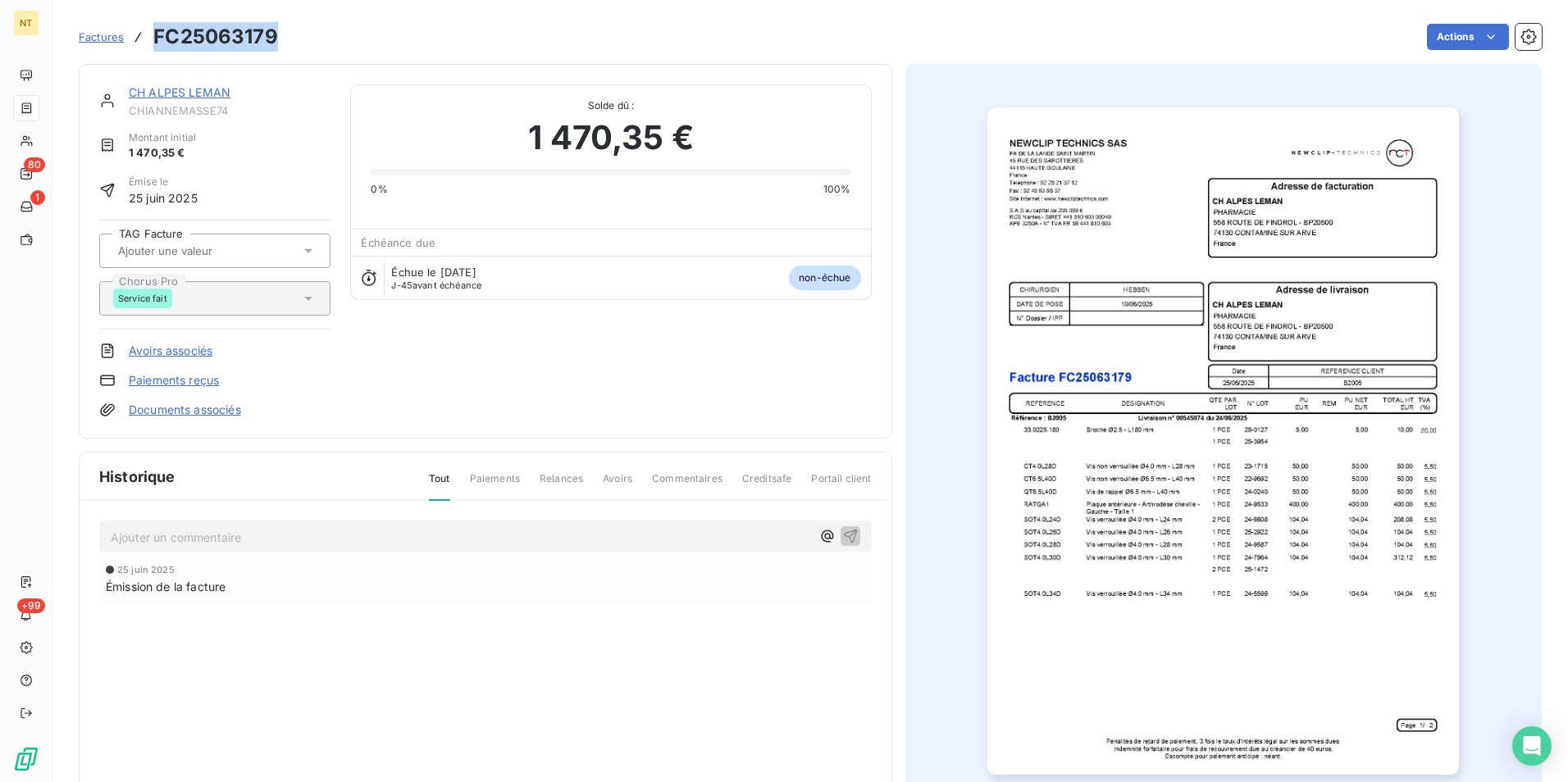 click on "FC25063179" at bounding box center (216, 37) 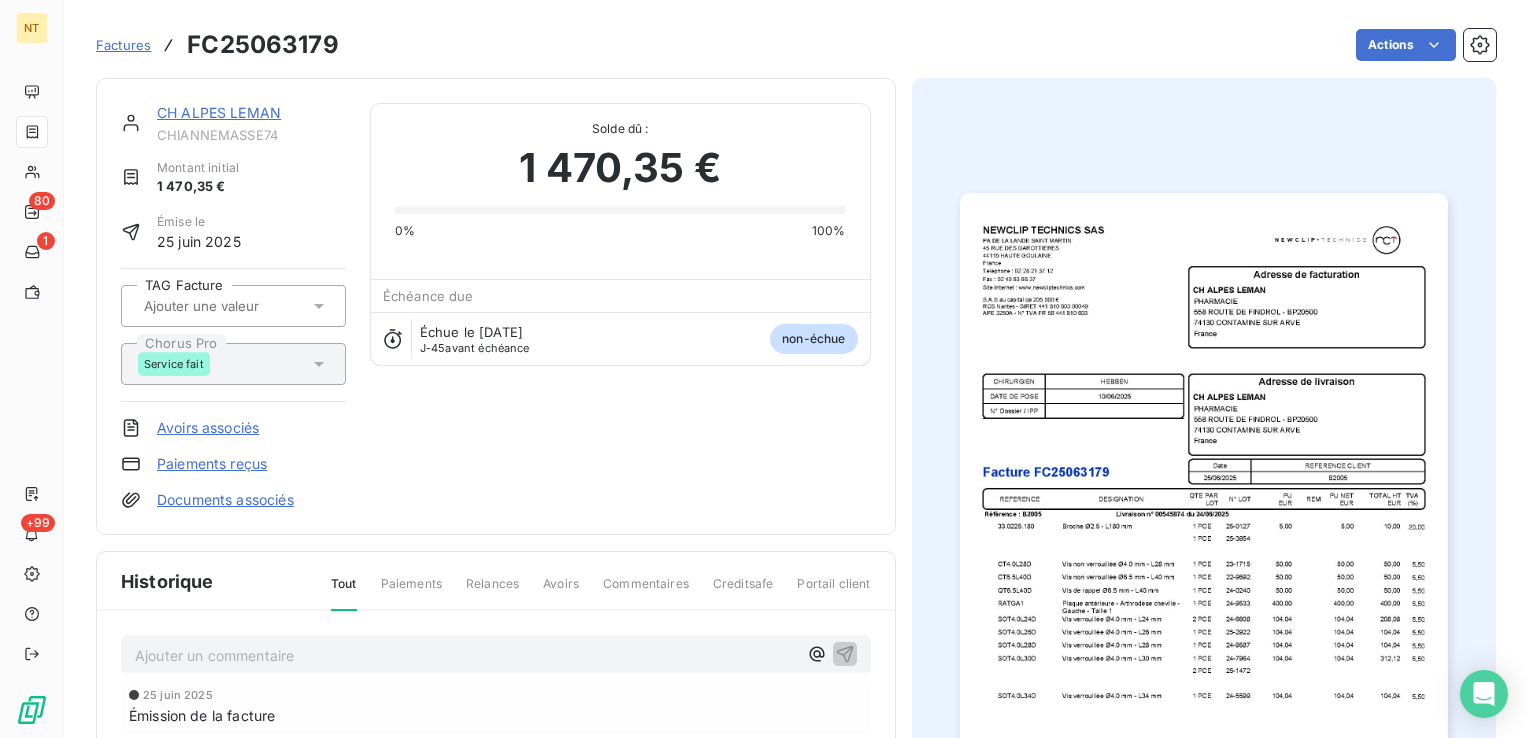 click on "Solde dû : 1 470,35 € 0% 100%" at bounding box center (620, 184) 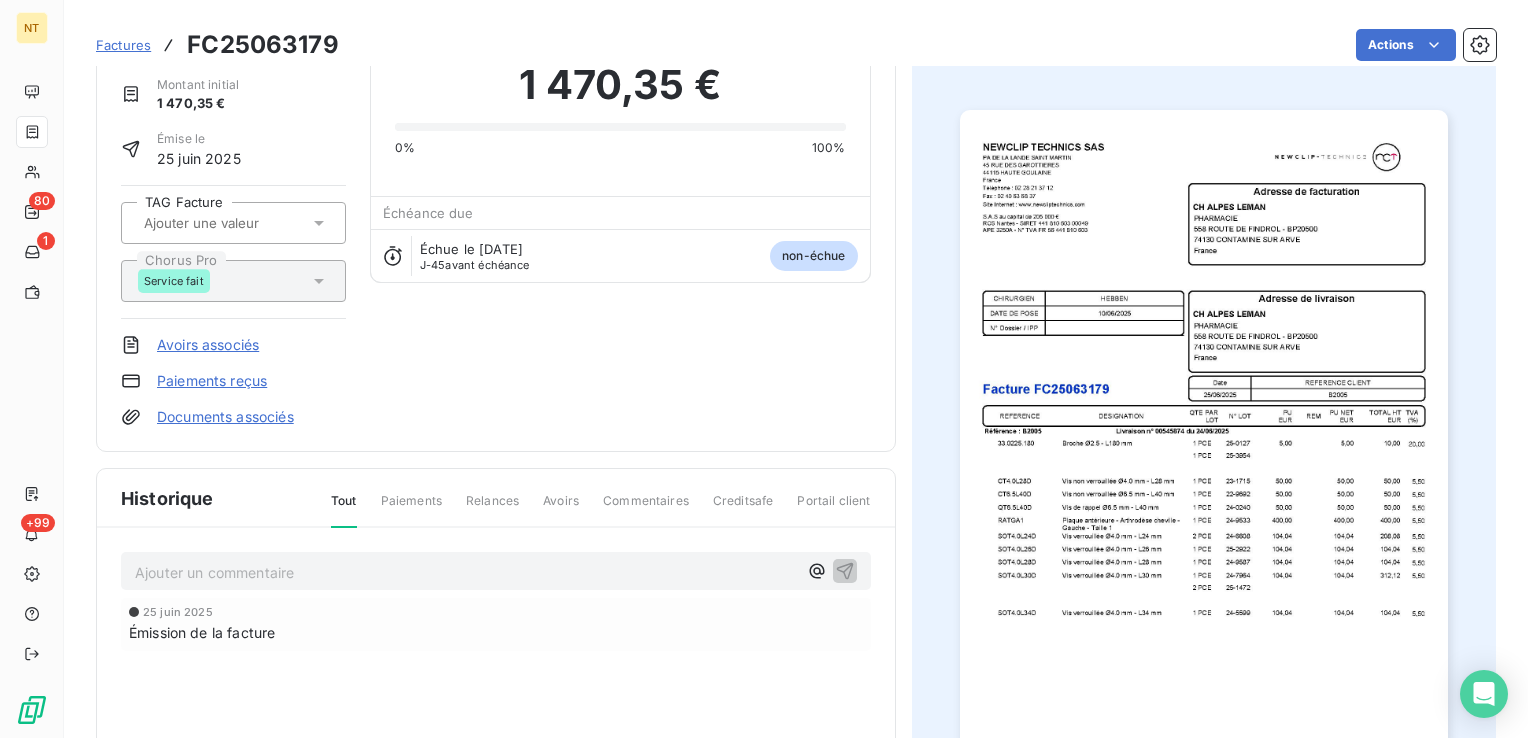 scroll, scrollTop: 200, scrollLeft: 0, axis: vertical 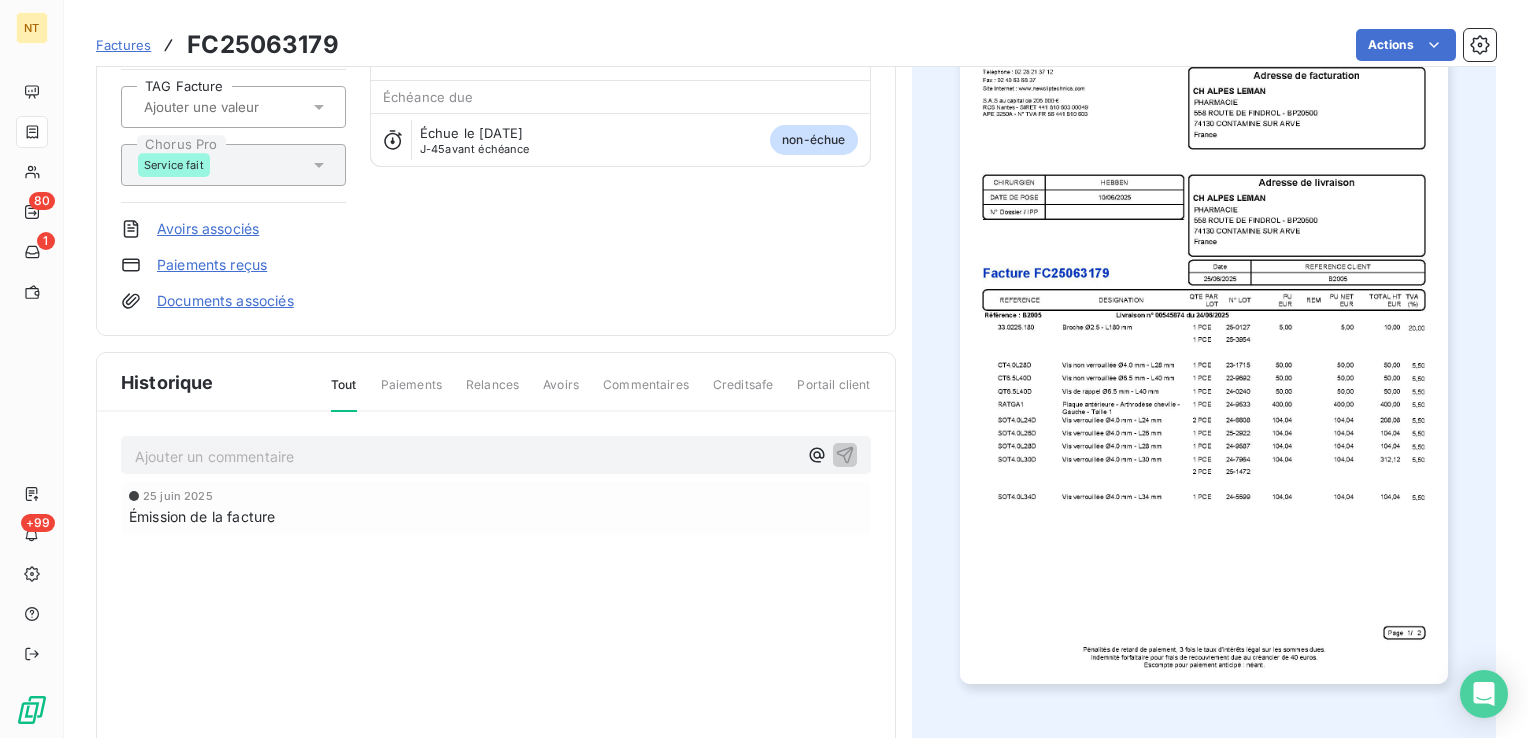click at bounding box center [1204, 339] 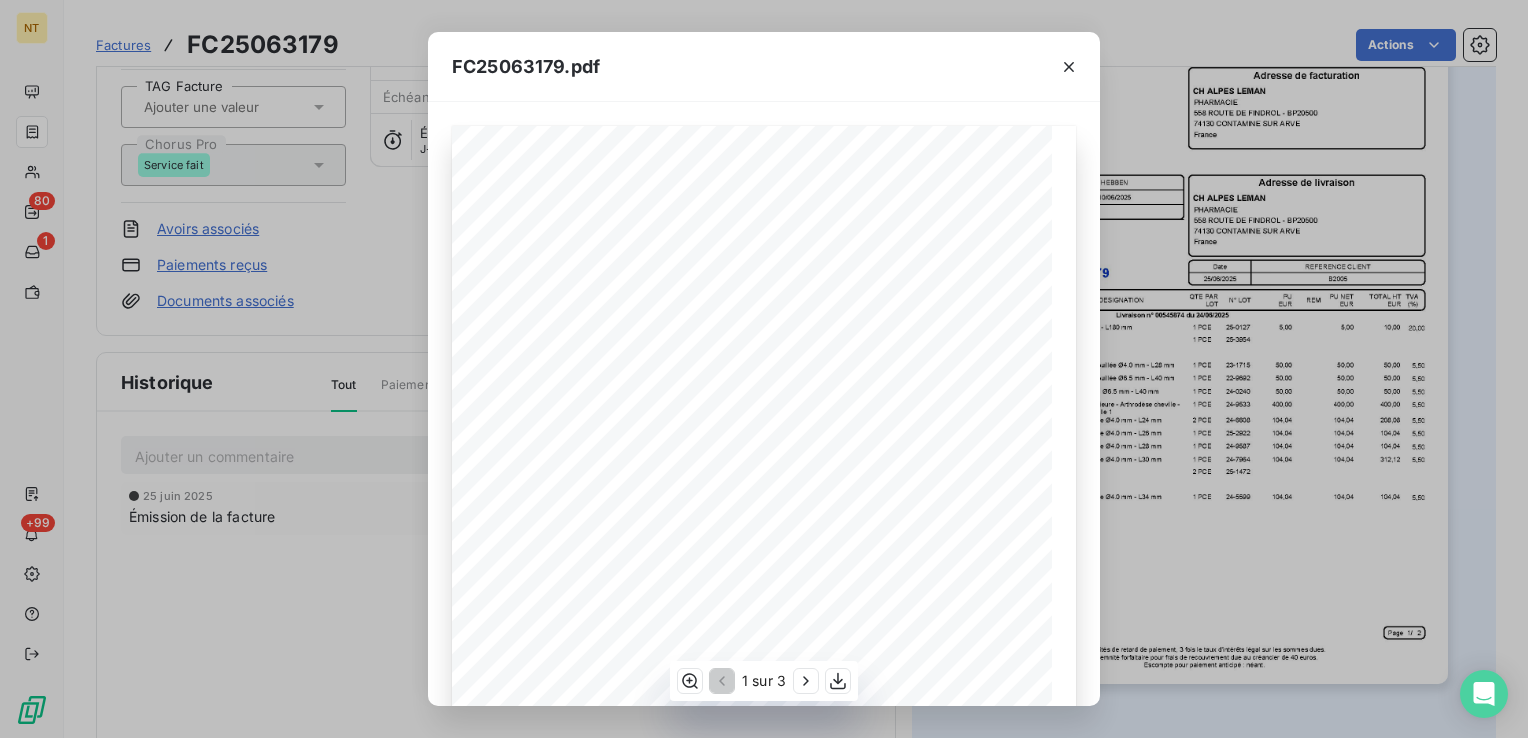 click on "24-0240" at bounding box center [806, 614] 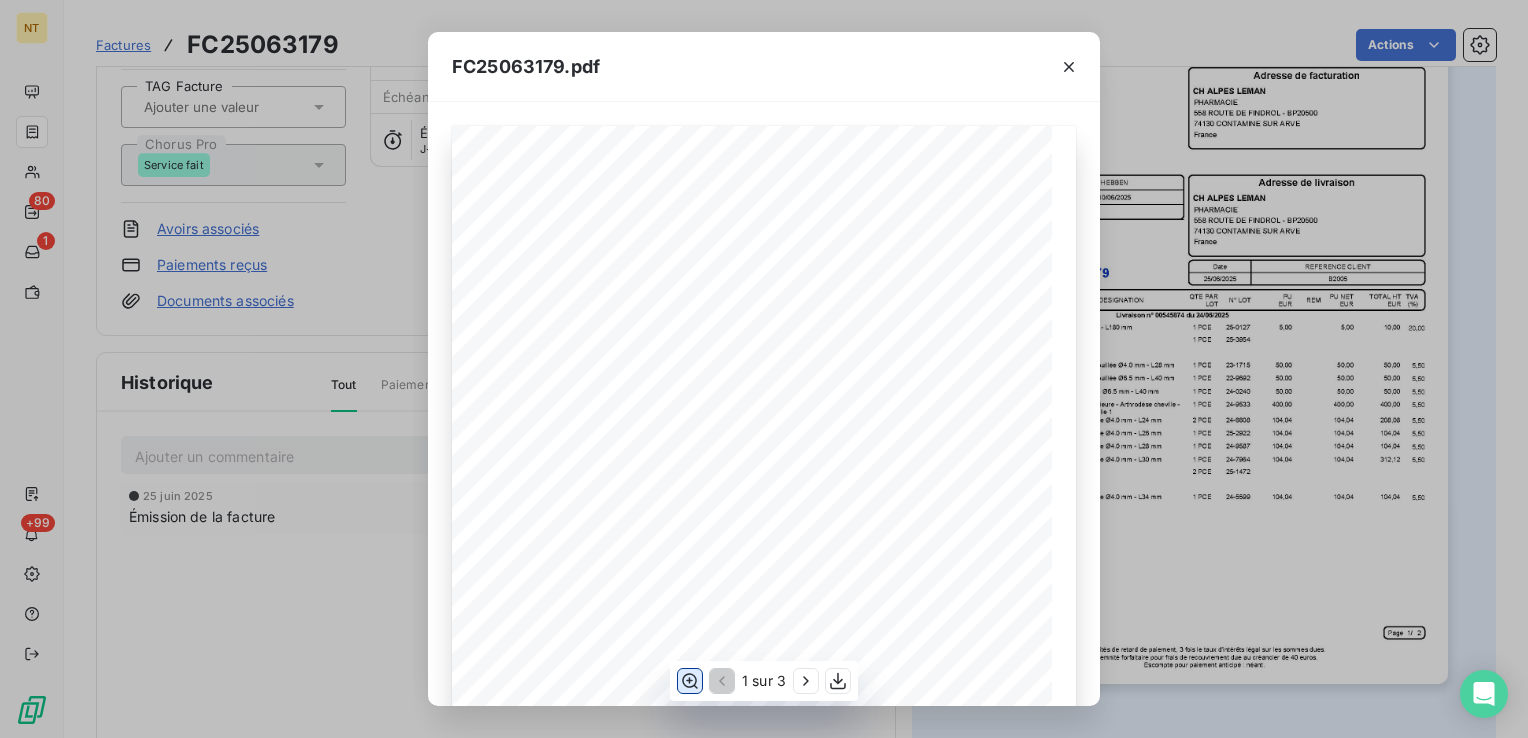 click 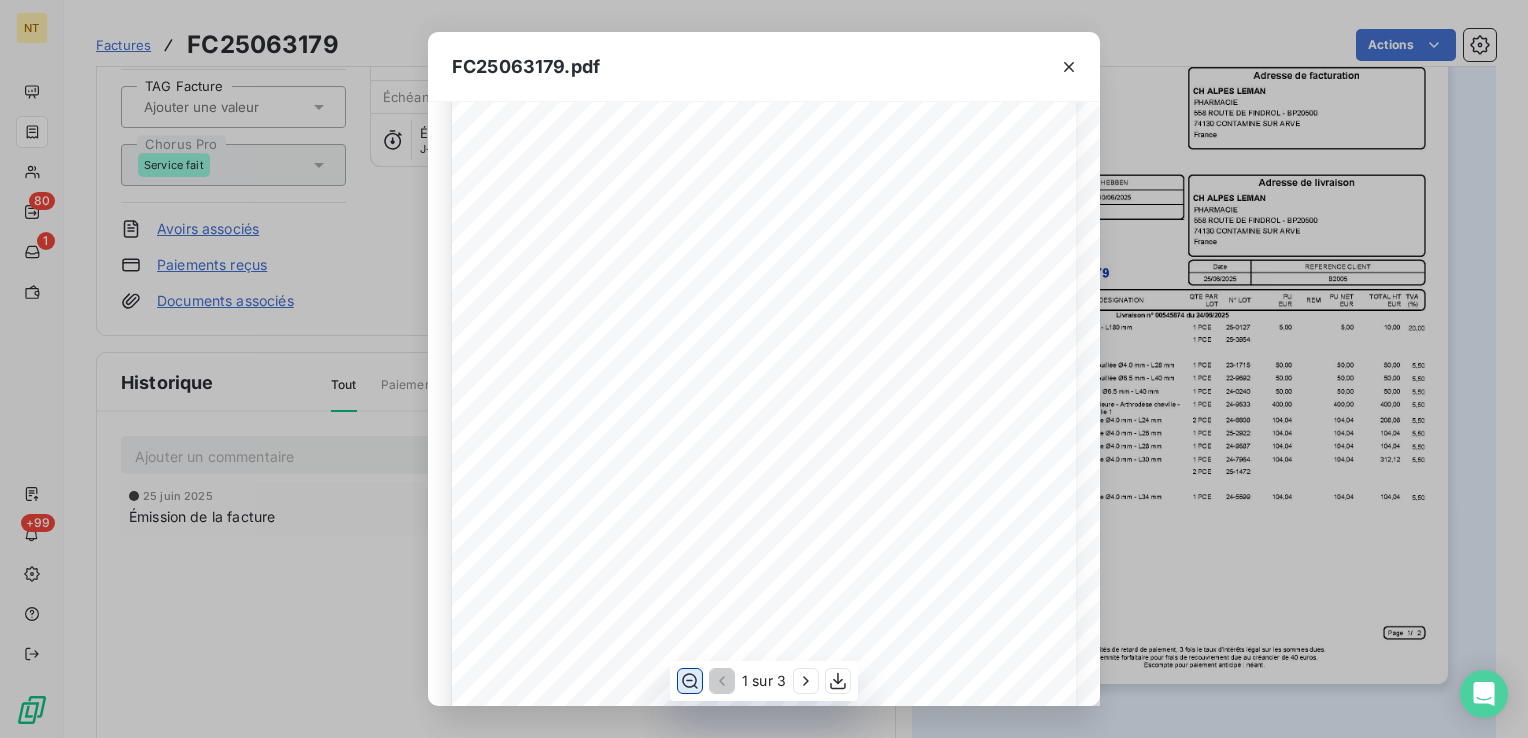 scroll, scrollTop: 600, scrollLeft: 0, axis: vertical 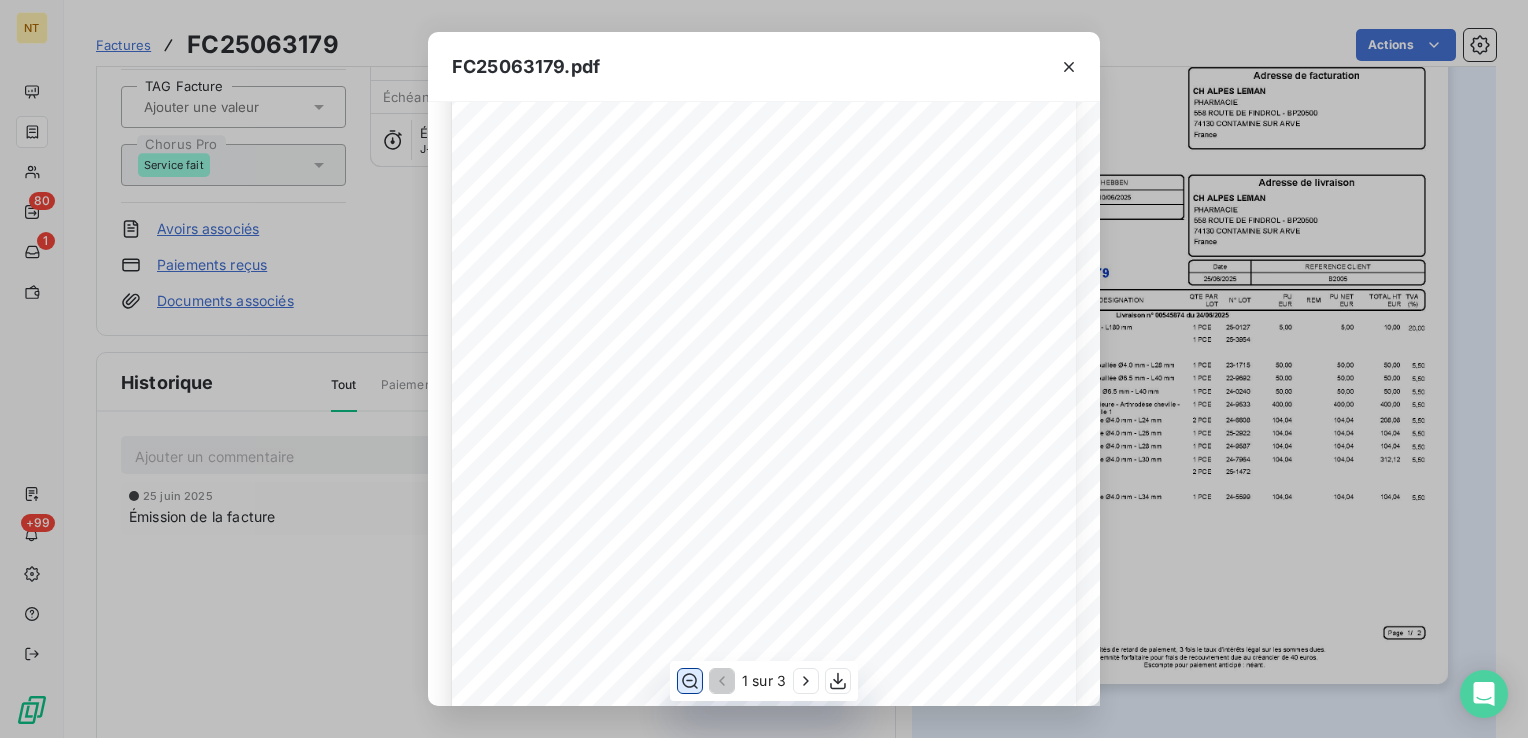 drag, startPoint x: 817, startPoint y: 694, endPoint x: 848, endPoint y: 693, distance: 31.016125 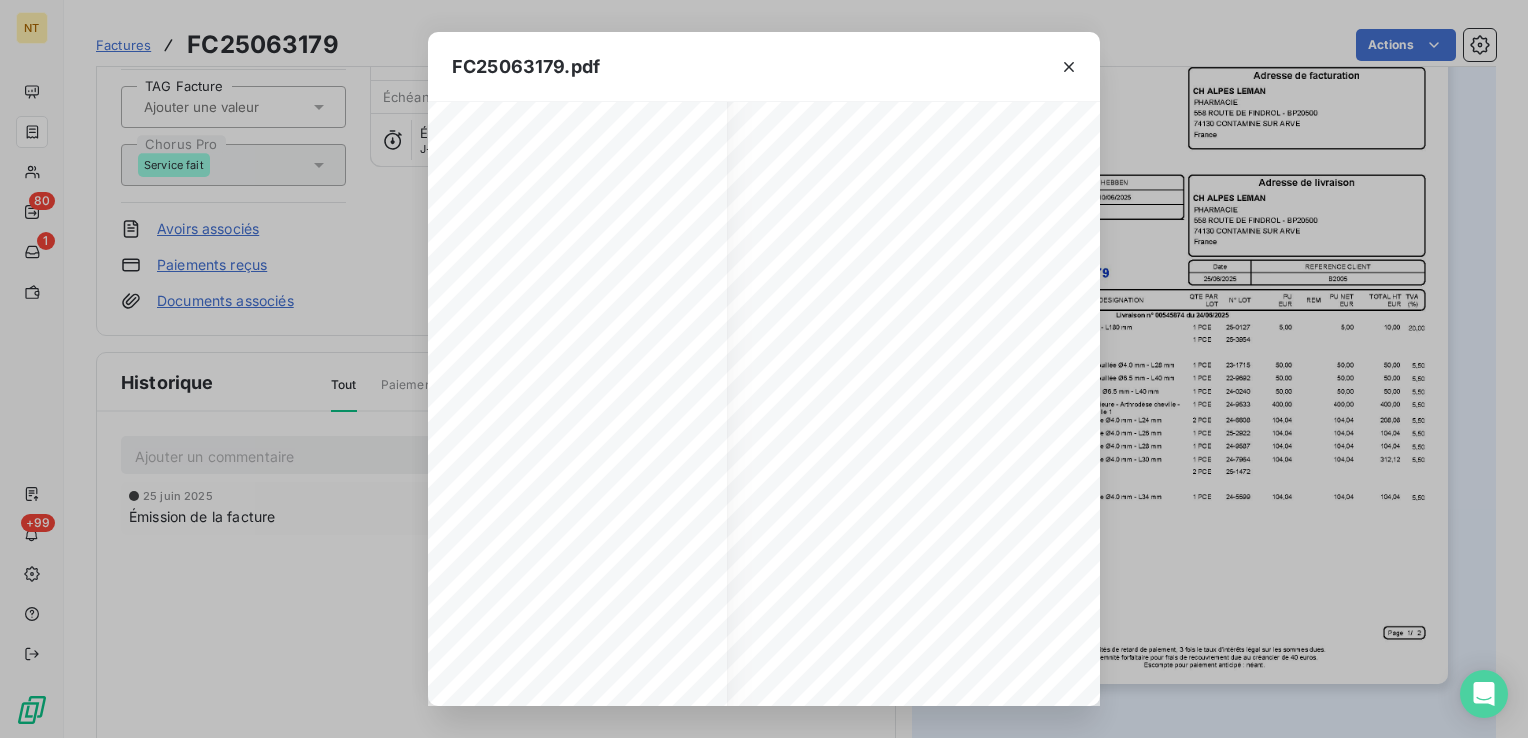 scroll, scrollTop: 600, scrollLeft: 367, axis: both 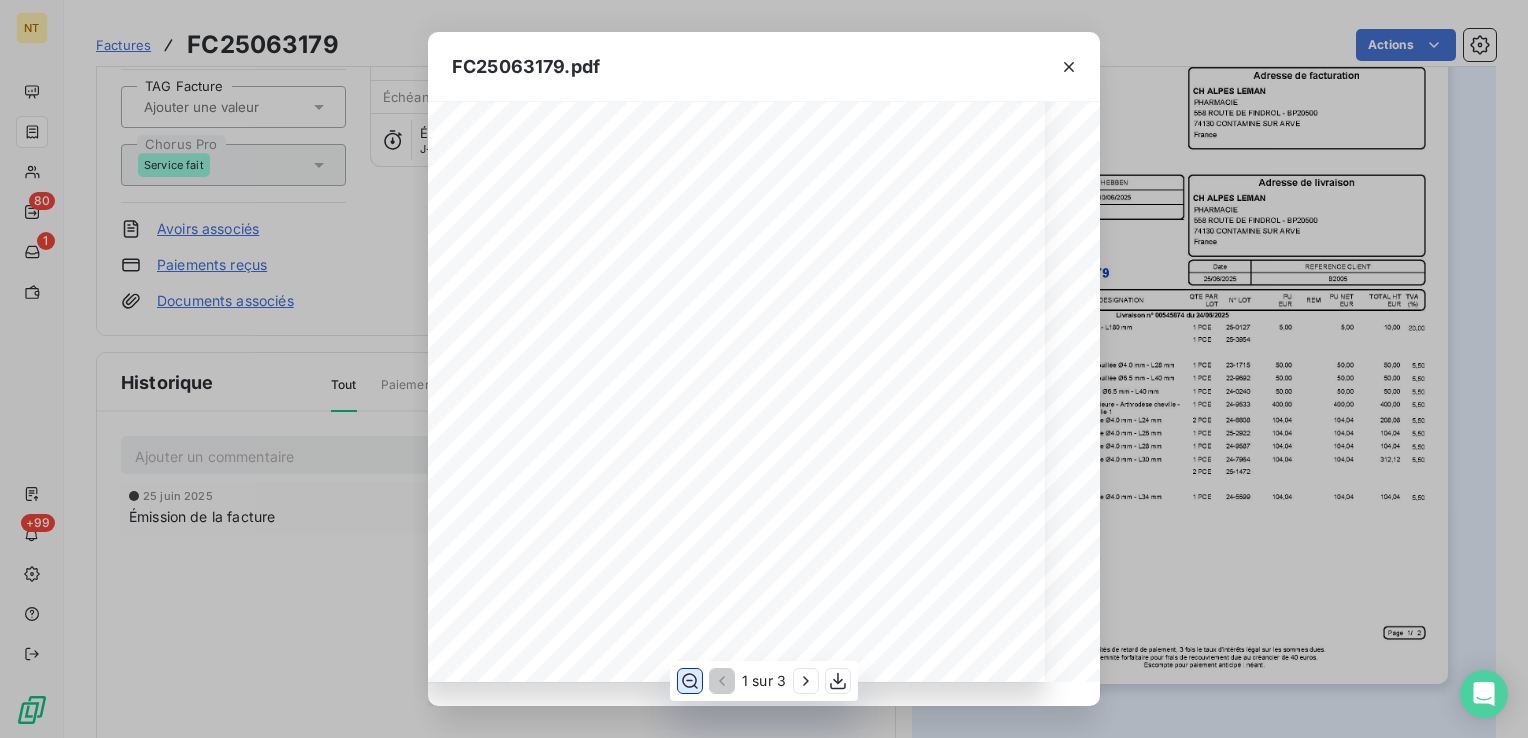 click on "1 sur 3" at bounding box center (764, 681) 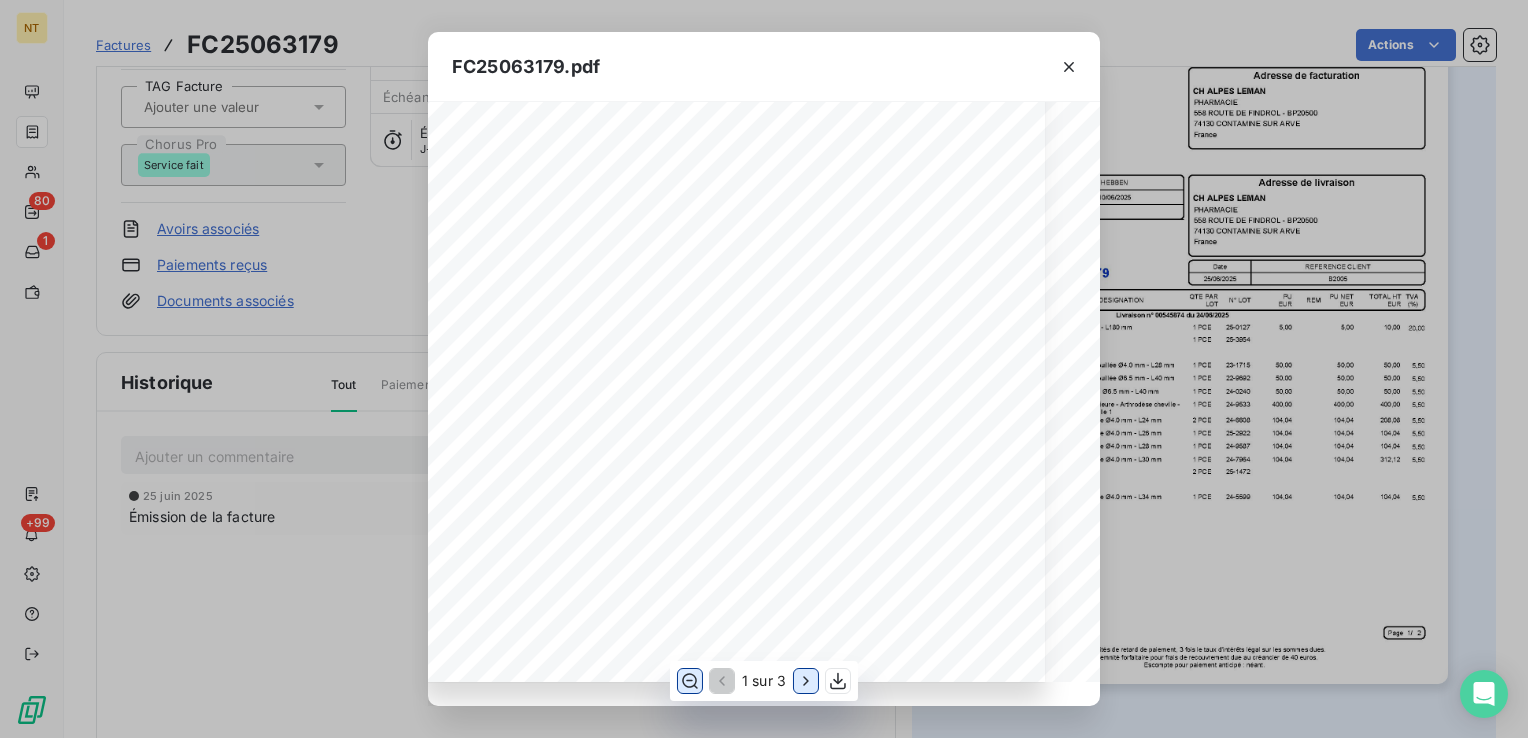 click 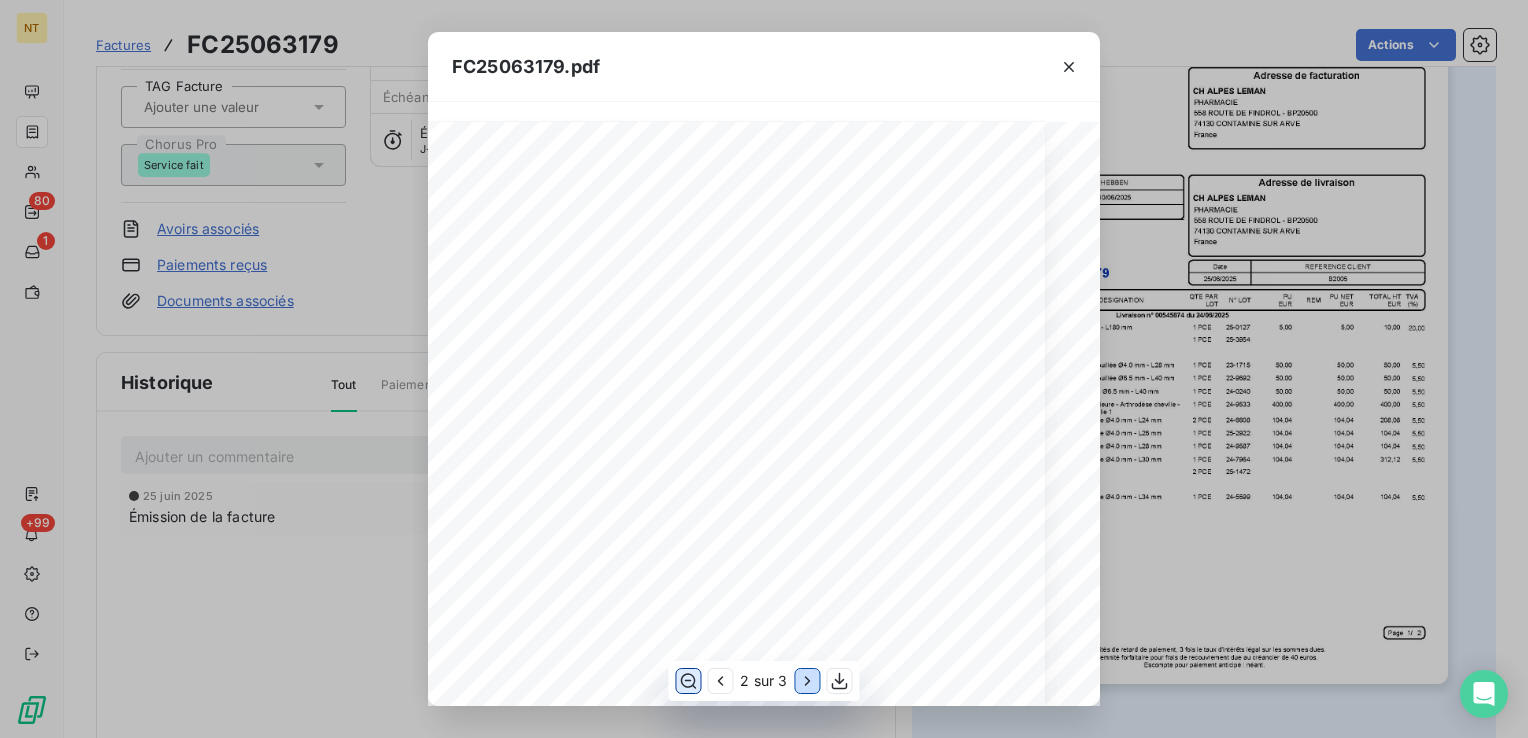 scroll, scrollTop: 0, scrollLeft: 31, axis: horizontal 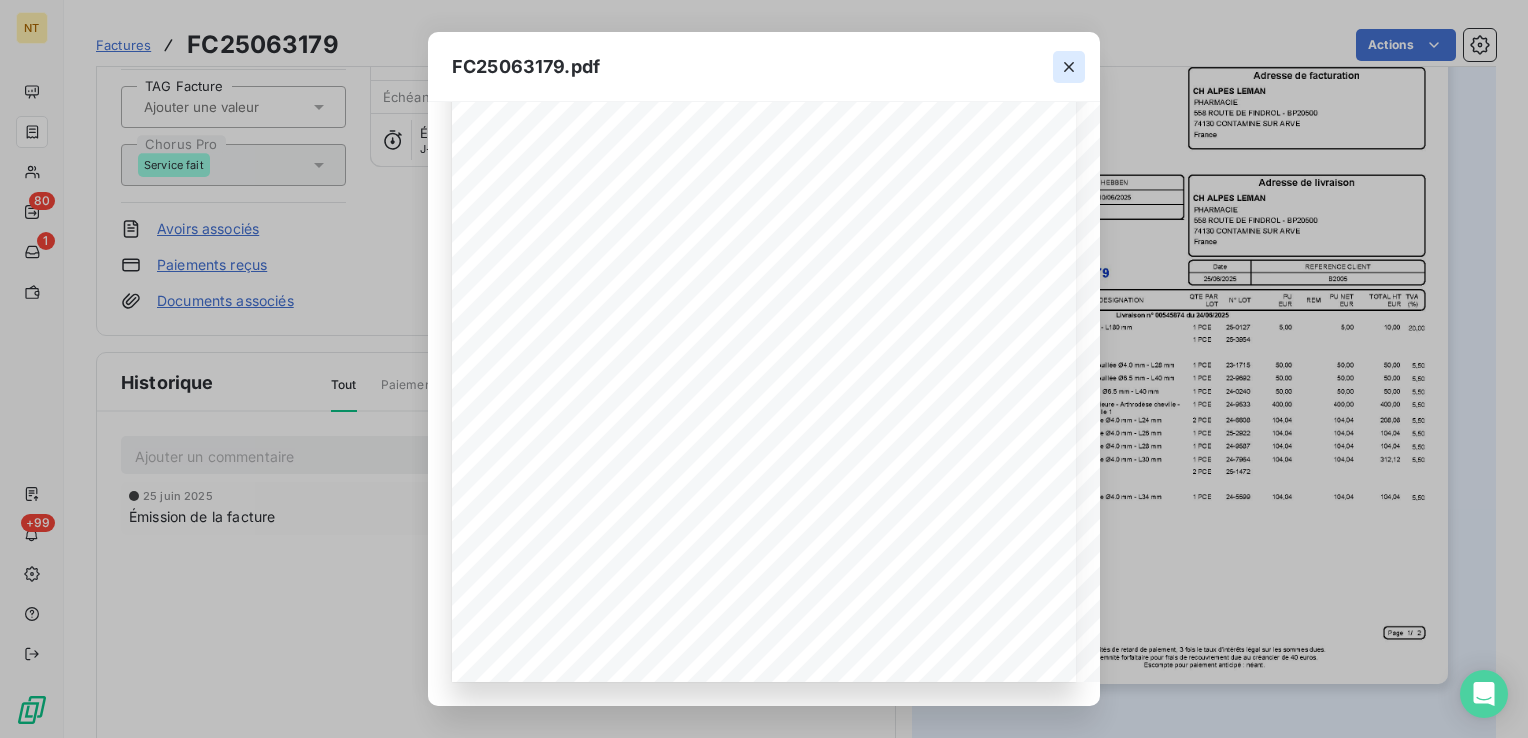 click 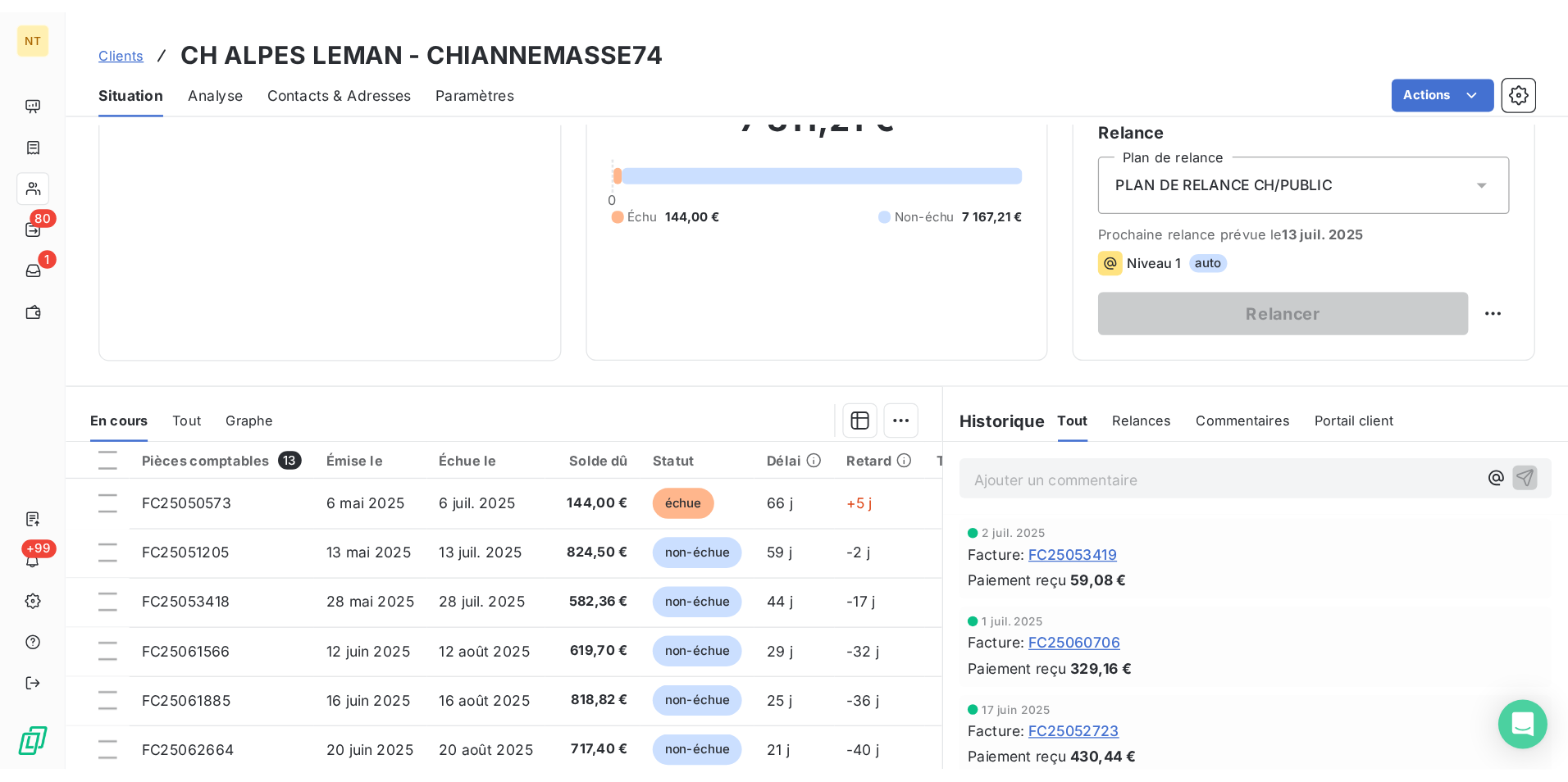 scroll, scrollTop: 164, scrollLeft: 0, axis: vertical 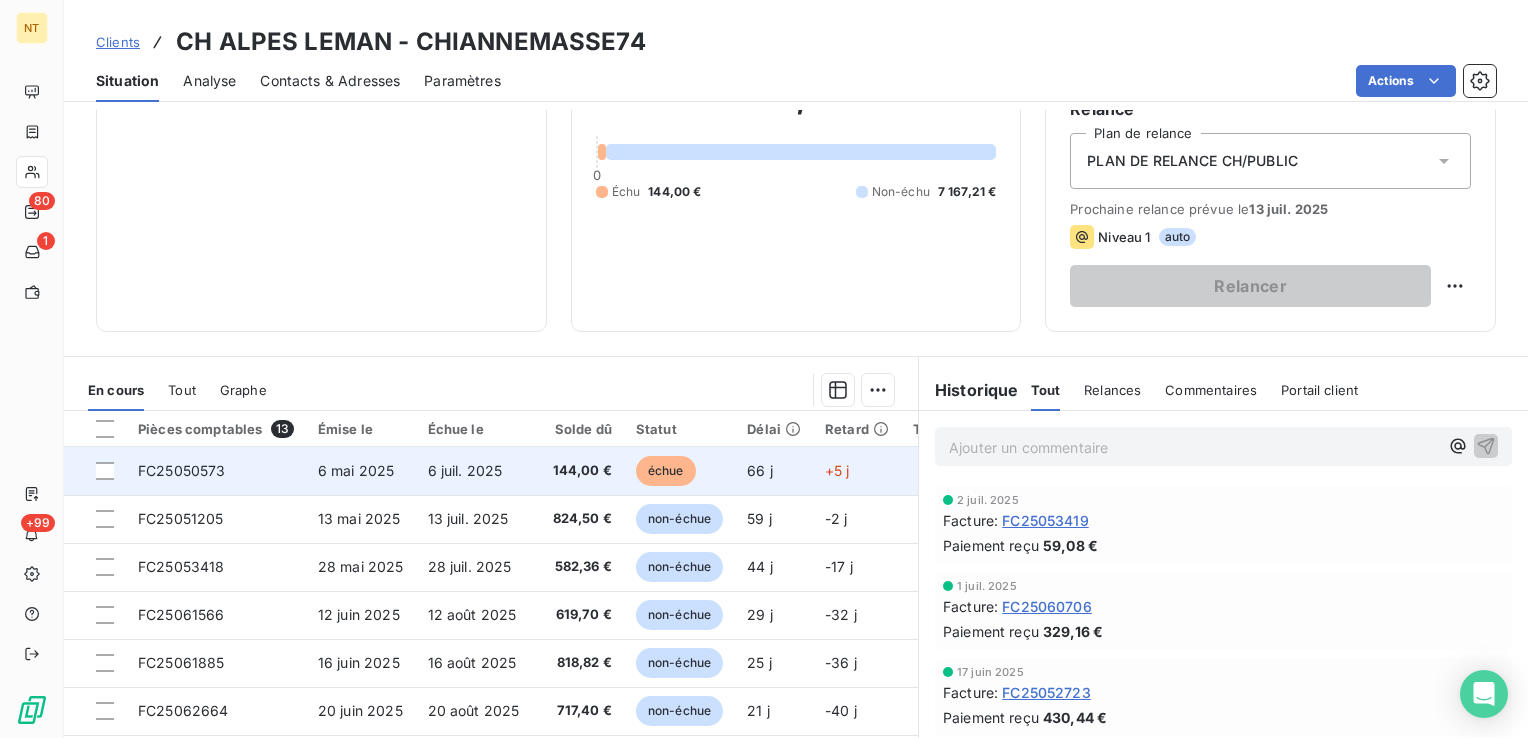 click on "6 mai 2025" at bounding box center [361, 471] 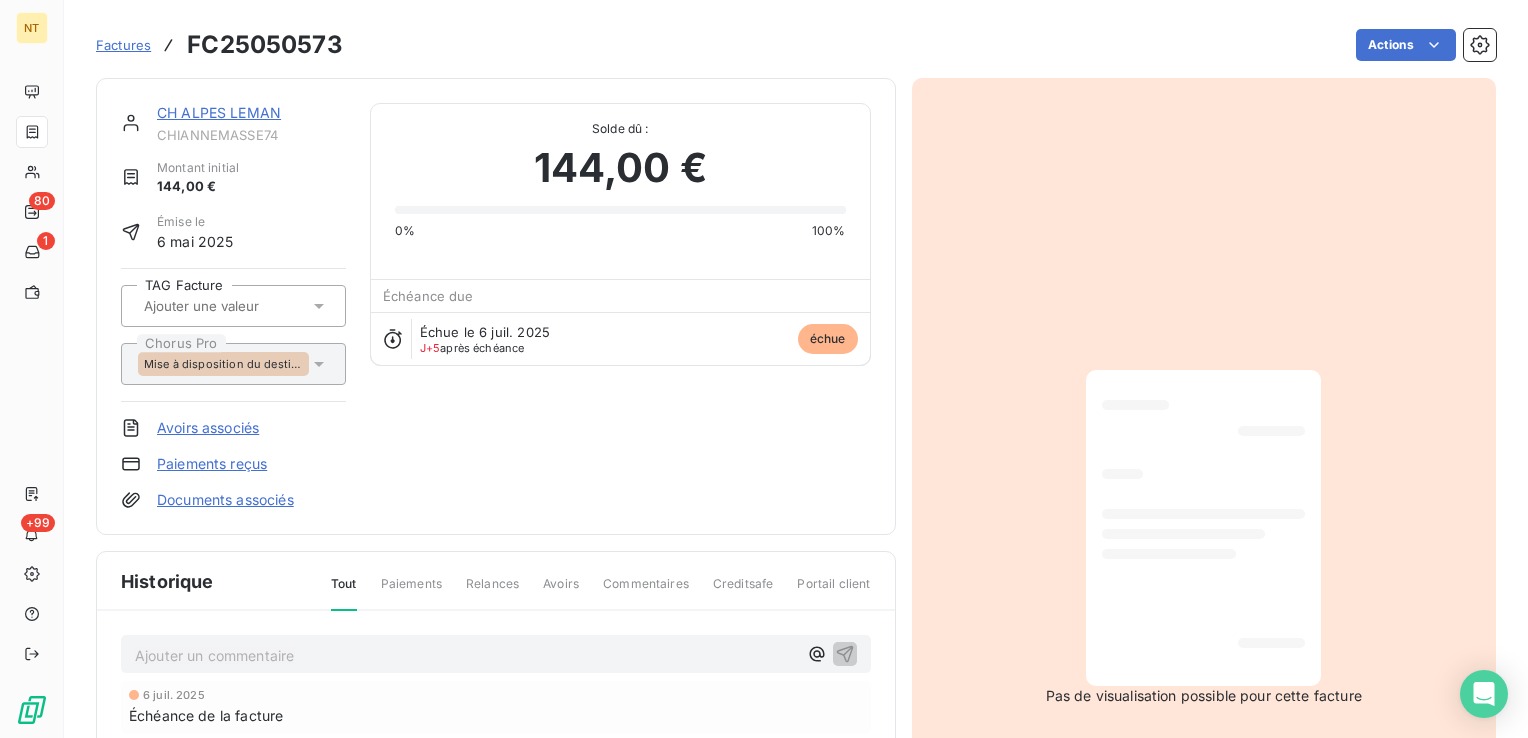 click on "FC25050573" at bounding box center [265, 45] 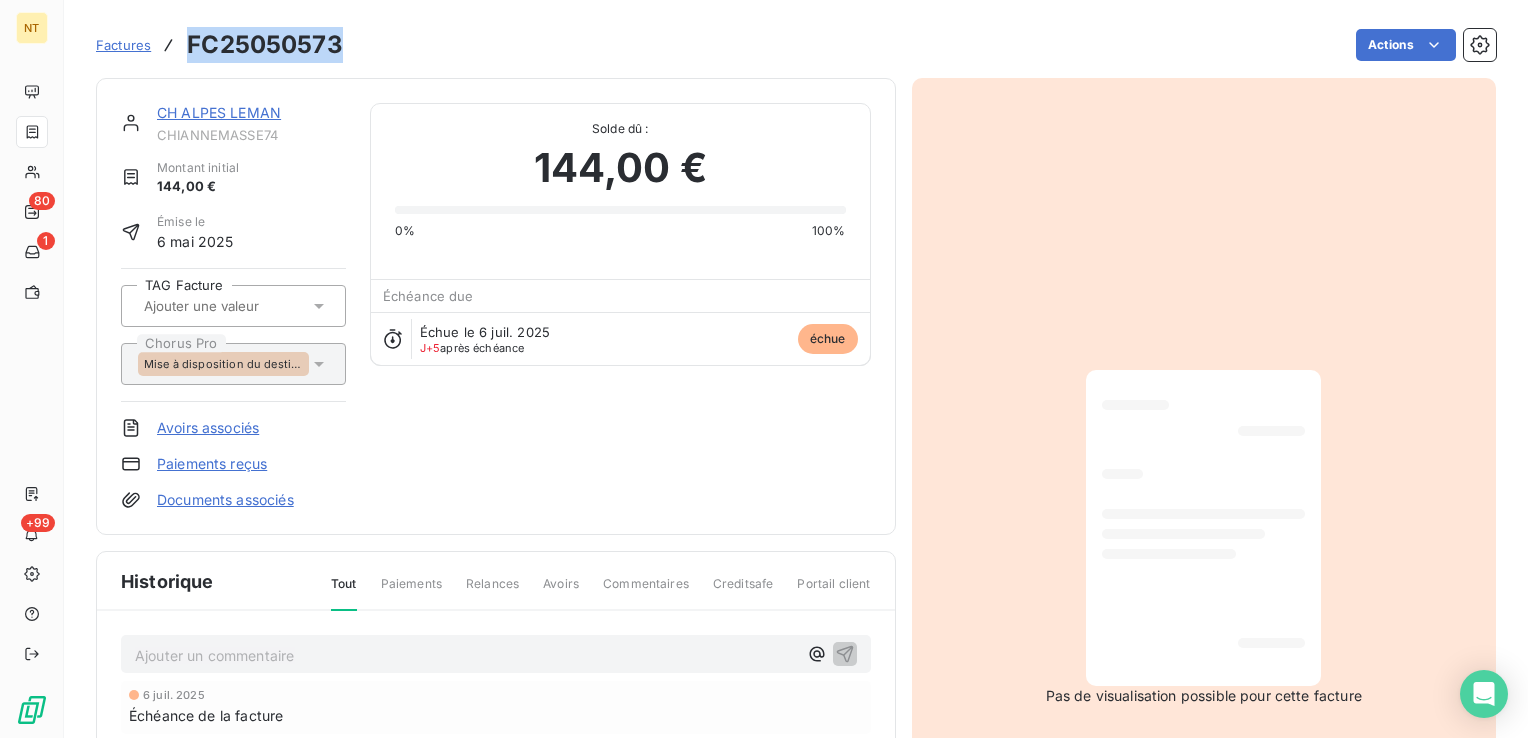 click on "FC25050573" at bounding box center [265, 45] 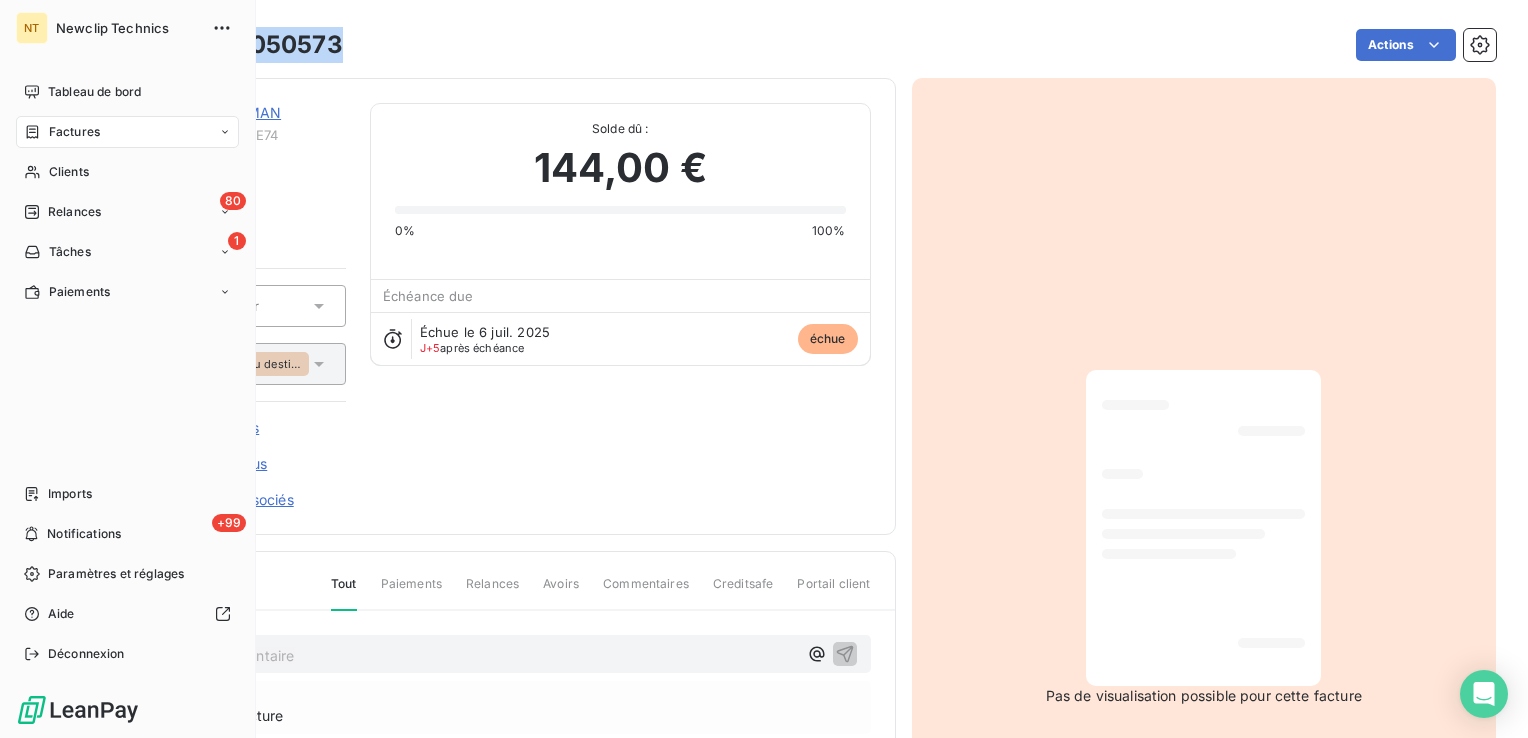 click on "Factures" at bounding box center [74, 132] 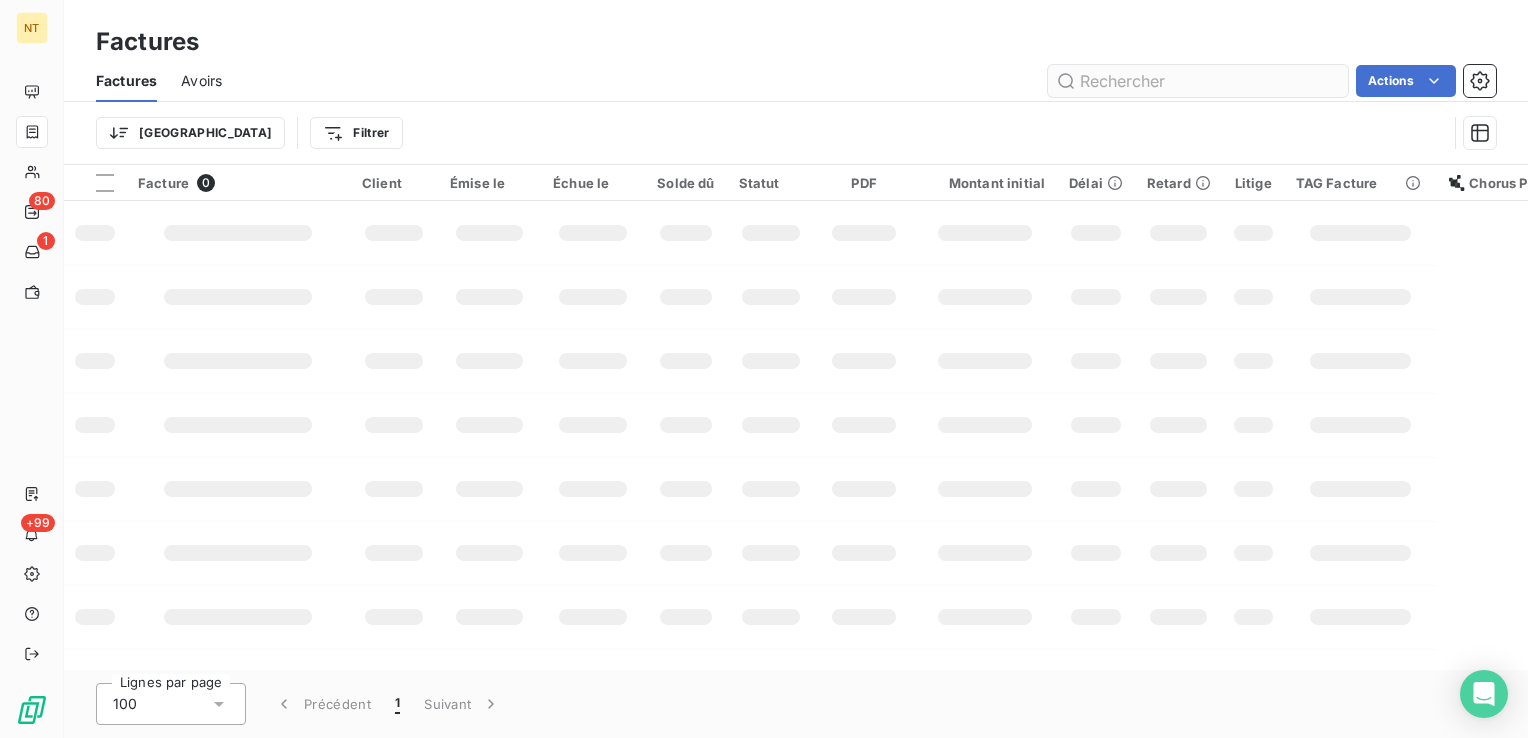click at bounding box center (1198, 81) 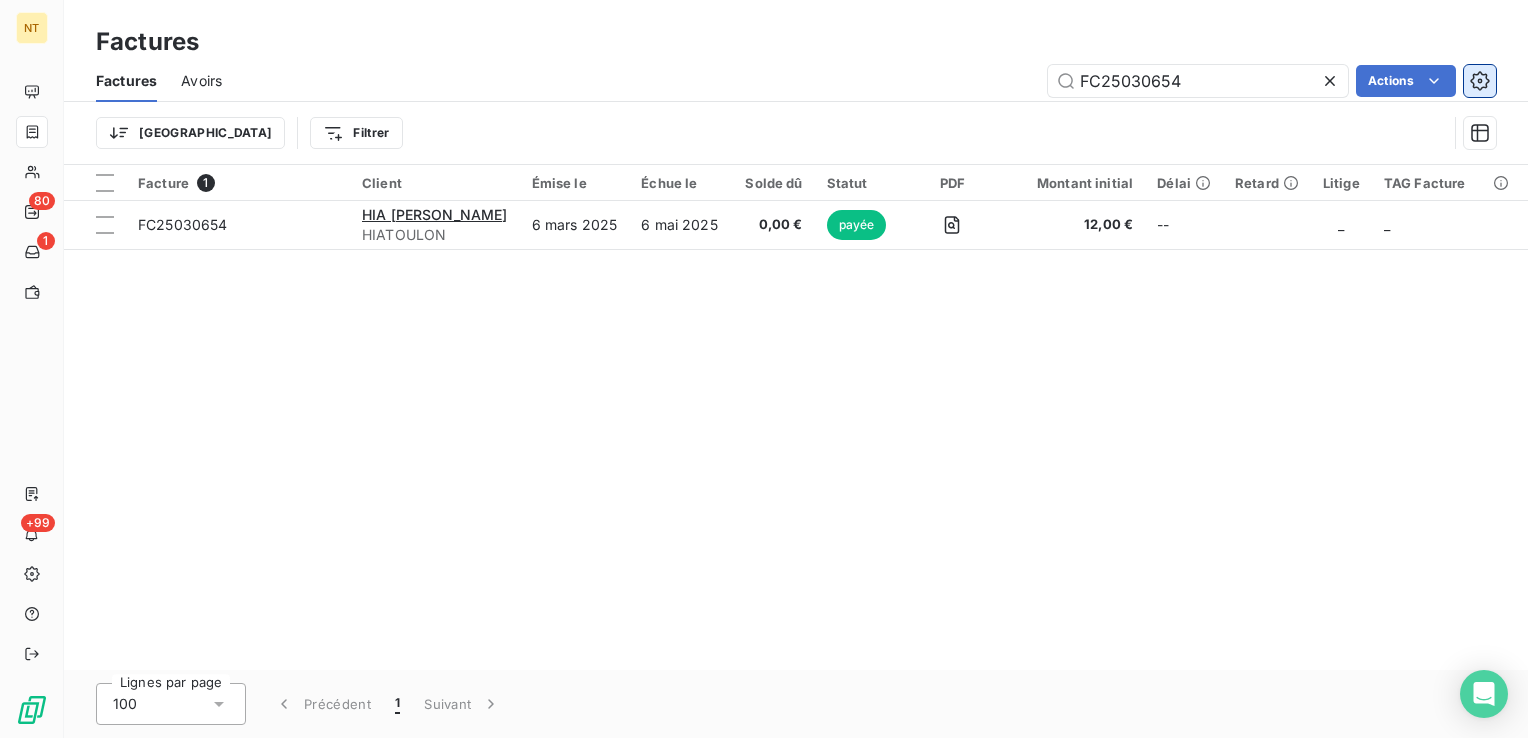 type on "FC25030654" 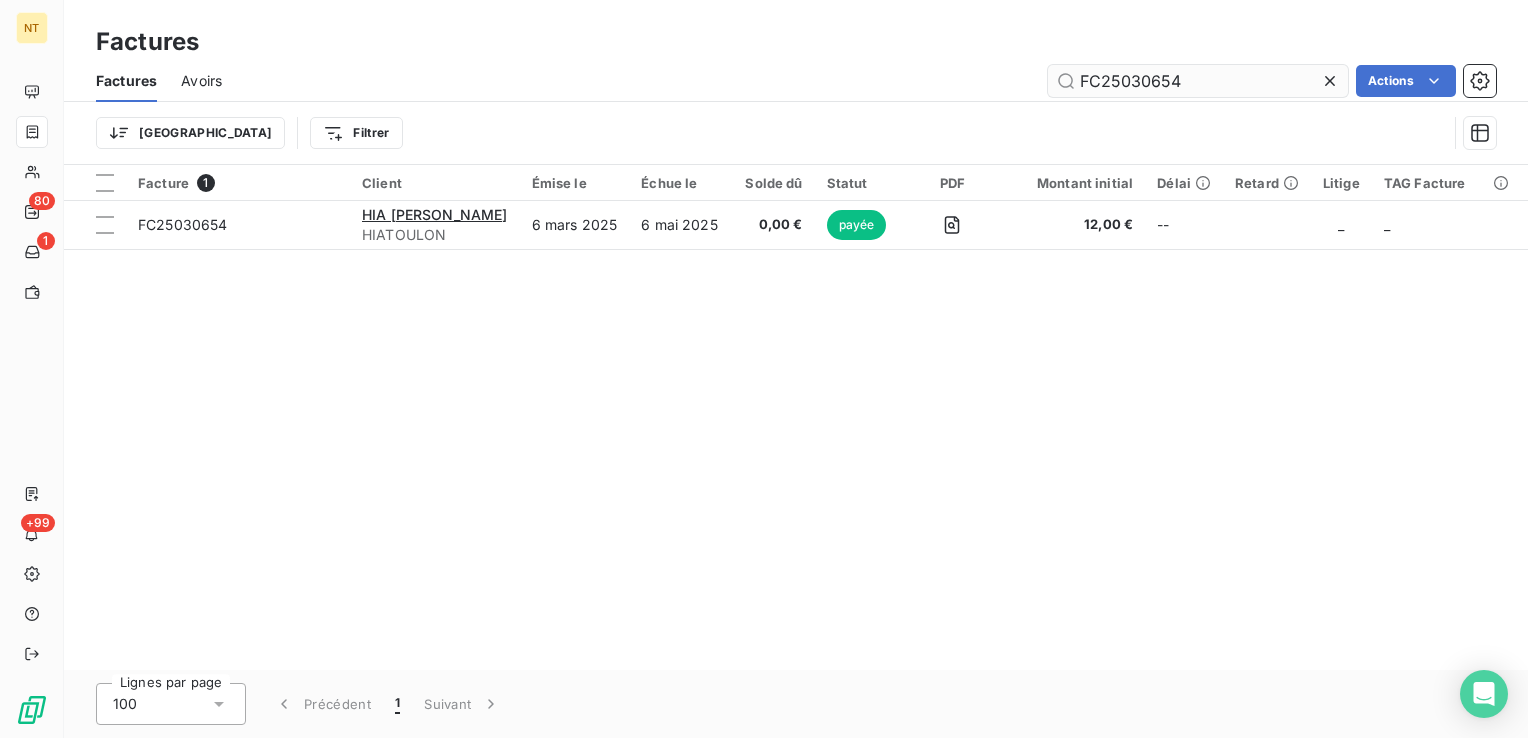 click 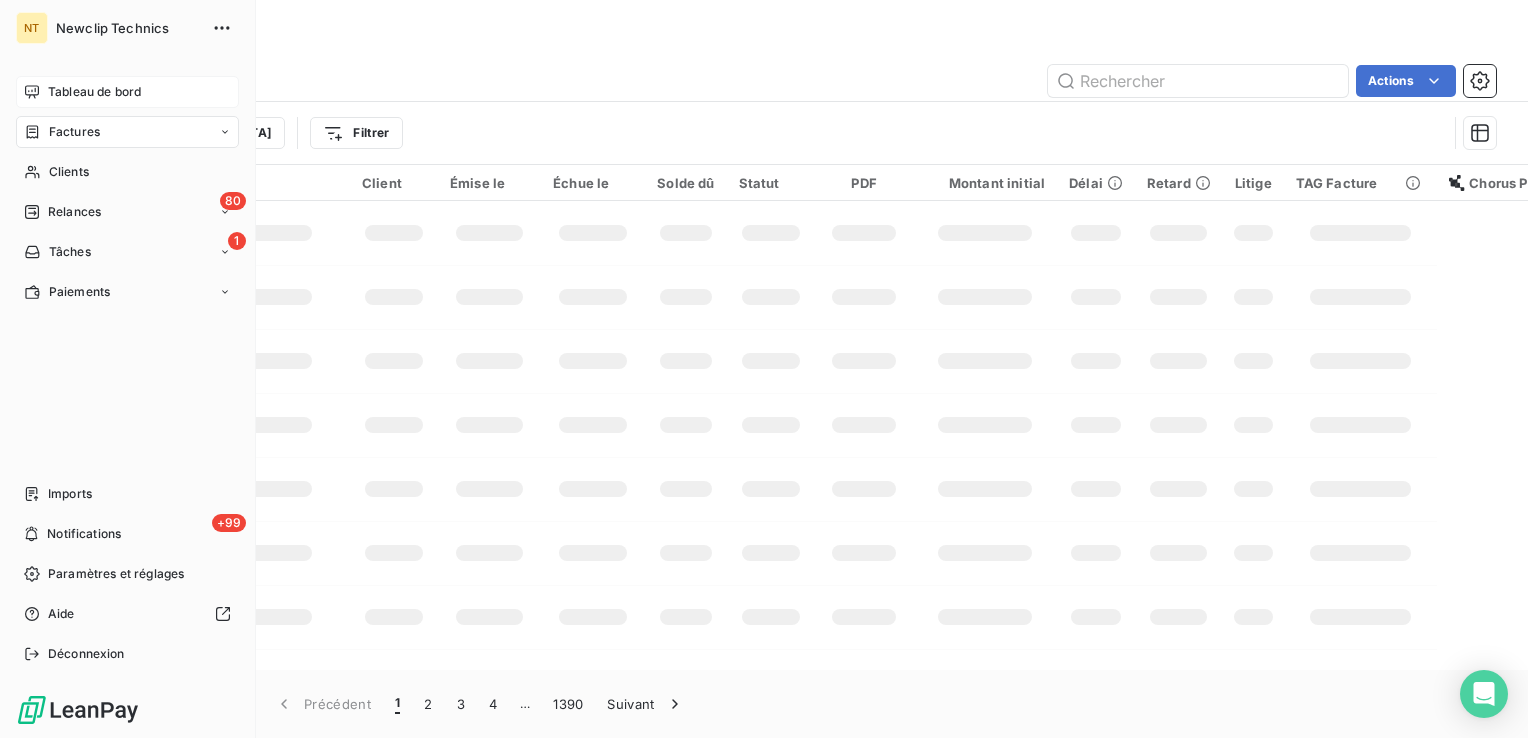 click on "Tableau de bord" at bounding box center [94, 92] 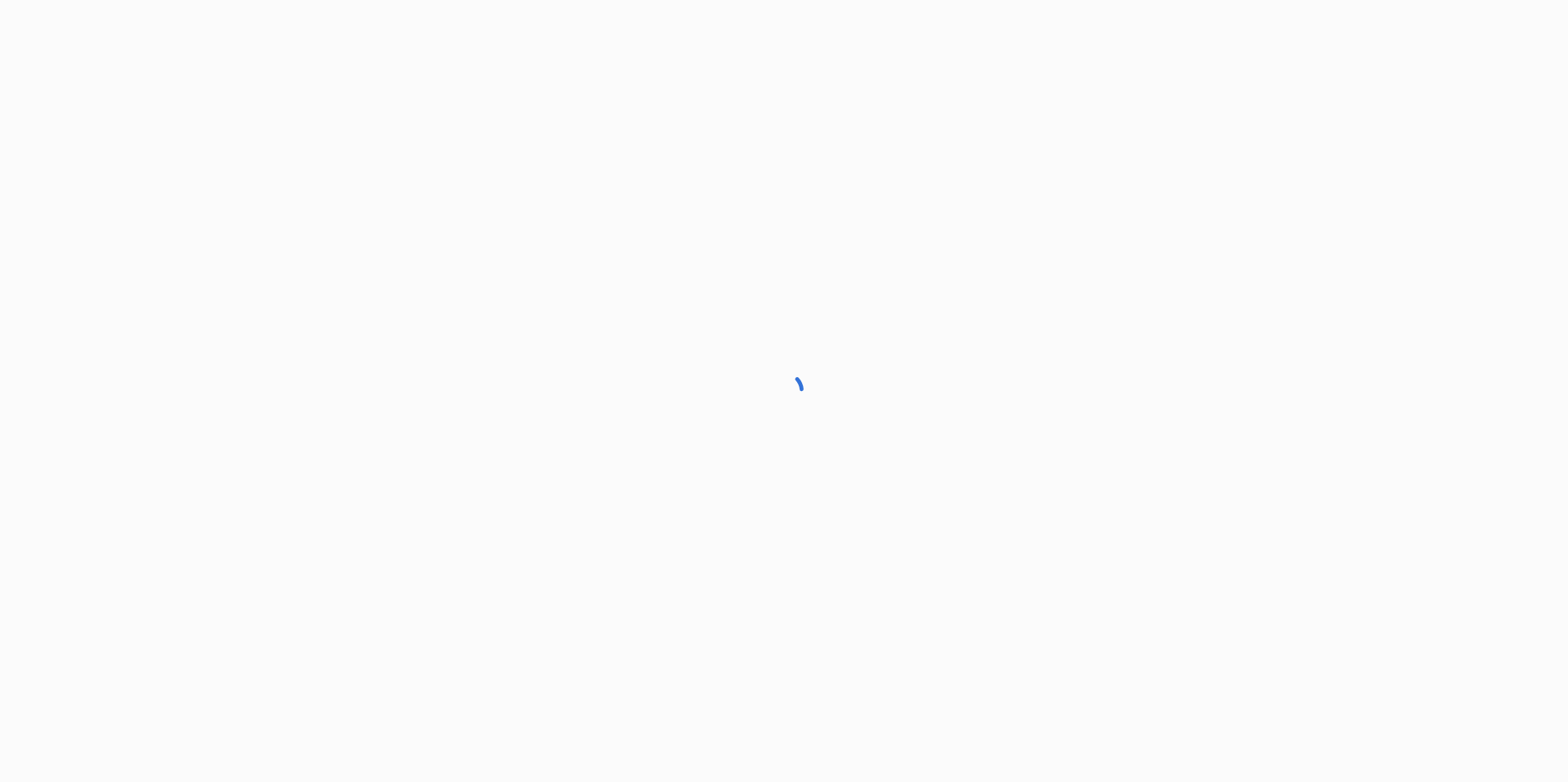 scroll, scrollTop: 0, scrollLeft: 0, axis: both 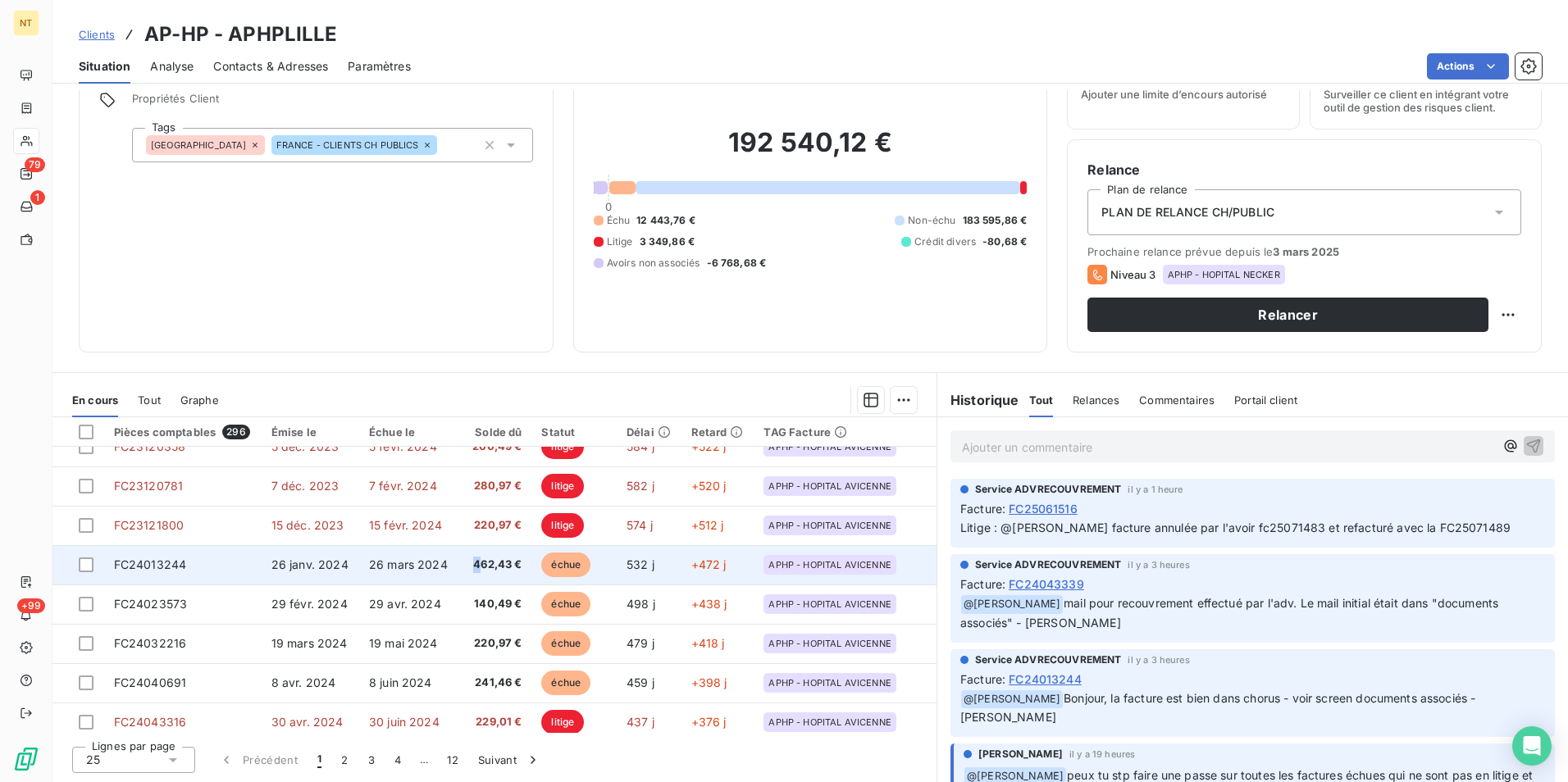 click on "462,43 €" at bounding box center [495, 565] 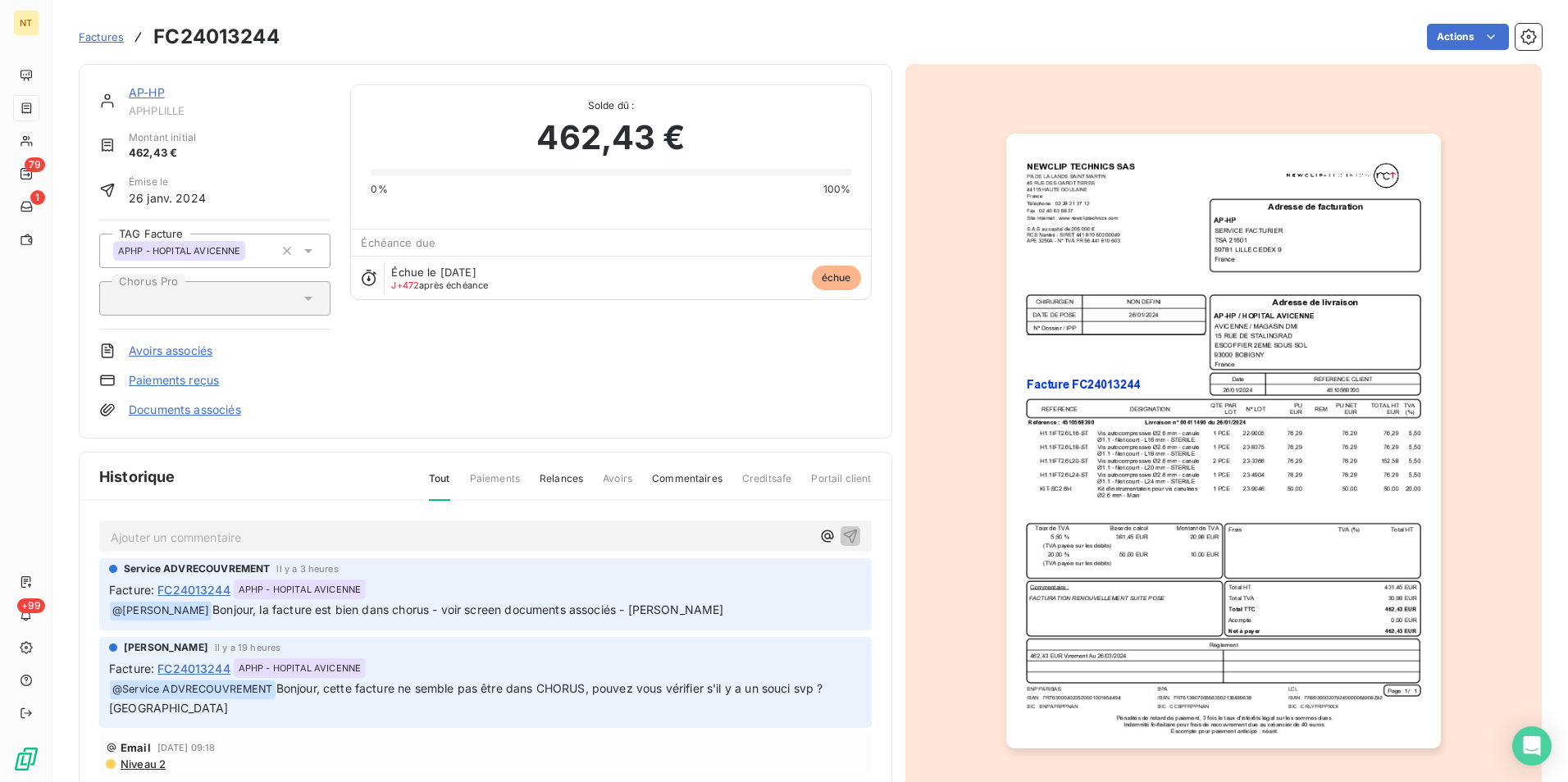 click on "FC24013244" at bounding box center [217, 37] 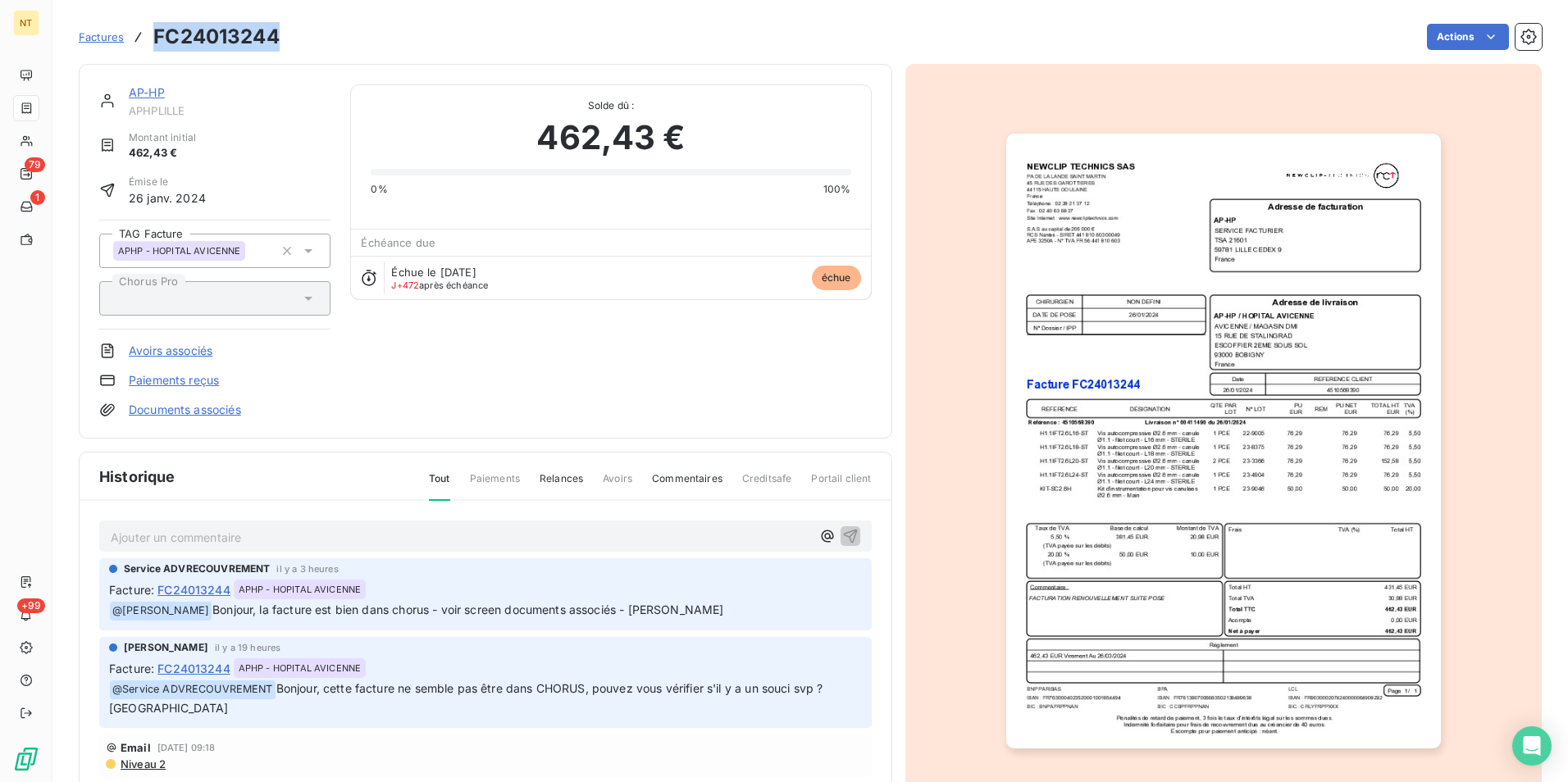 click on "FC24013244" at bounding box center [217, 37] 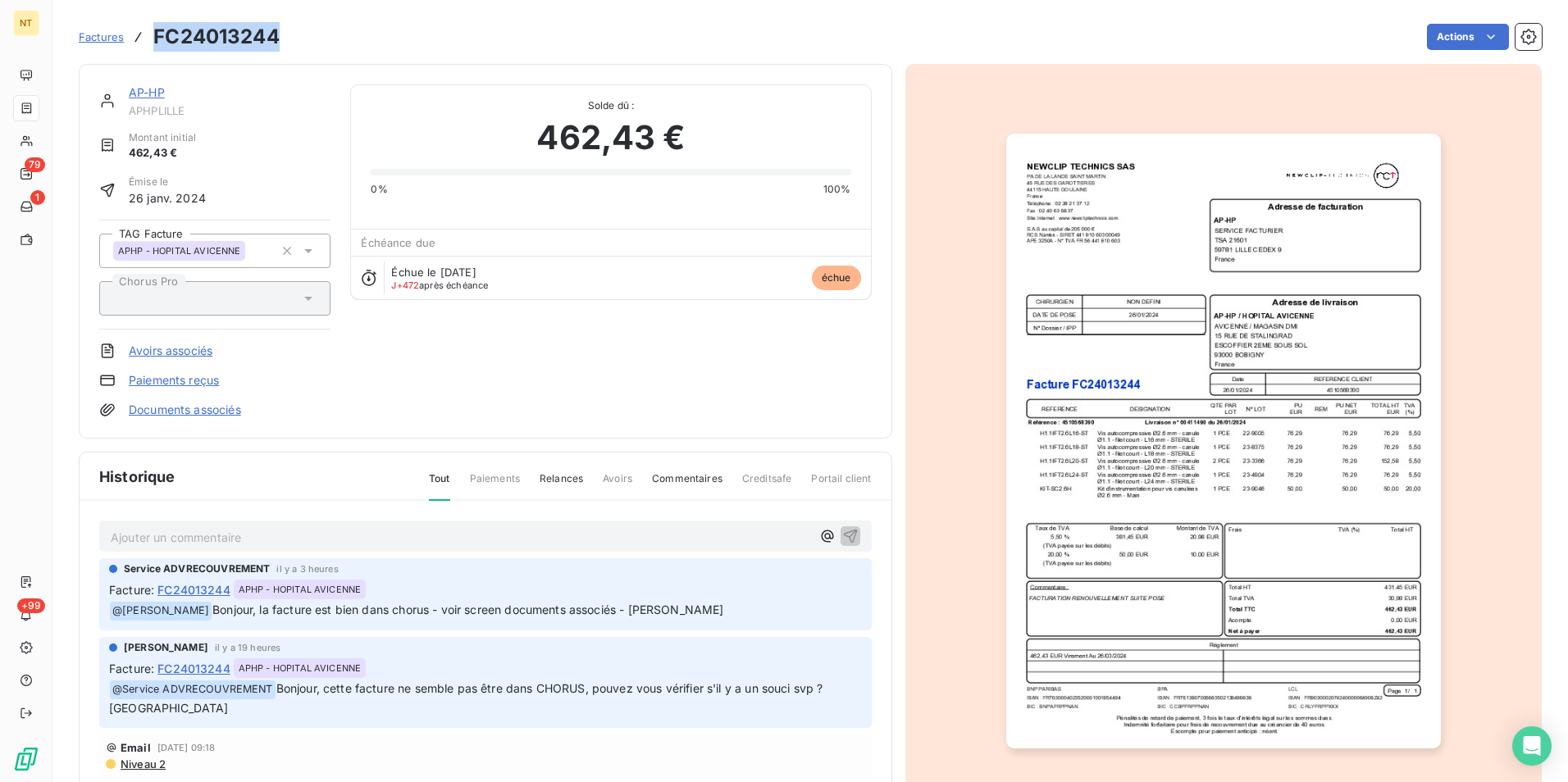 copy on "FC24013244" 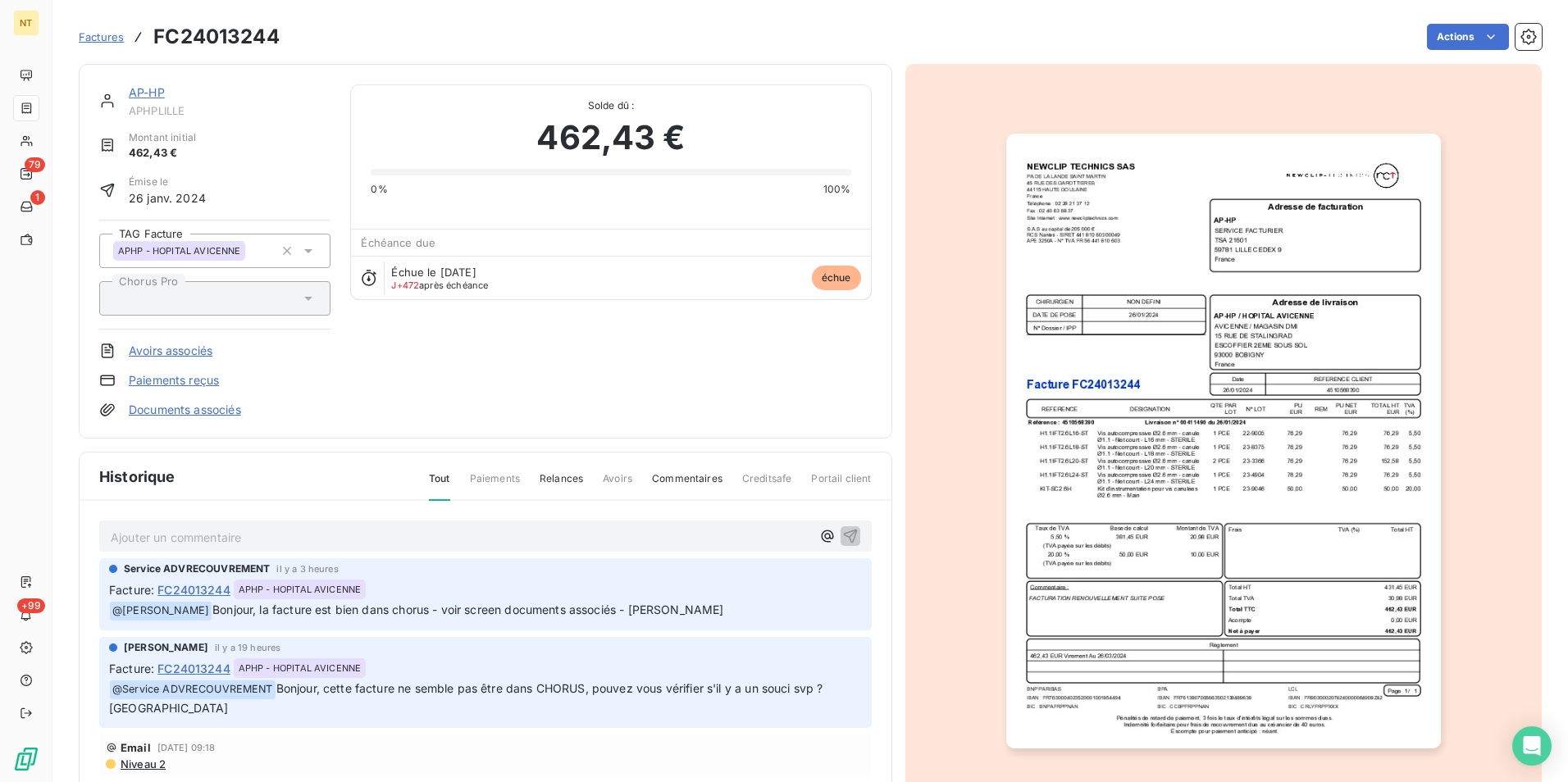 click on "Ajouter un commentaire ﻿" at bounding box center [461, 537] 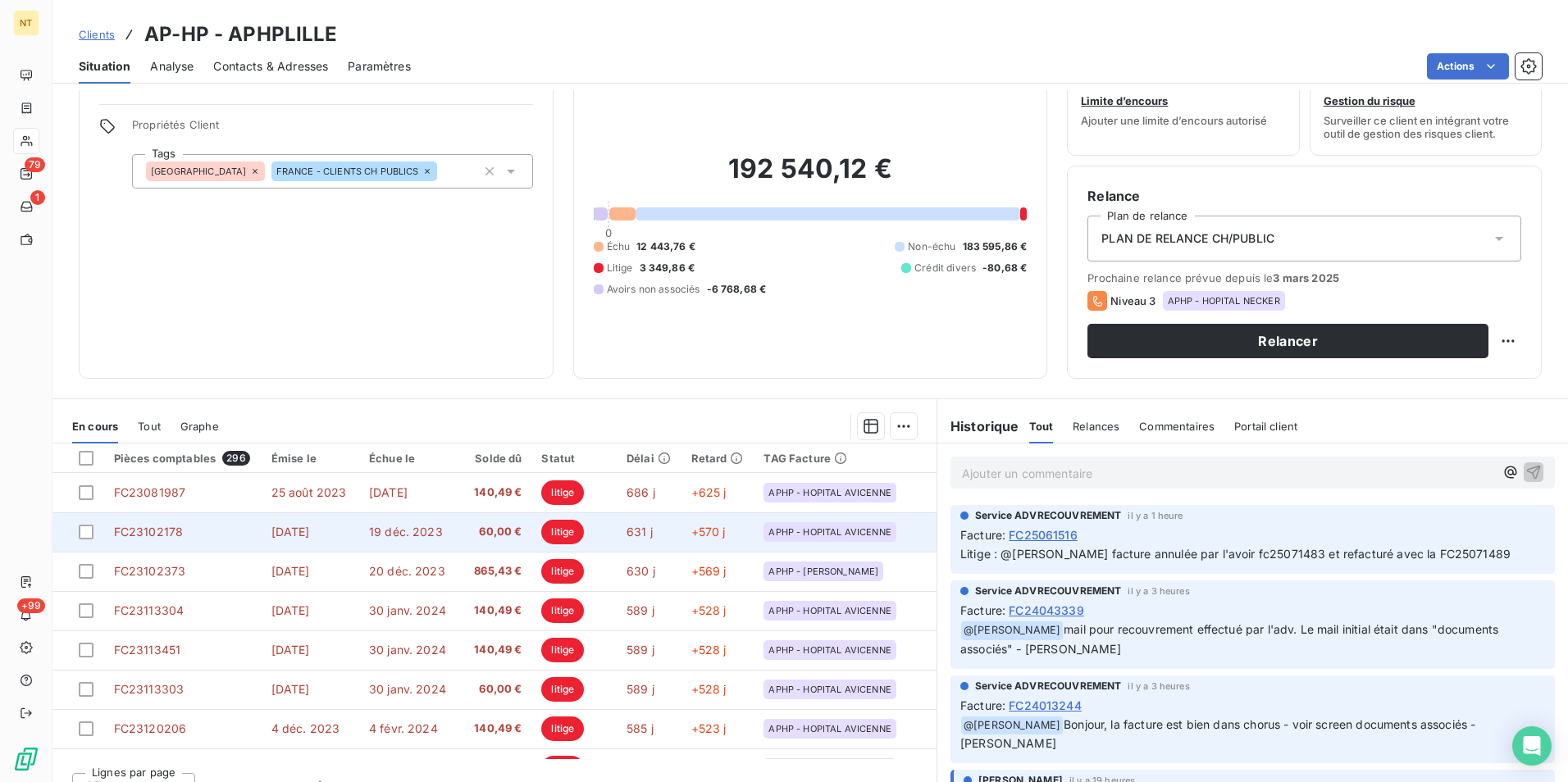 scroll, scrollTop: 75, scrollLeft: 0, axis: vertical 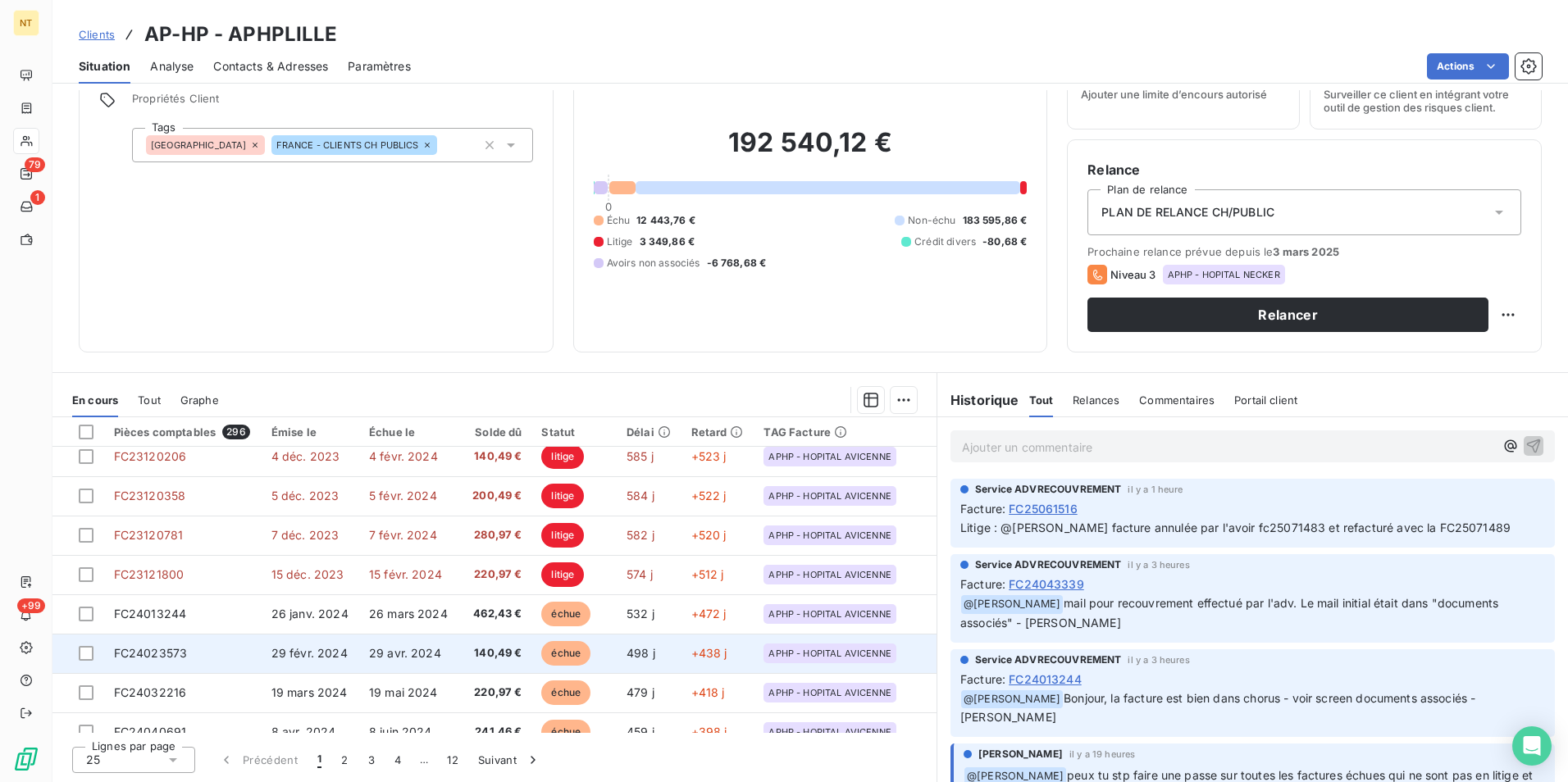 click on "140,49 €" at bounding box center [495, 653] 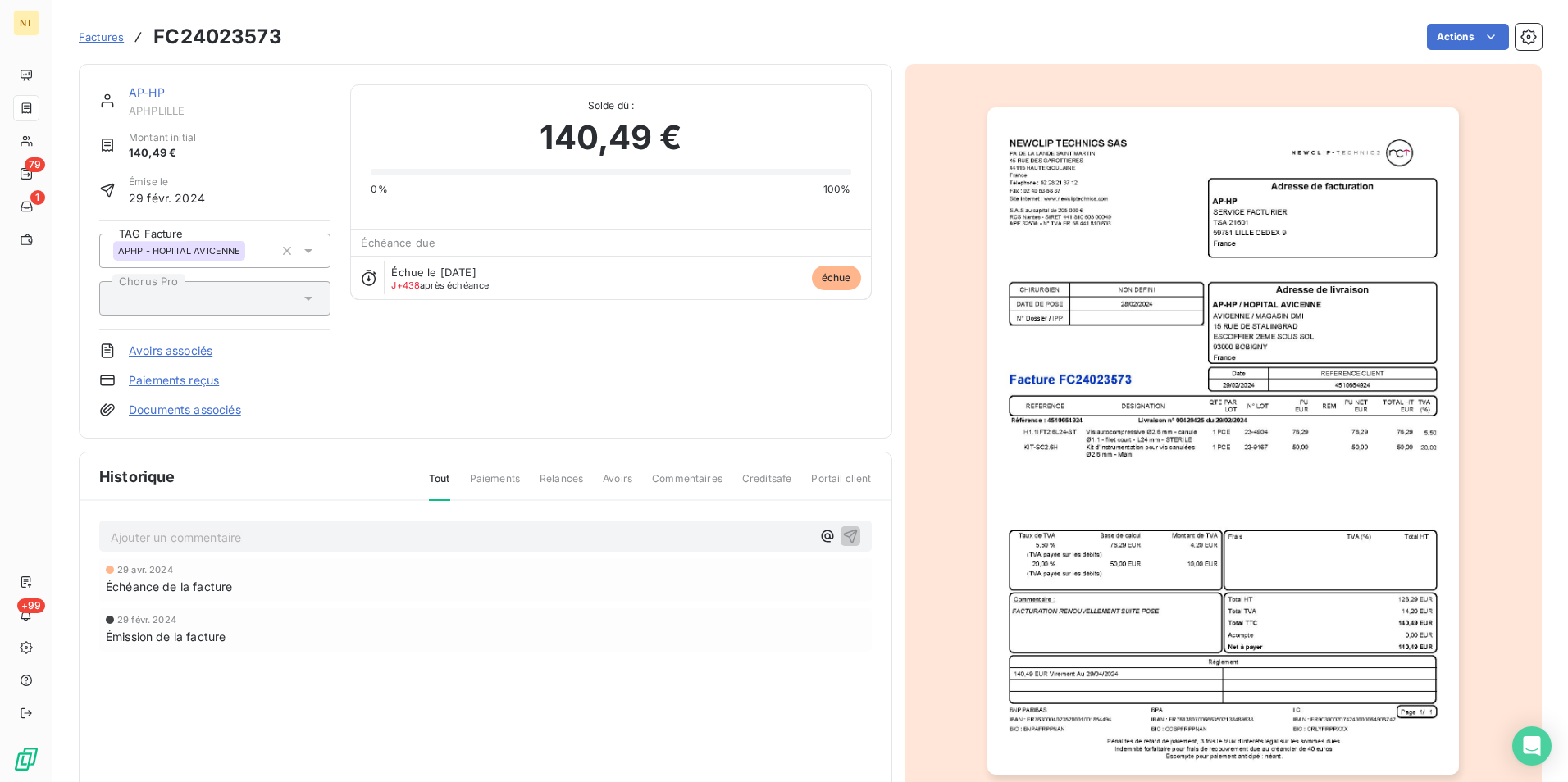 click on "FC24023573" at bounding box center [217, 37] 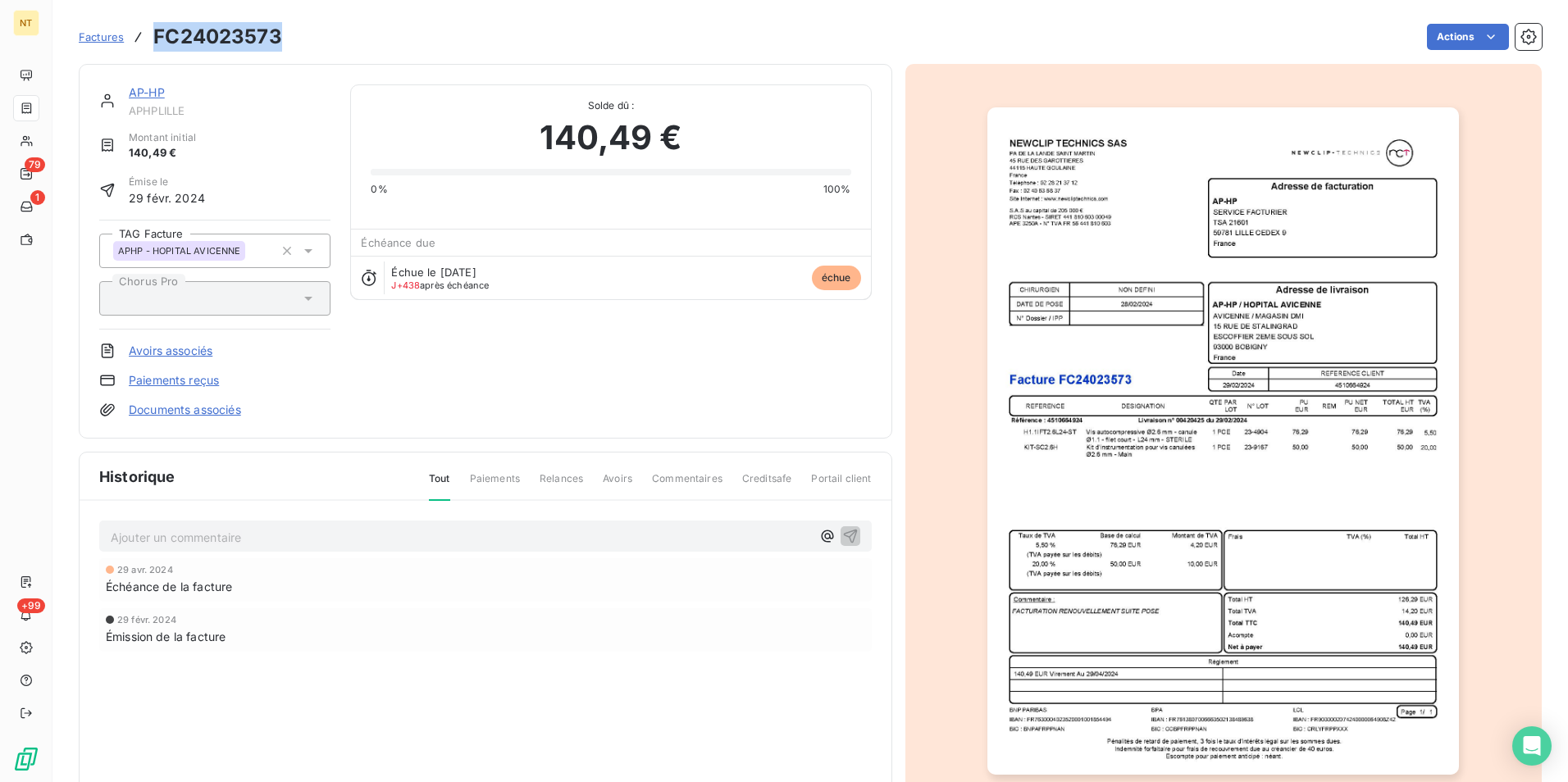 click on "FC24023573" at bounding box center [217, 37] 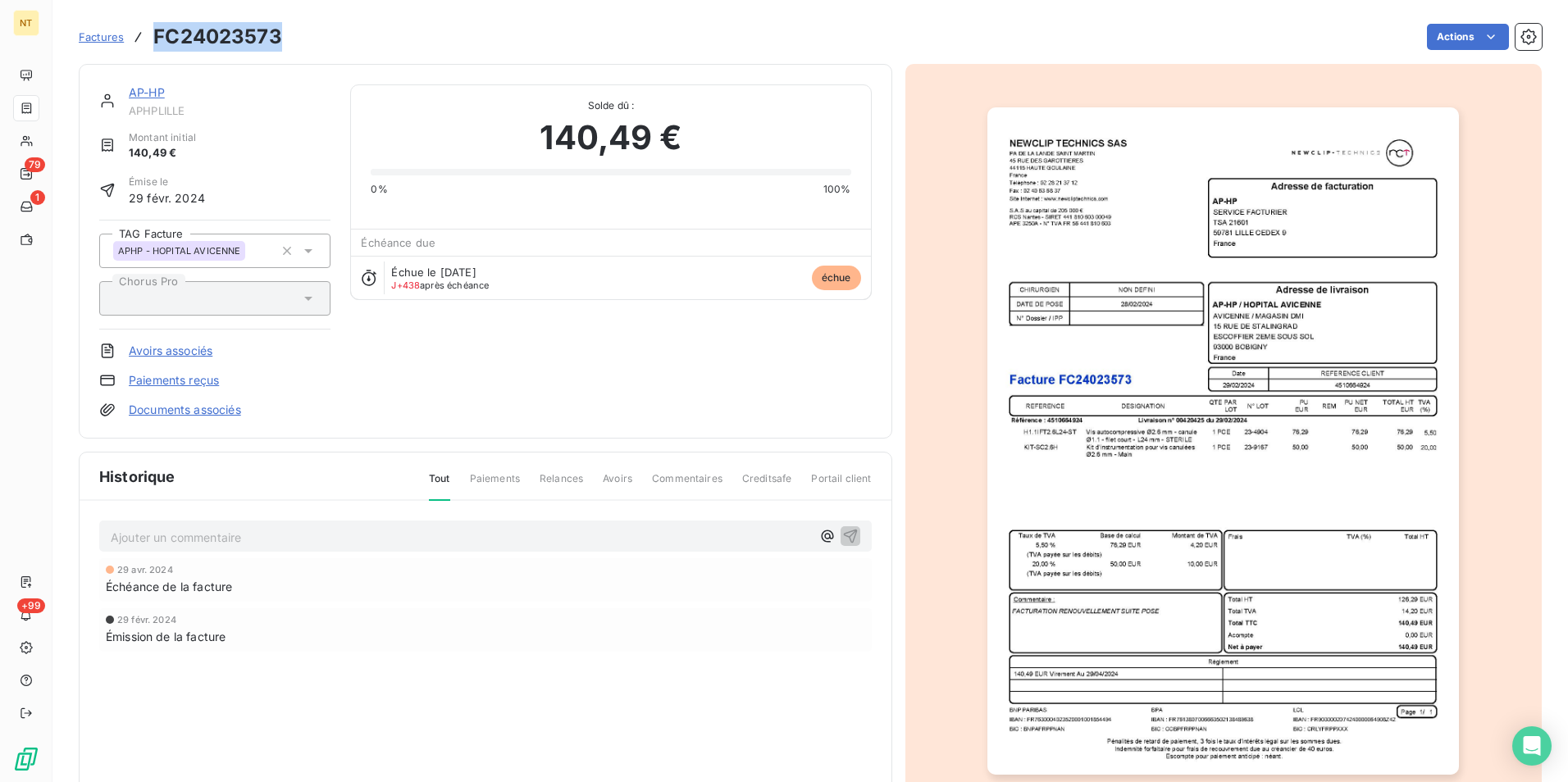 copy on "FC24023573" 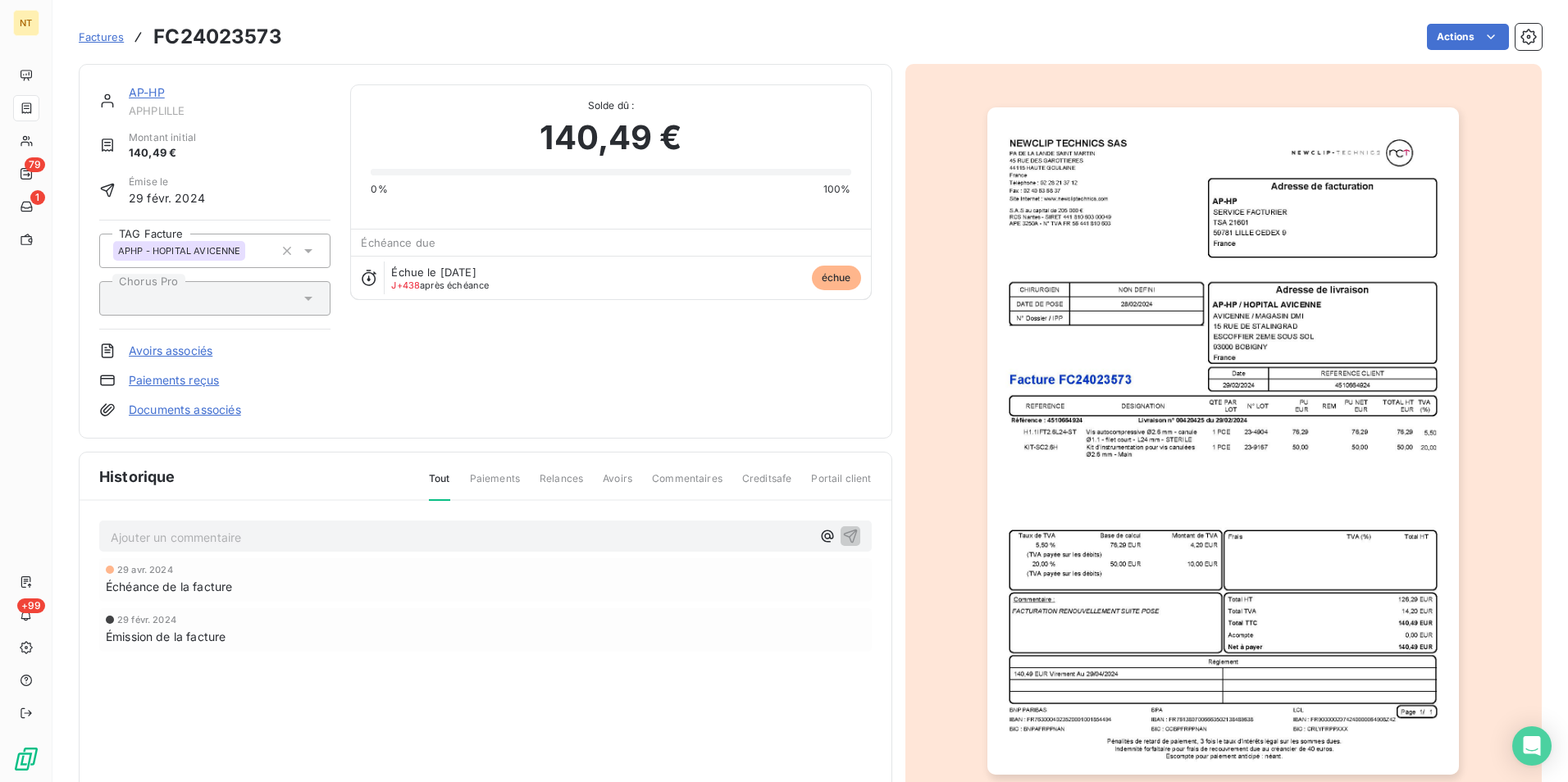 click on "Ajouter un commentaire ﻿" at bounding box center [461, 537] 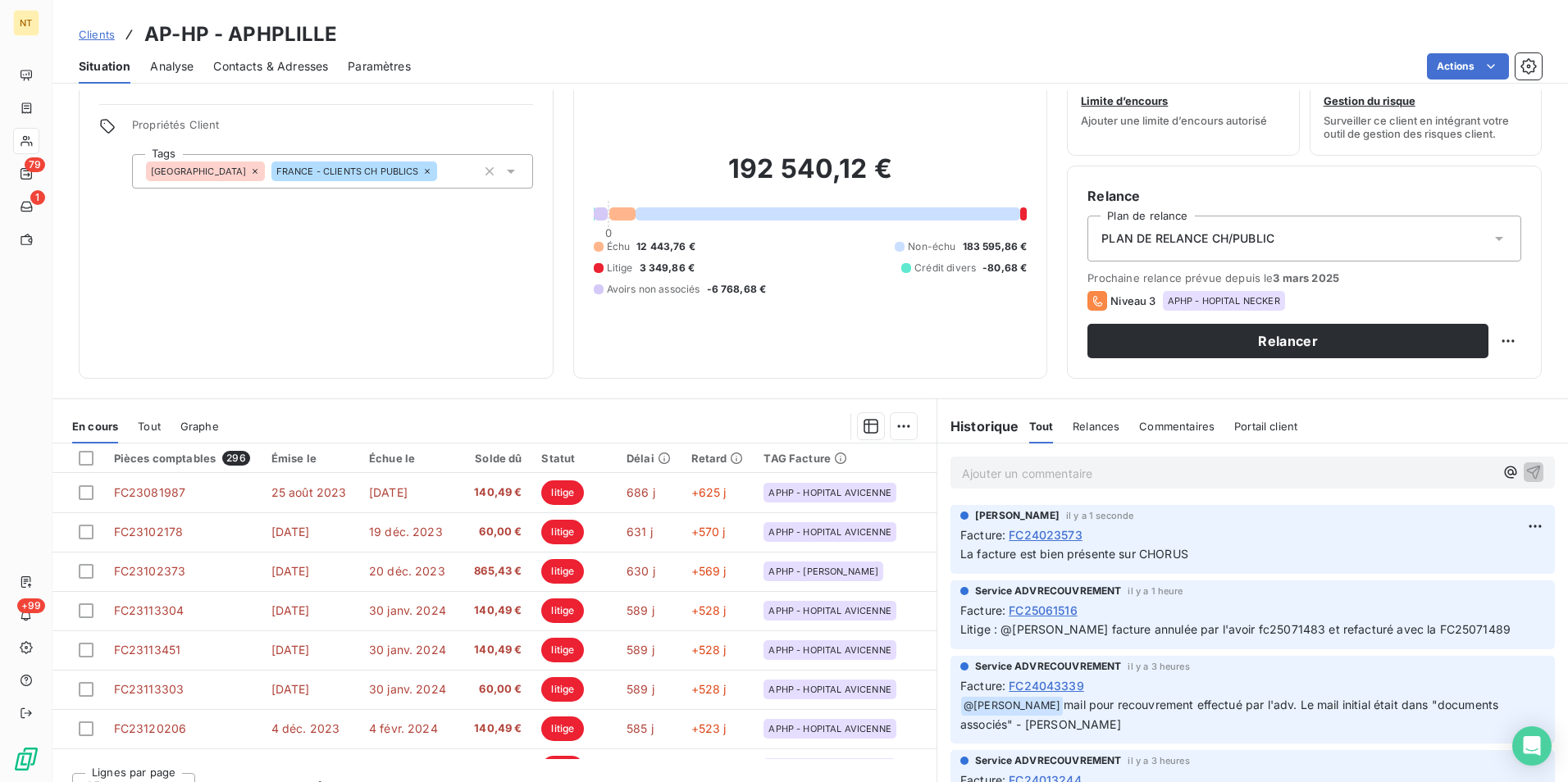 scroll, scrollTop: 75, scrollLeft: 0, axis: vertical 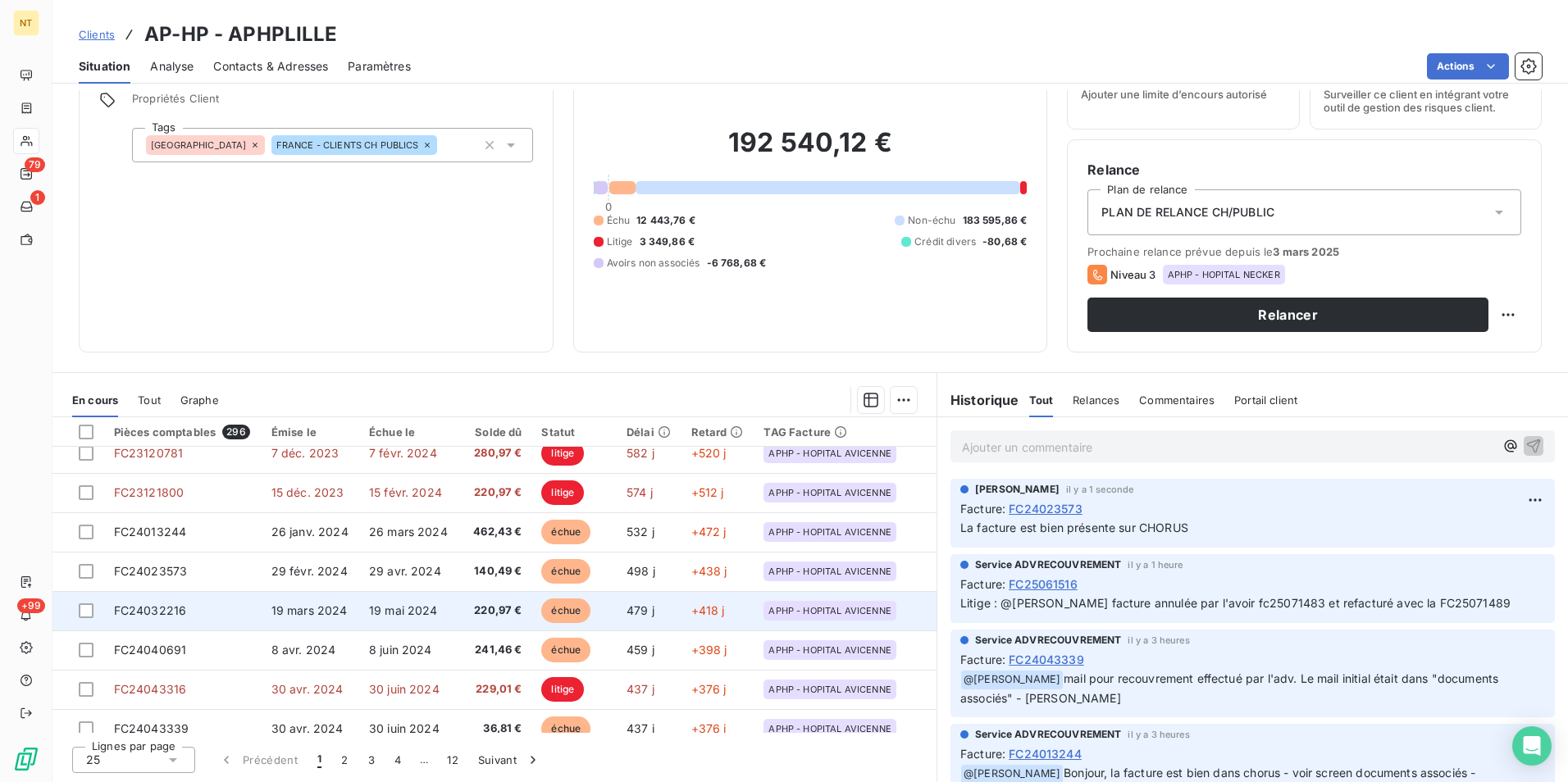 click on "220,97 €" at bounding box center (495, 611) 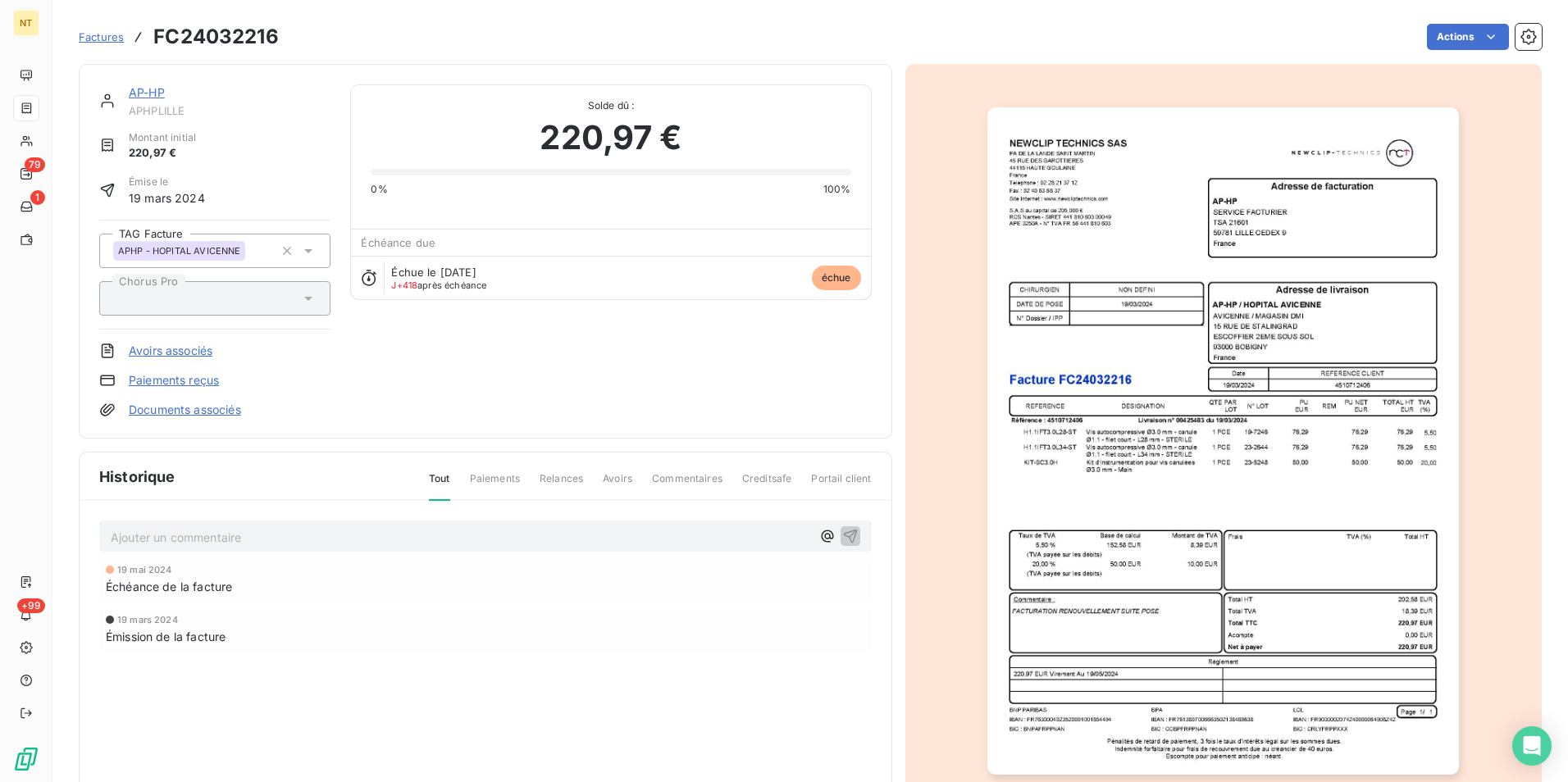 click on "FC24032216" at bounding box center [216, 37] 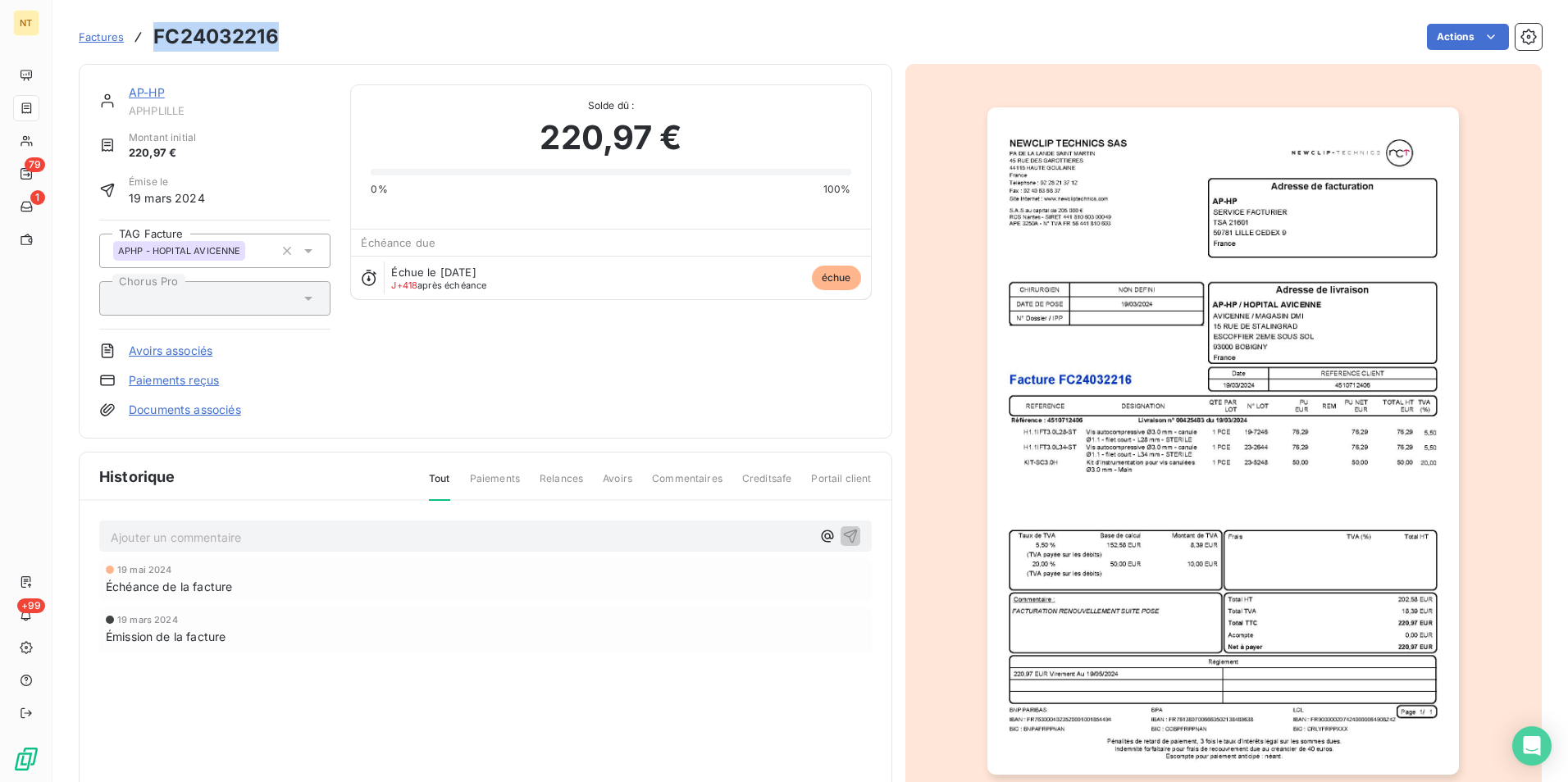 click on "FC24032216" at bounding box center [216, 37] 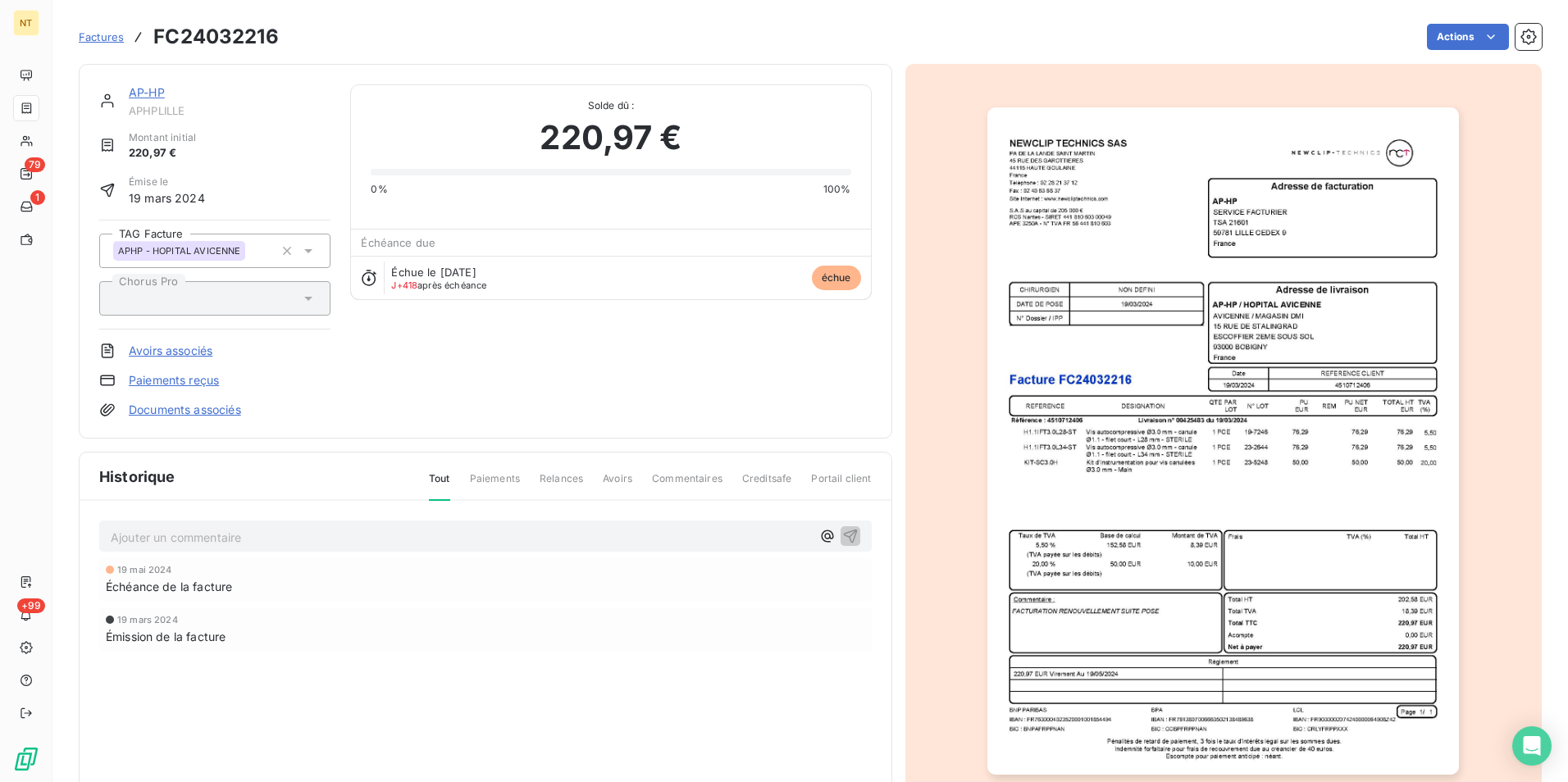 click on "Ajouter un commentaire ﻿" at bounding box center [485, 536] 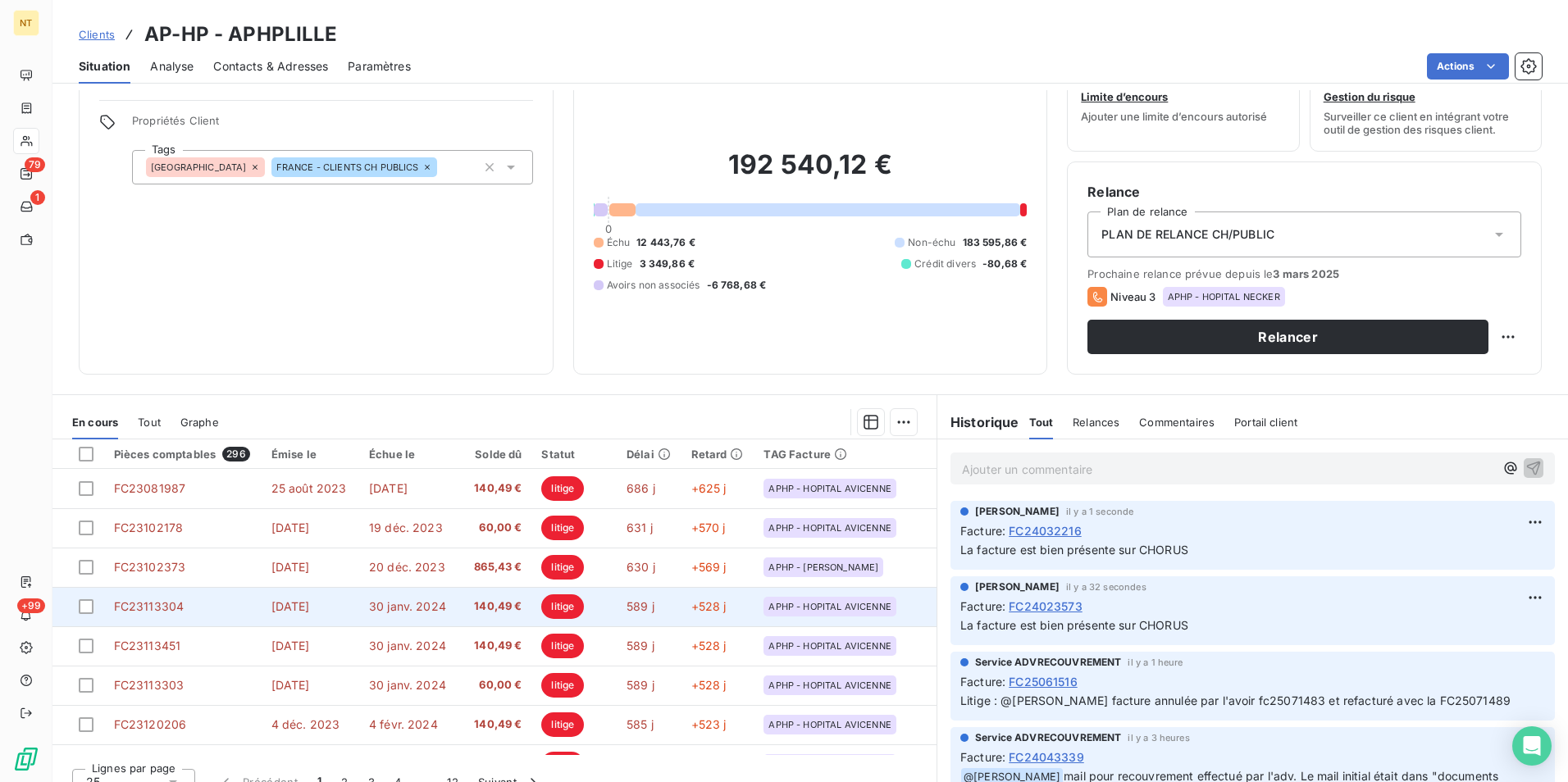 scroll, scrollTop: 75, scrollLeft: 0, axis: vertical 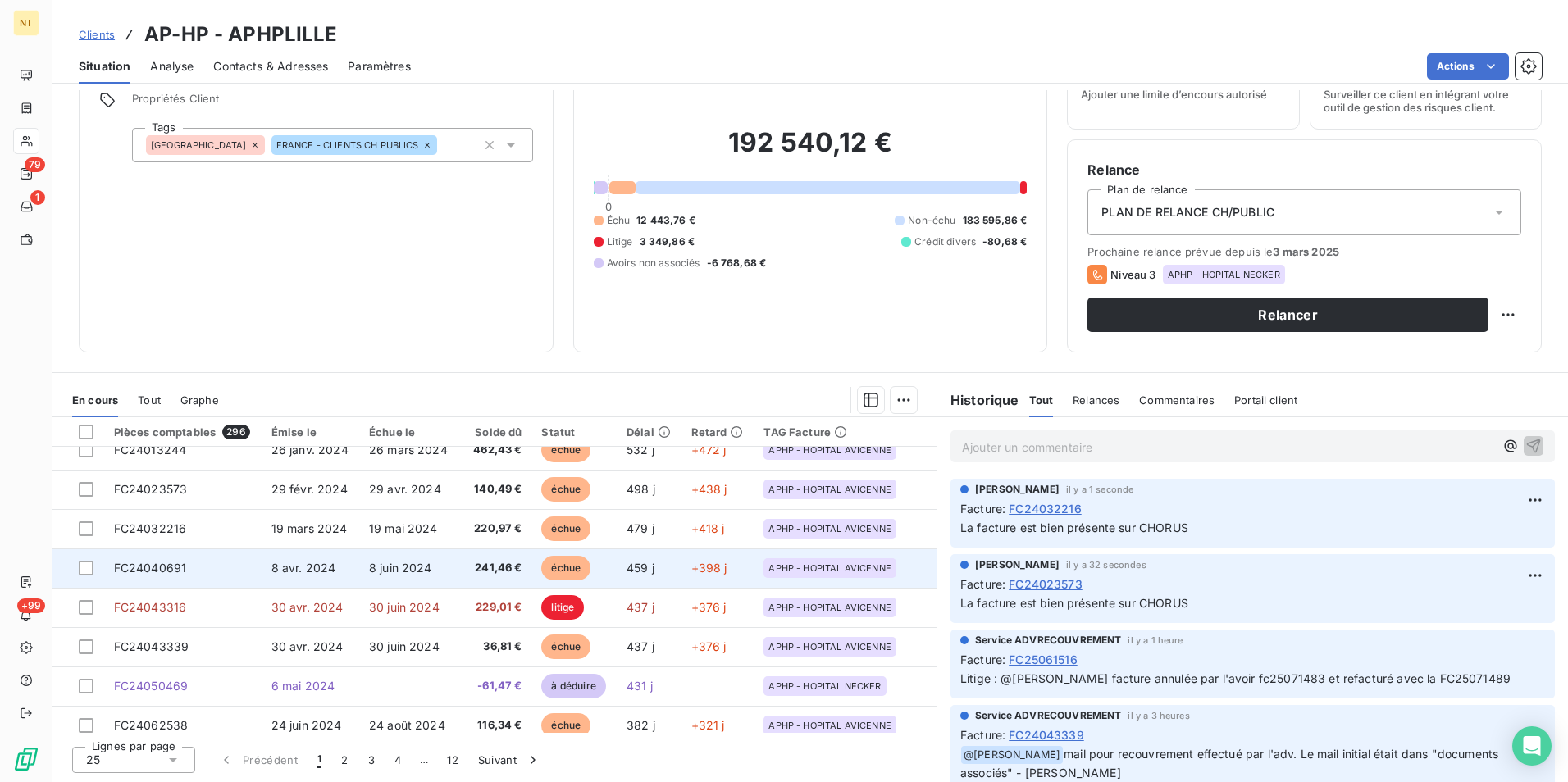 click on "FC24040691" at bounding box center (183, 568) 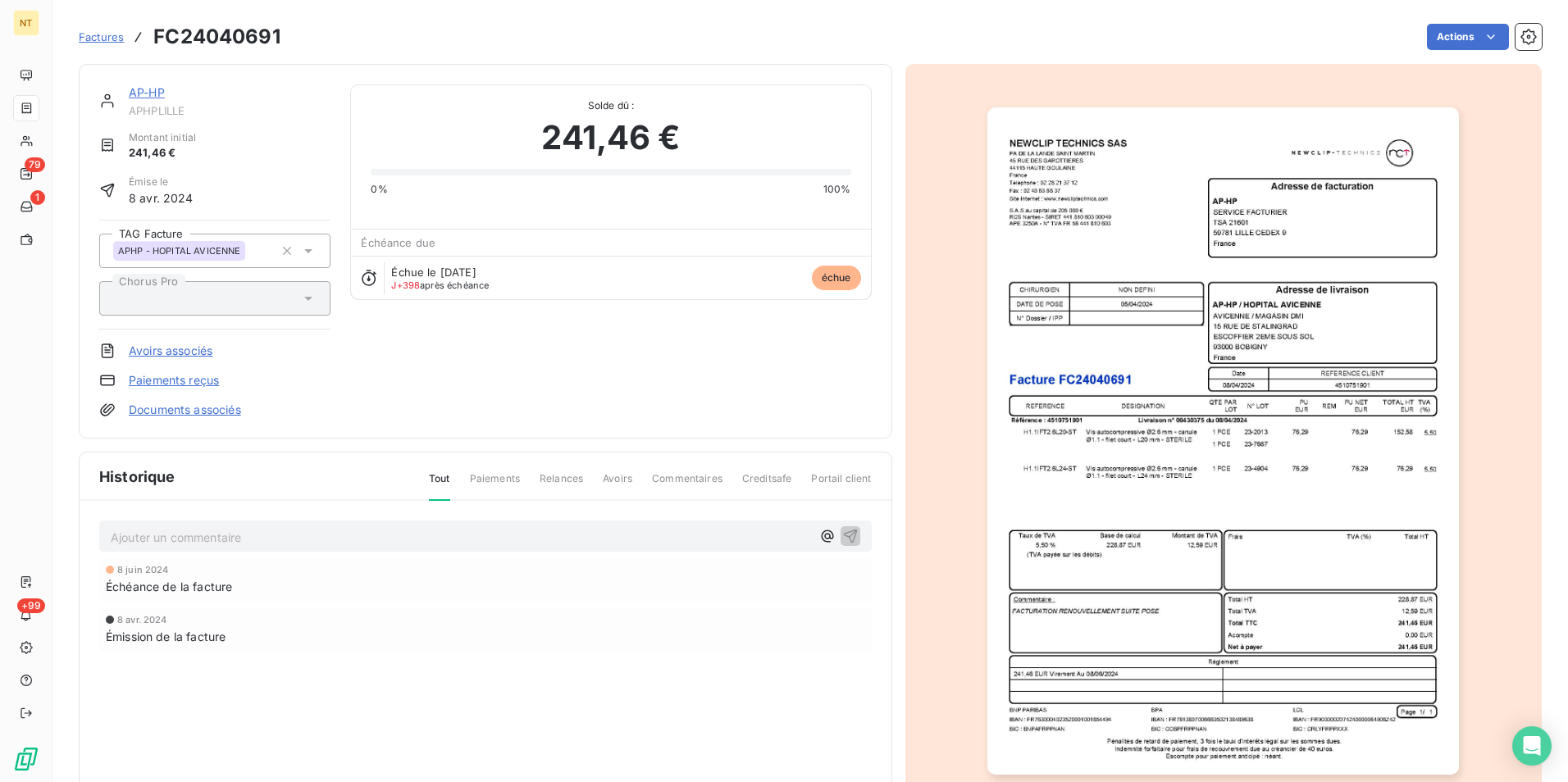 click on "FC24040691" at bounding box center (217, 37) 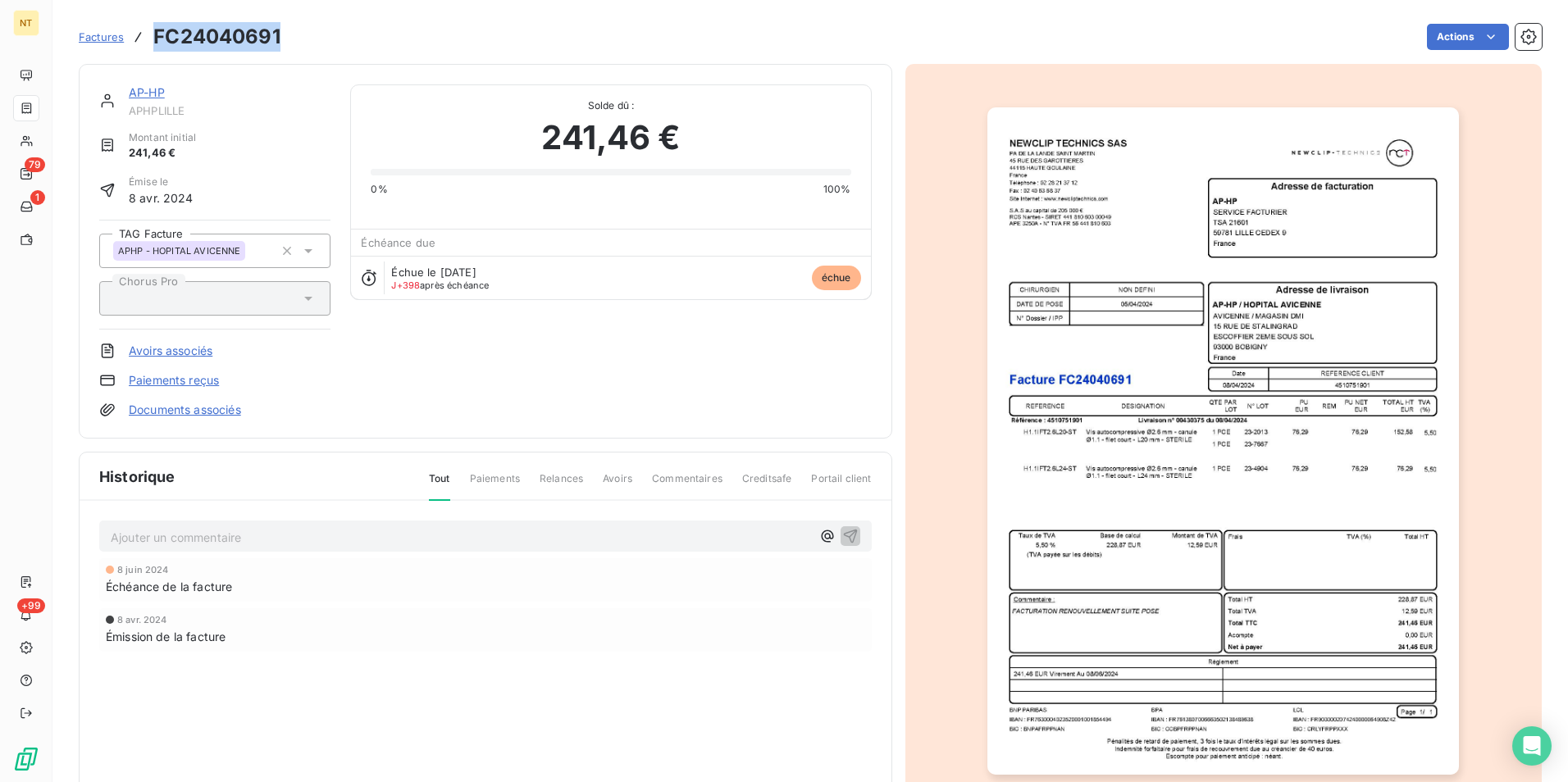 click on "FC24040691" at bounding box center [217, 37] 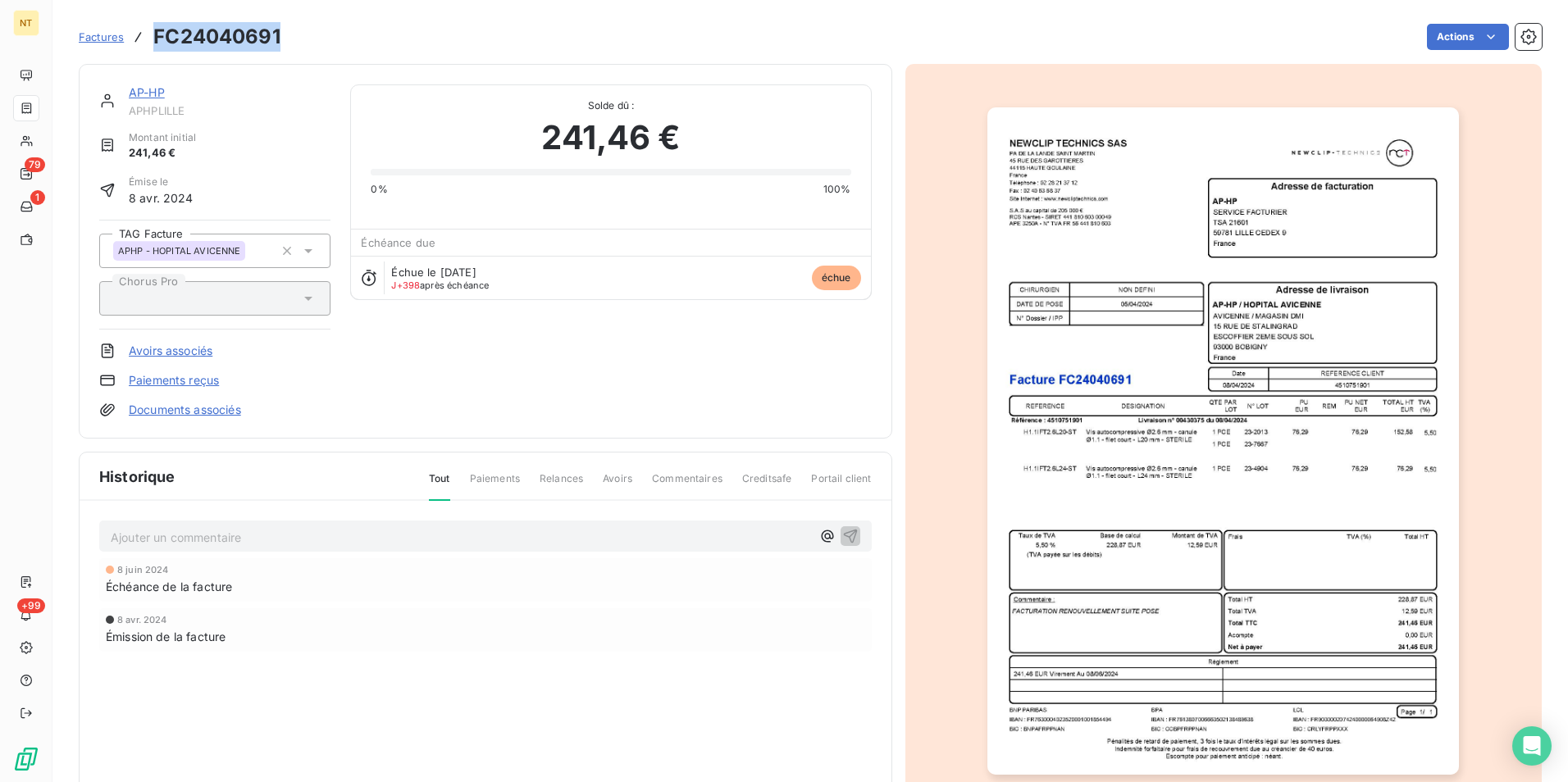 copy on "FC24040691" 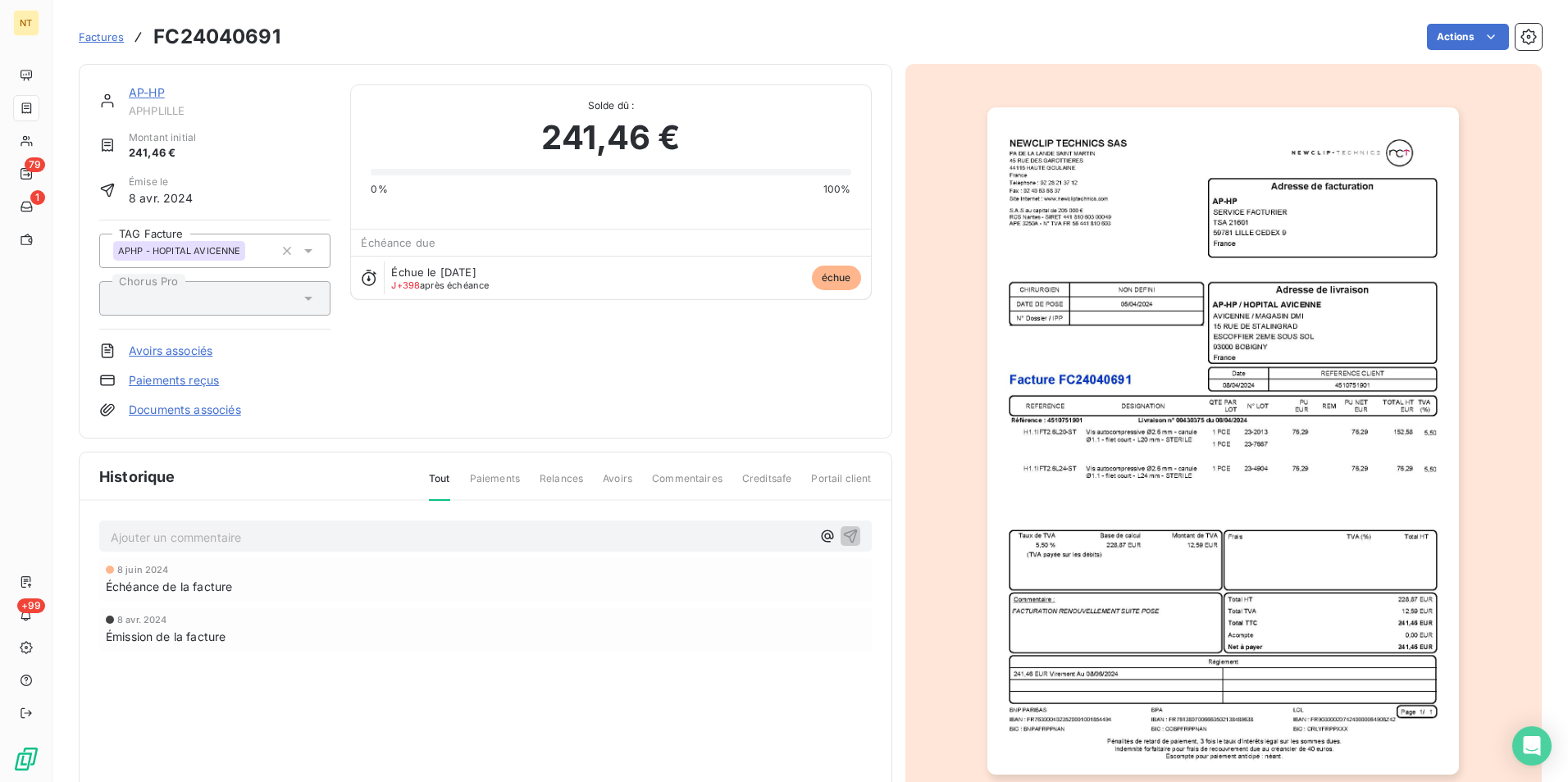 click on "Ajouter un commentaire ﻿" at bounding box center [461, 537] 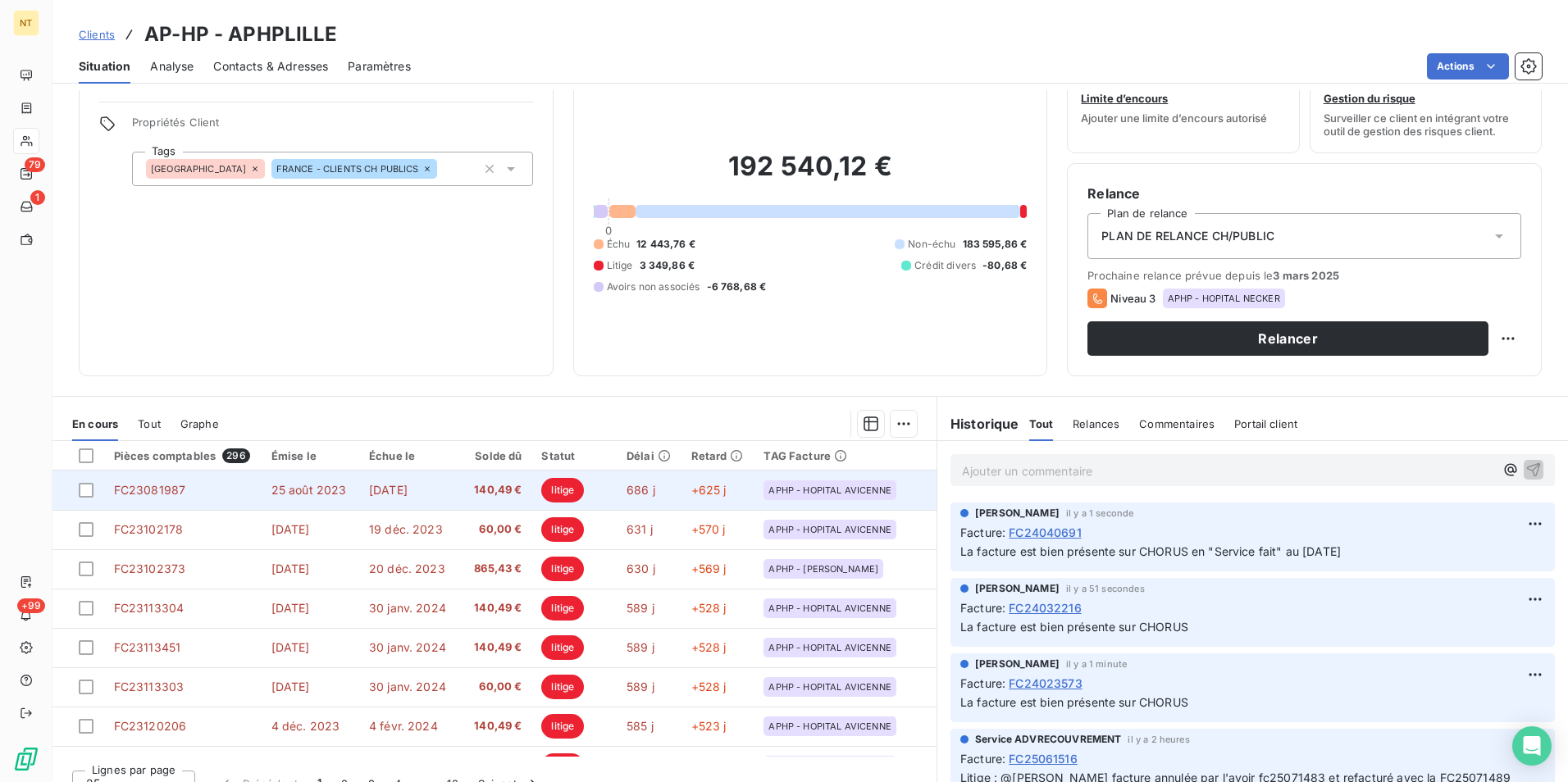 scroll, scrollTop: 75, scrollLeft: 0, axis: vertical 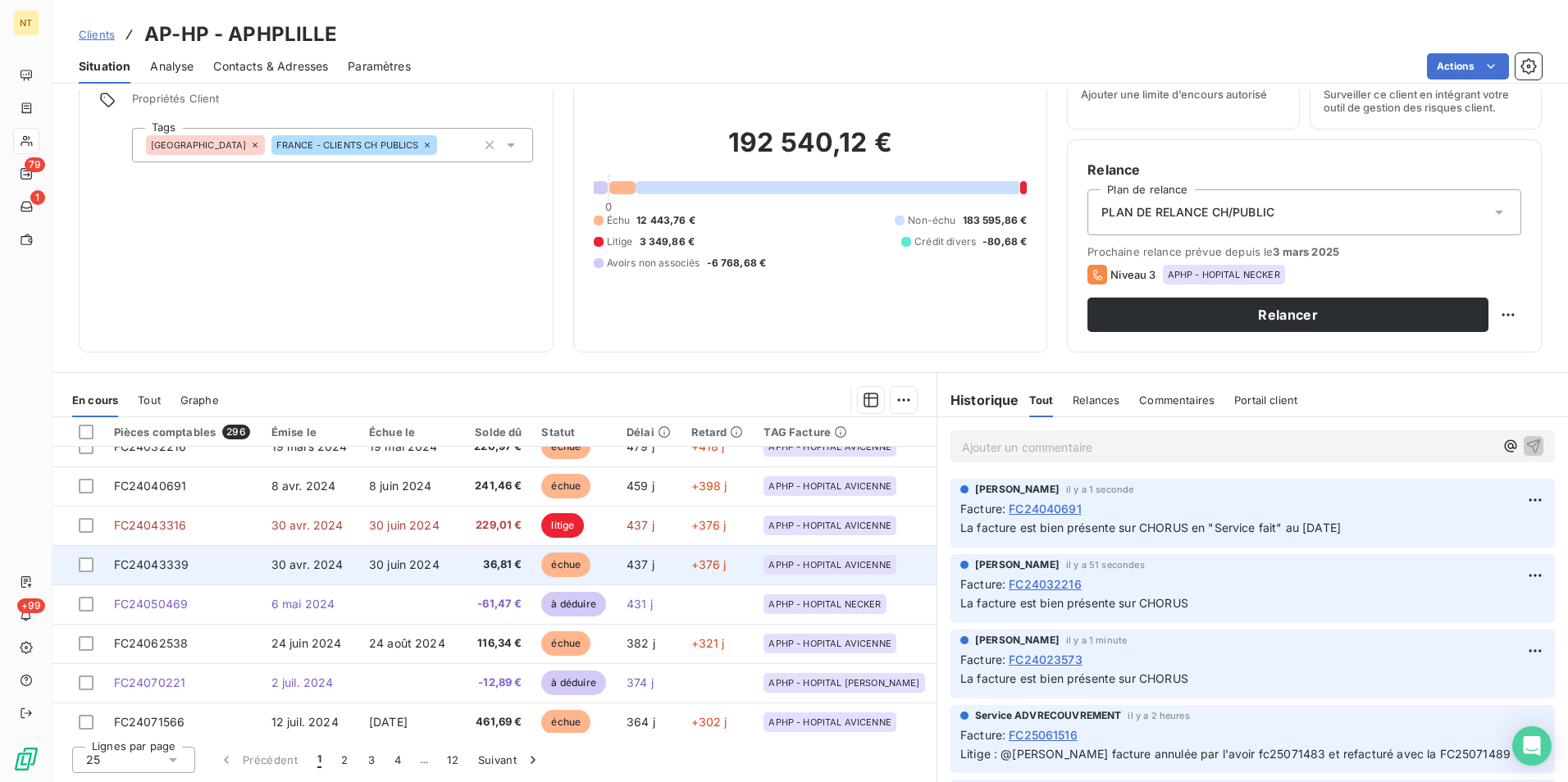 click on "36,81 €" at bounding box center [495, 565] 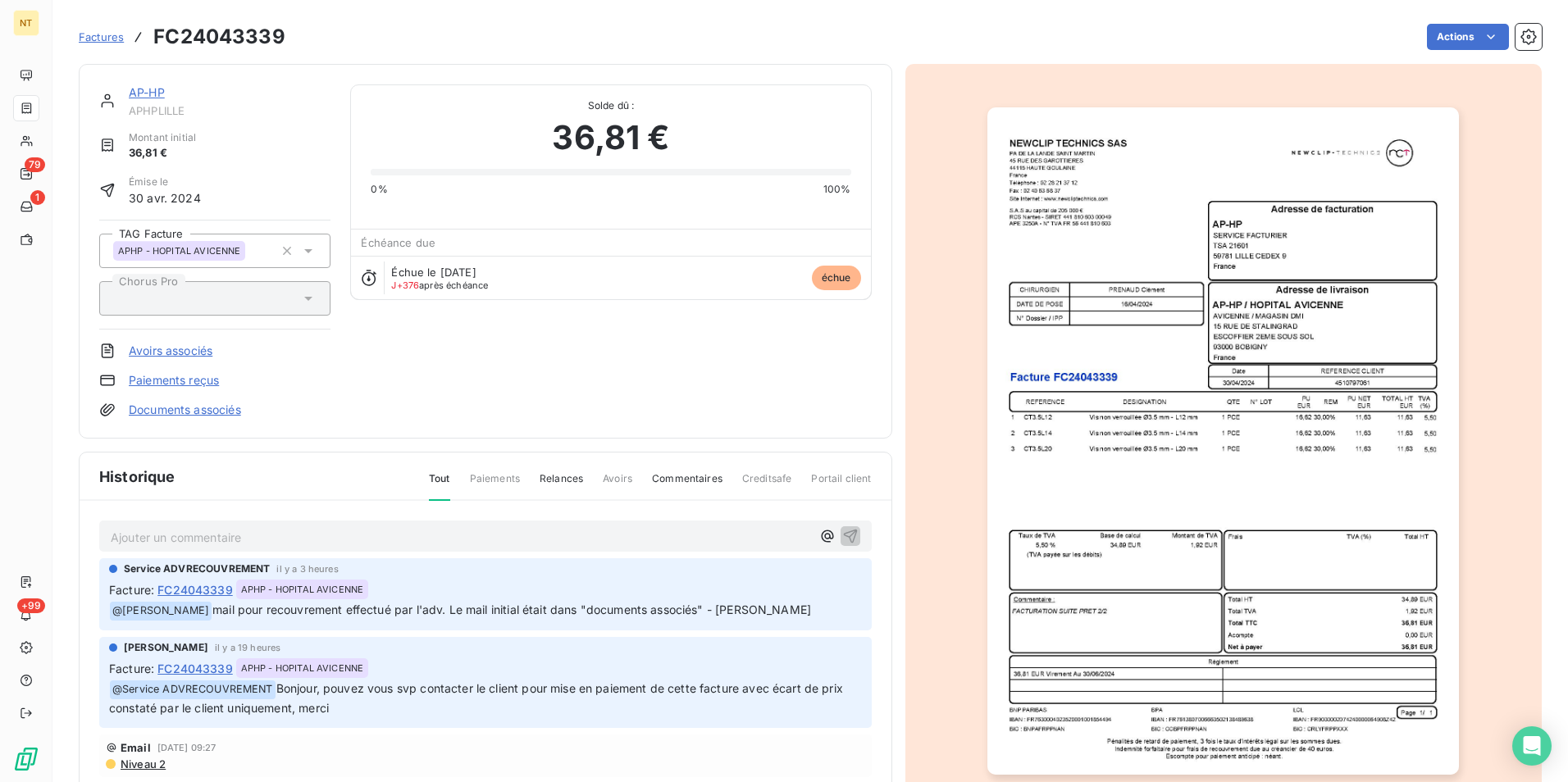 click on "FC24043339" at bounding box center (219, 37) 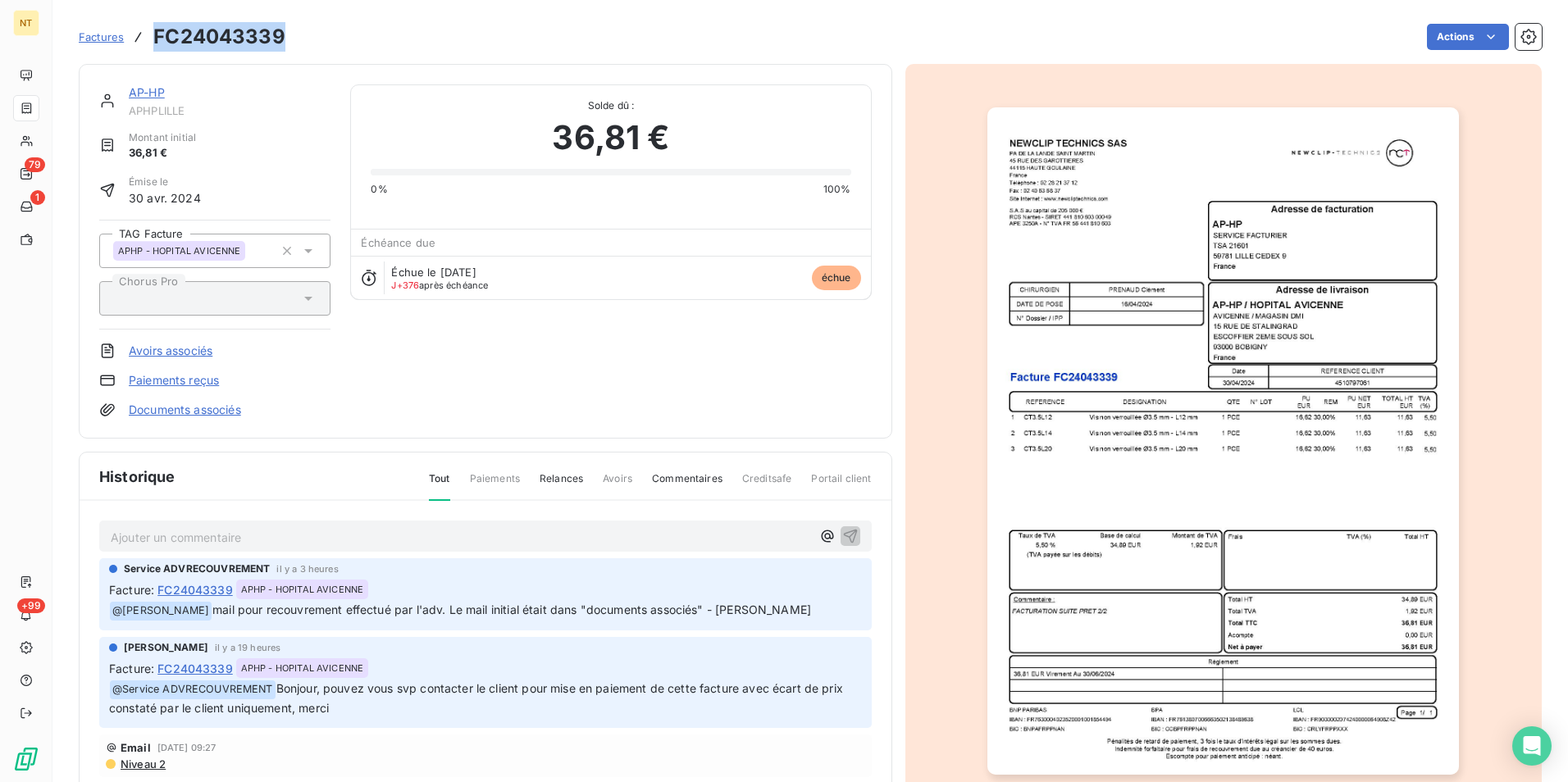 click on "FC24043339" at bounding box center [219, 37] 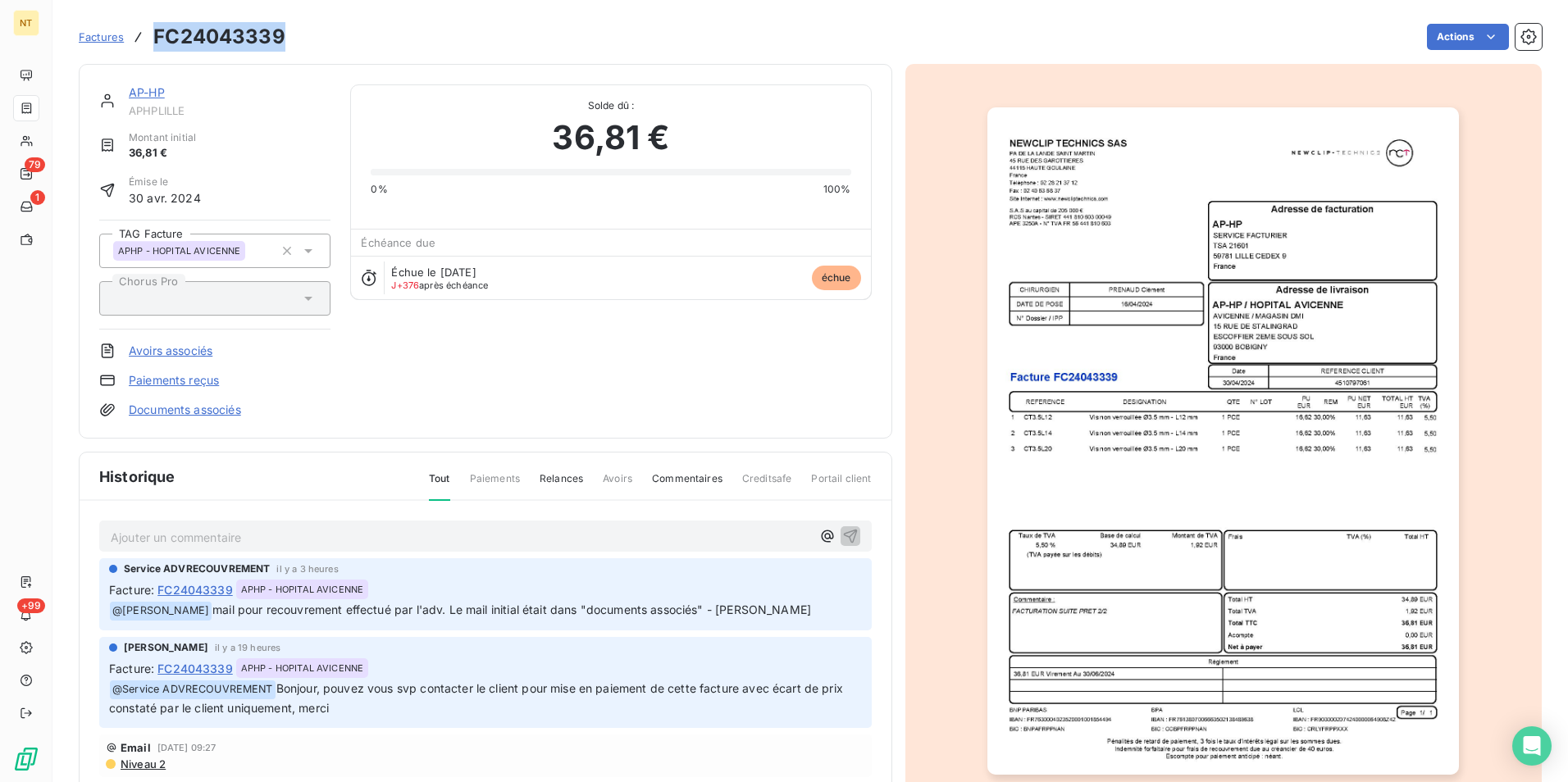 copy on "FC24043339" 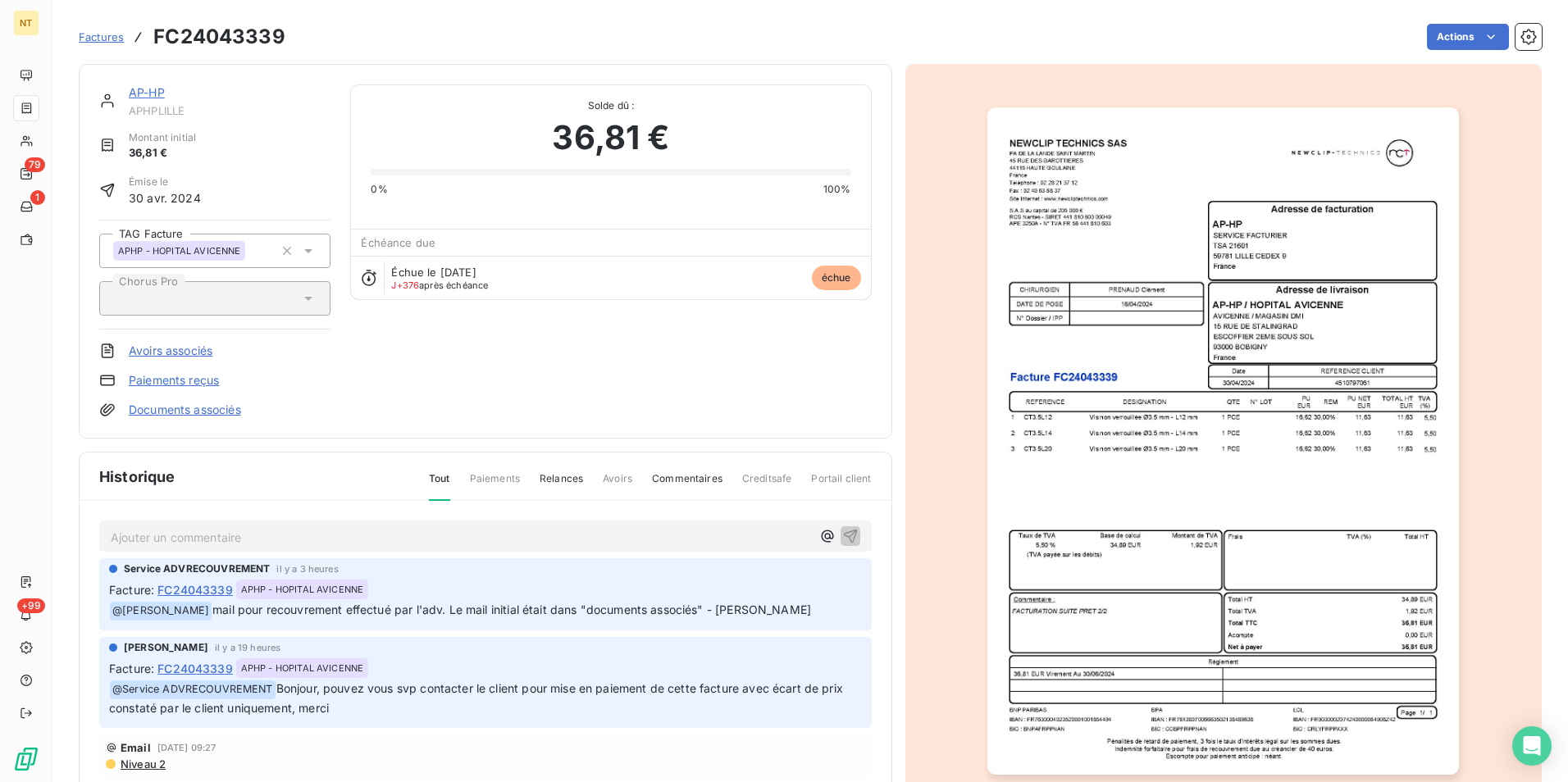 click on "Ajouter un commentaire ﻿" at bounding box center (461, 536) 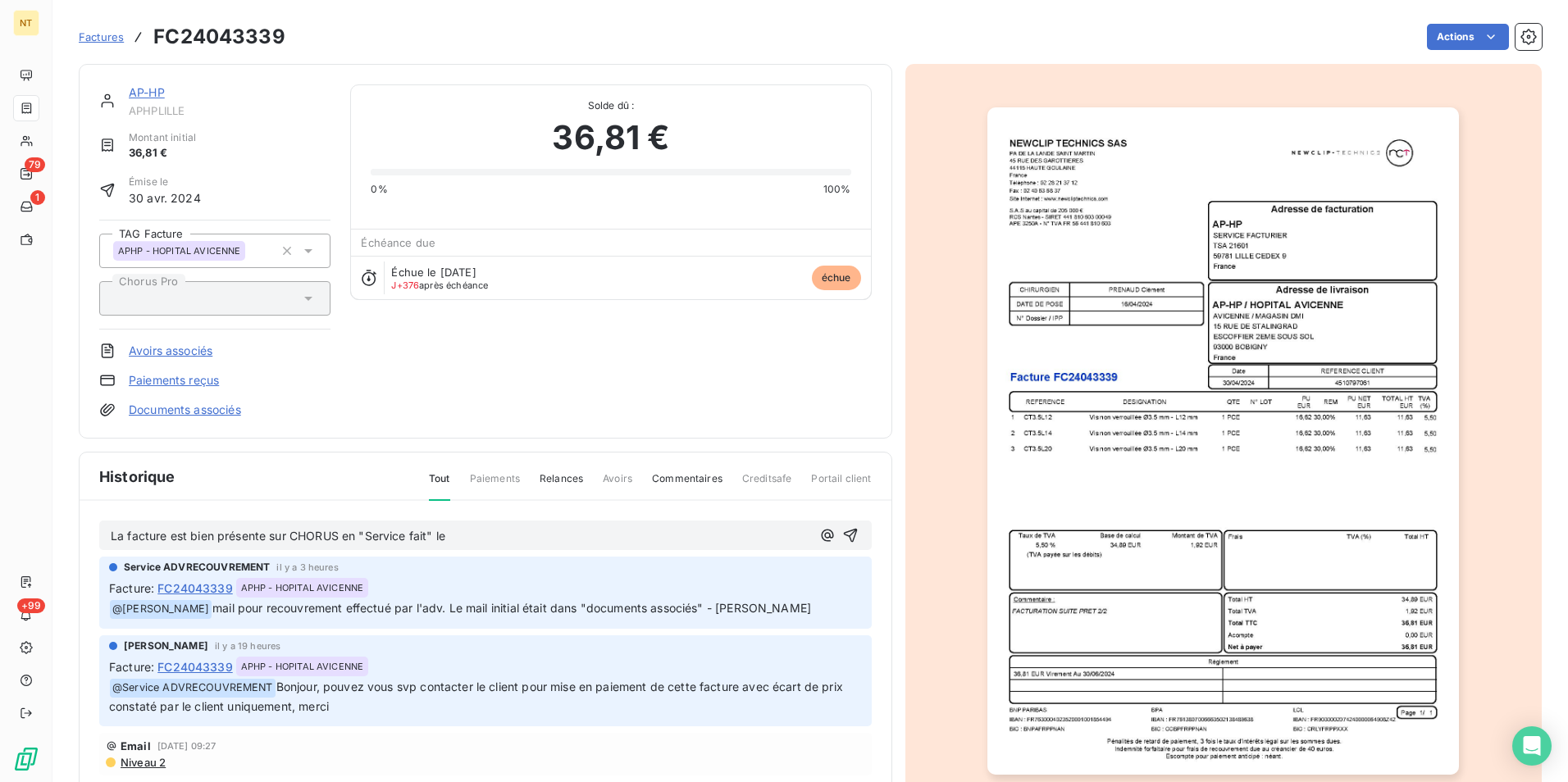 click on "La facture est bien présente sur CHORUS en "Service fait" le" at bounding box center [461, 536] 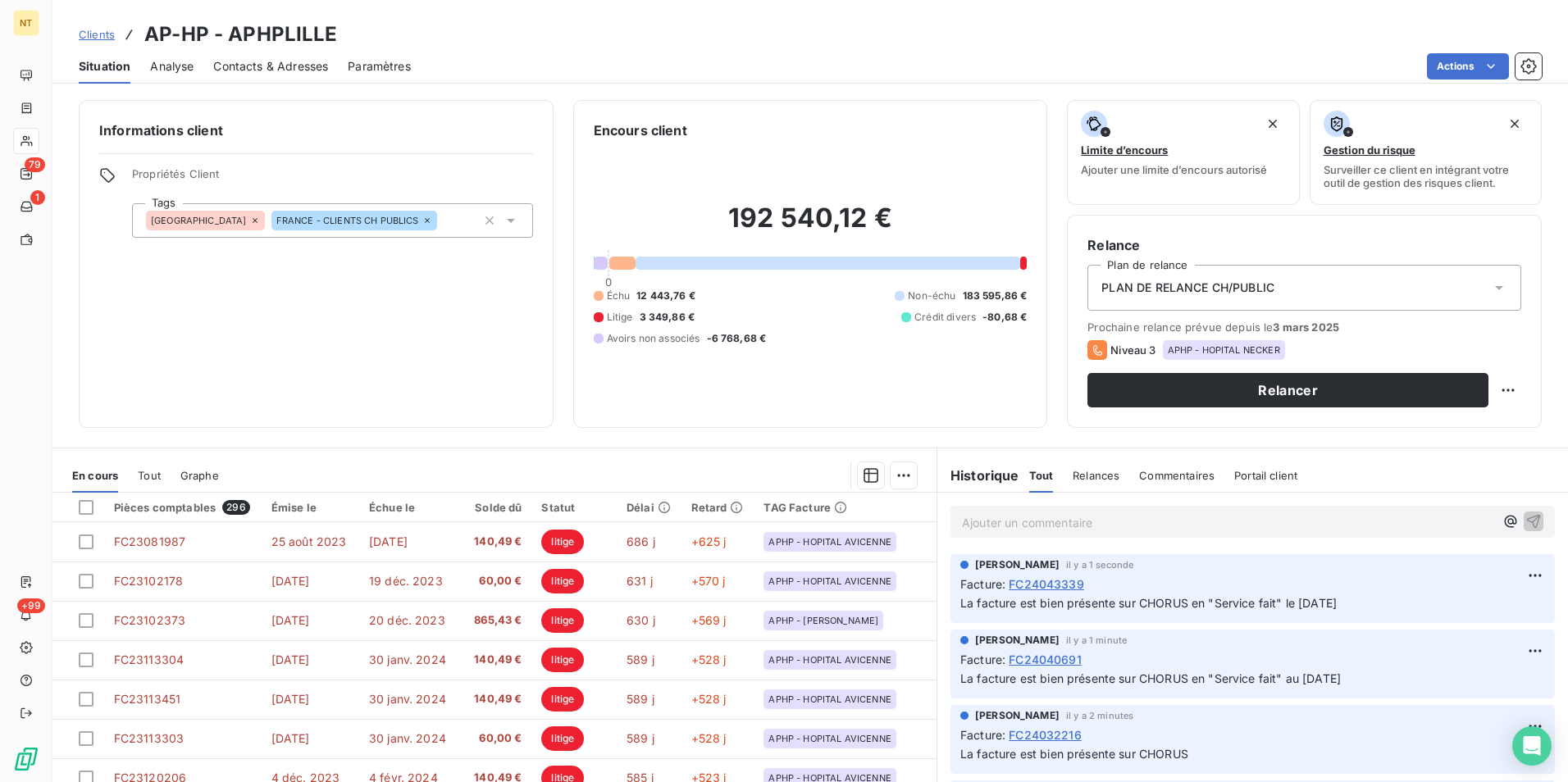 click on "La facture est bien présente sur CHORUS en "Service fait" le [DATE]" at bounding box center [1148, 602] 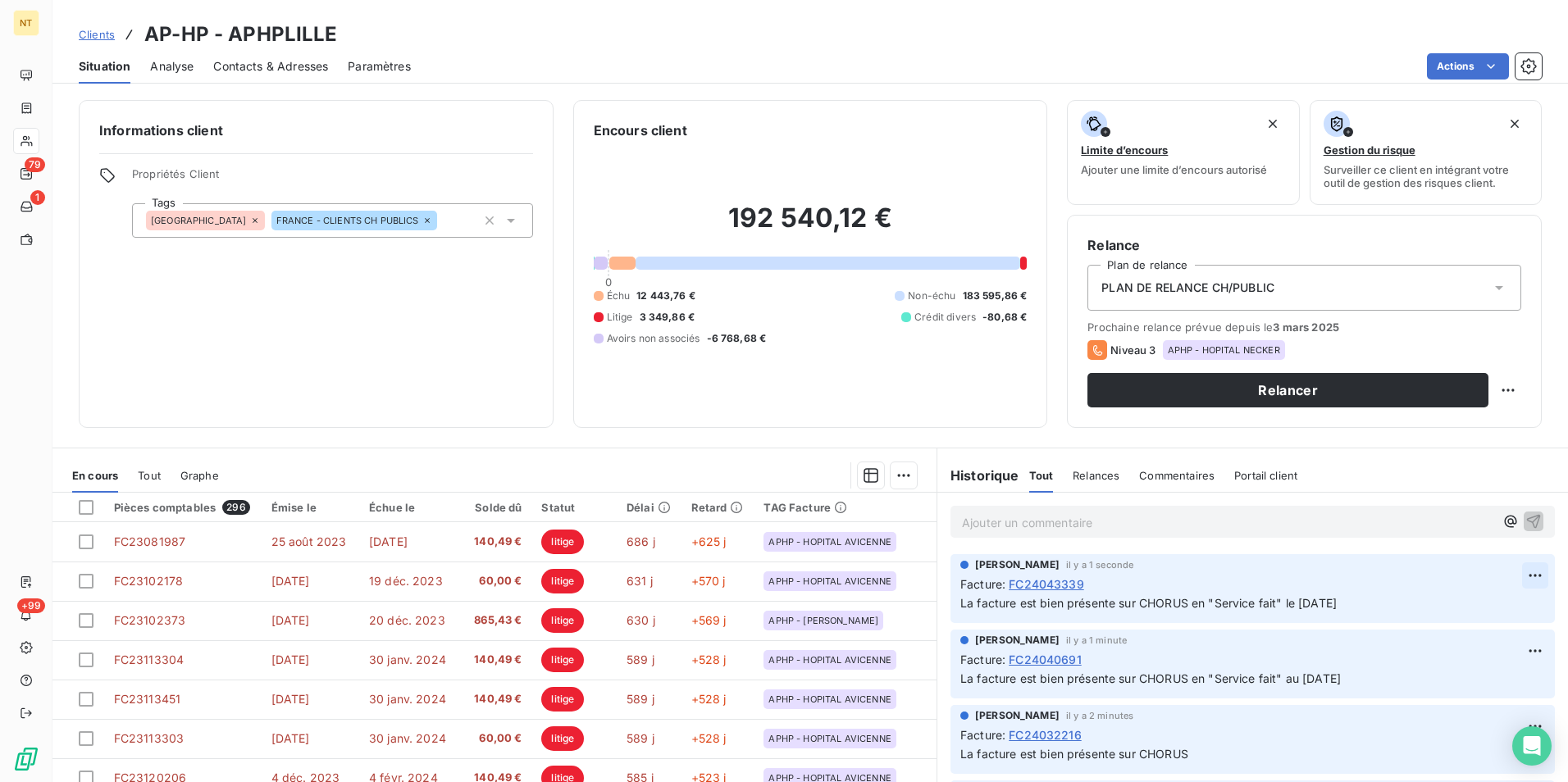 click on "NT 79 1 +99 Clients AP-HP - APHPLILLE Situation Analyse Contacts & Adresses Paramètres Actions Informations client Propriétés Client Tags [GEOGRAPHIC_DATA] [GEOGRAPHIC_DATA] - CLIENTS CH PUBLICS Encours client   192 540,12 € 0 Échu 12 443,76 € Non-échu 183 595,86 €   Litige 3 349,86 € Crédit divers -80,68 € Avoirs non associés -6 768,68 €   Limite d’encours Ajouter une limite d’encours autorisé Gestion du risque Surveiller ce client en intégrant votre outil de gestion des risques client. Relance Plan de relance PLAN DE RELANCE CH/PUBLIC Prochaine relance prévue depuis le  [DATE] Niveau 3 APHP - HOPITAL NECKER Relancer En cours Tout Graphe Pièces comptables 296 Émise le Échue le Solde dû Statut Délai   Retard   TAG Facture   FC23081987 [DATE] [DATE] 140,49 € litige 686 j +625 j APHP - HOPITAL AVICENNE FC23102178 [DATE] [DATE] 60,00 € litige 631 j +570 j APHP - HOPITAL AVICENNE FC23102373 [DATE] [DATE] 865,43 € litige 25 1" at bounding box center (784, 391) 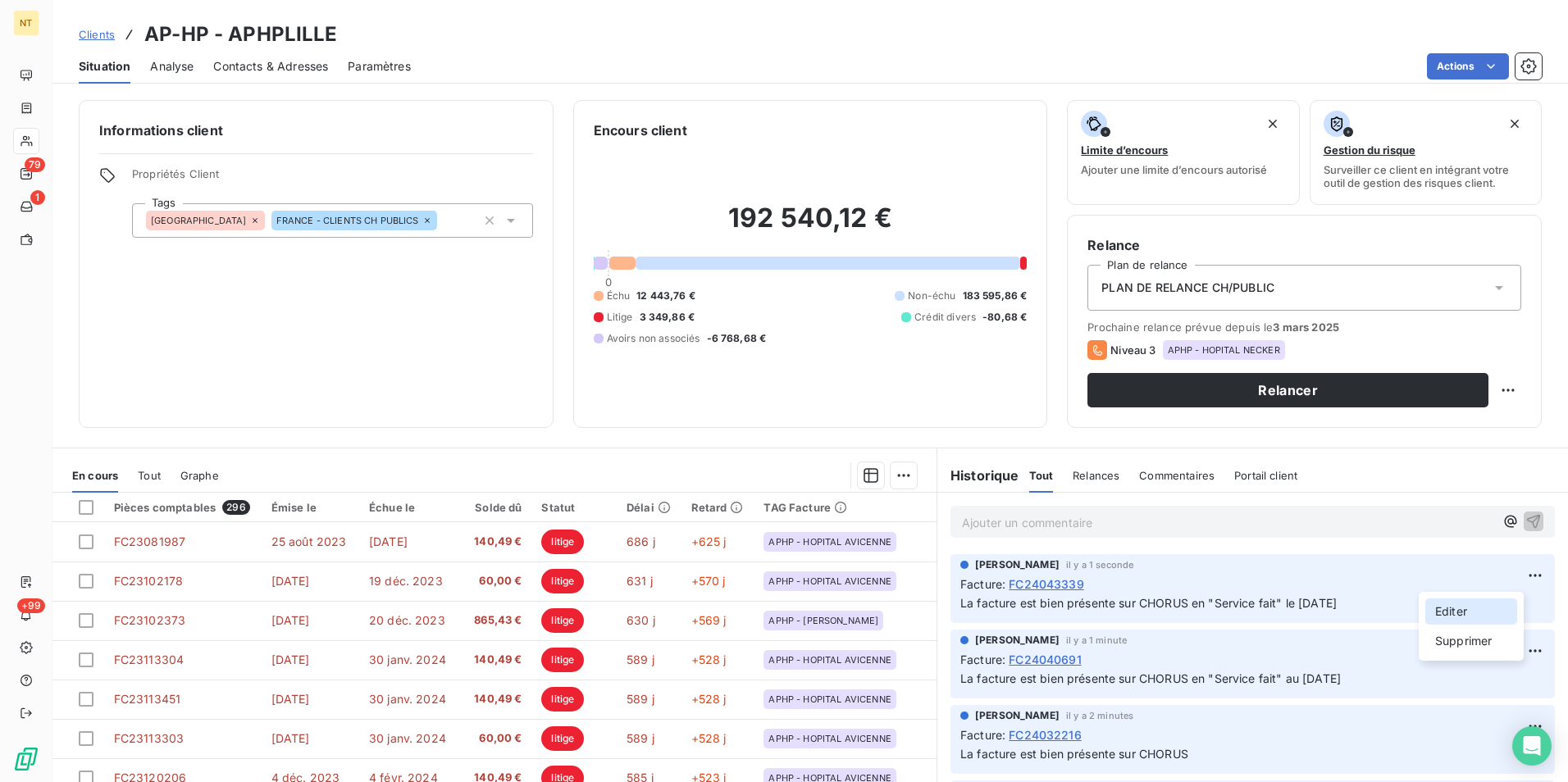drag, startPoint x: 1461, startPoint y: 612, endPoint x: 1432, endPoint y: 612, distance: 29 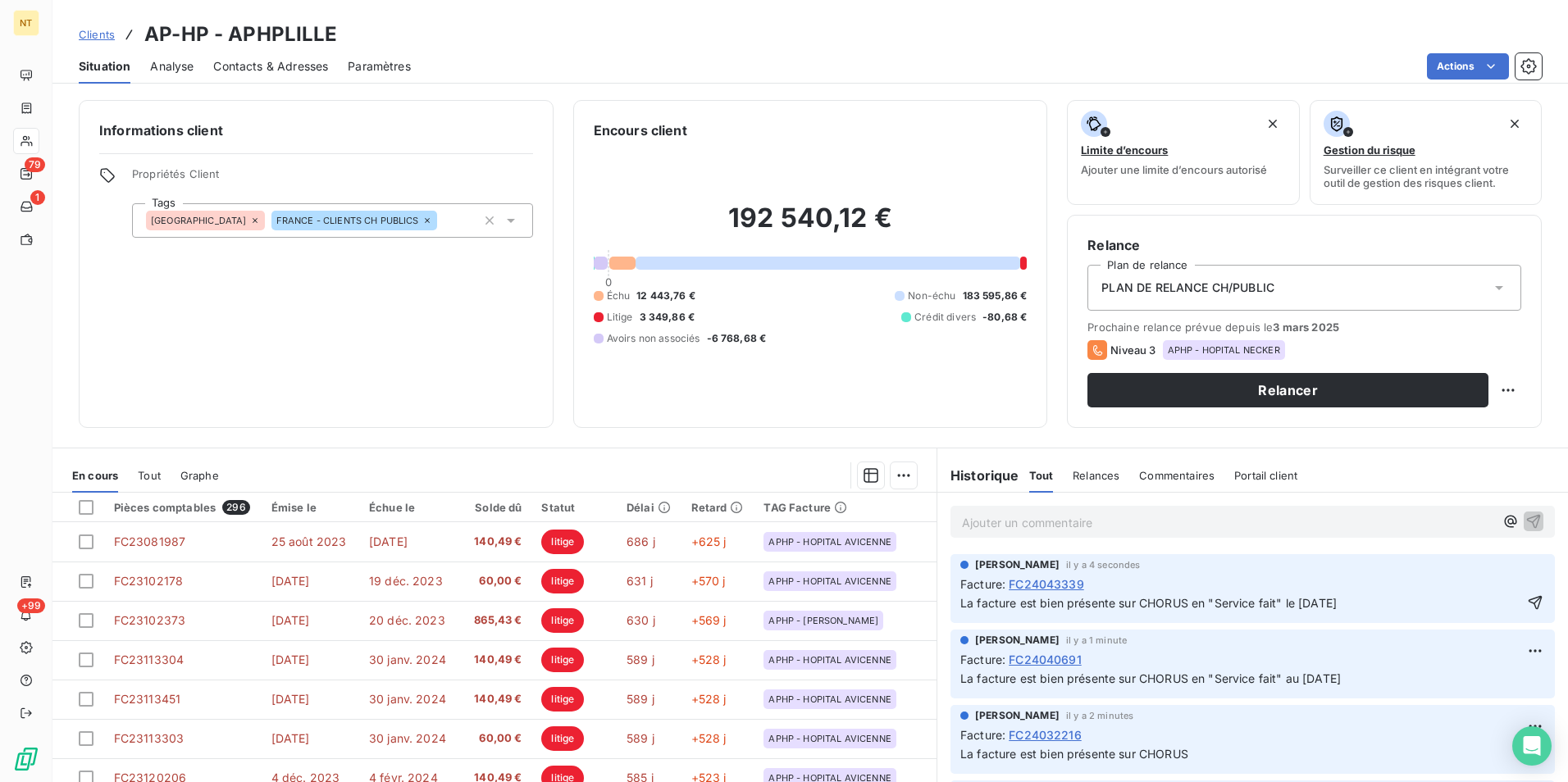 click on "La facture est bien présente sur CHORUS en "Service fait" le [DATE]" at bounding box center [1148, 602] 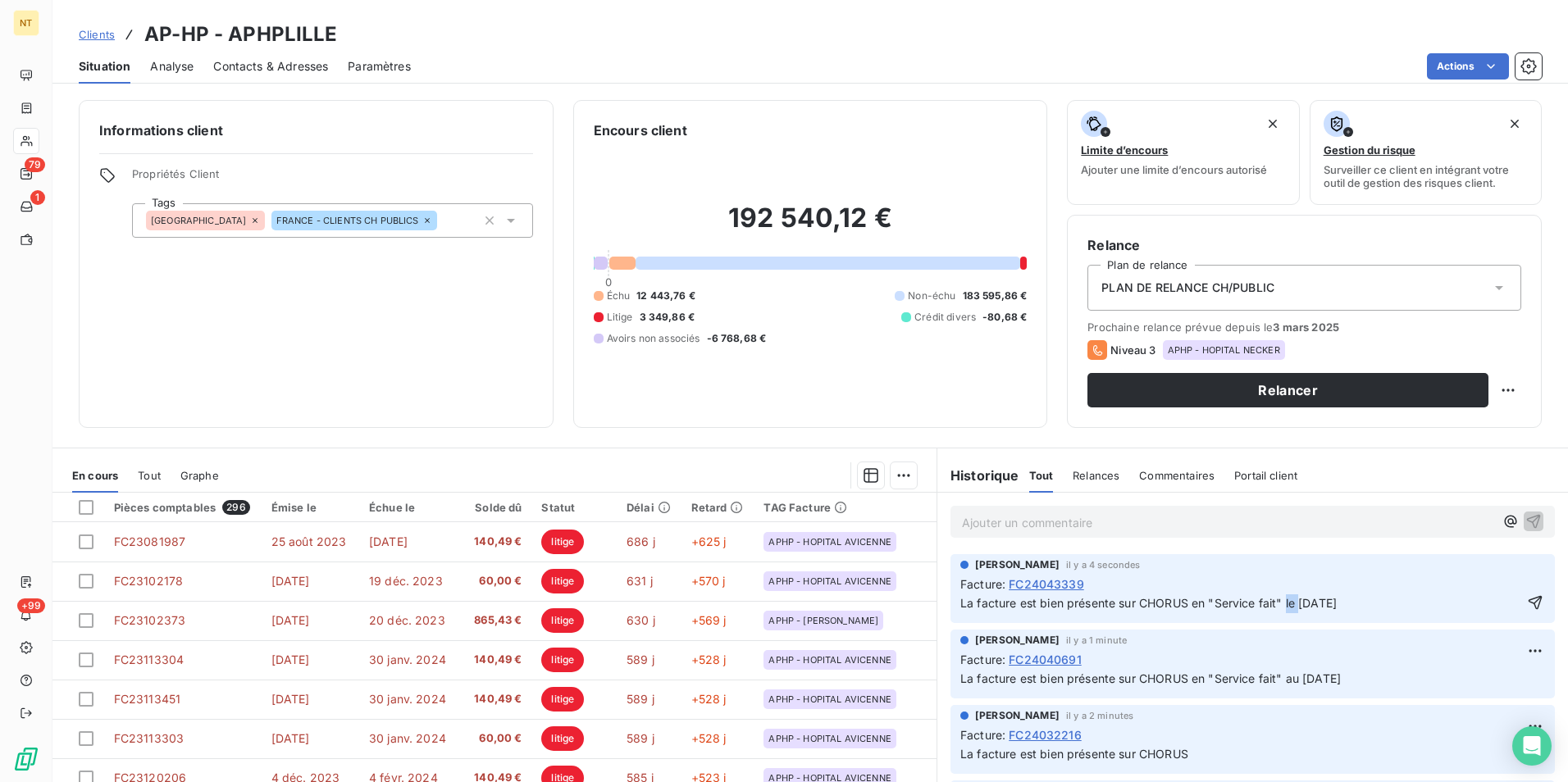 click on "La facture est bien présente sur CHORUS en "Service fait" le [DATE]" at bounding box center (1148, 602) 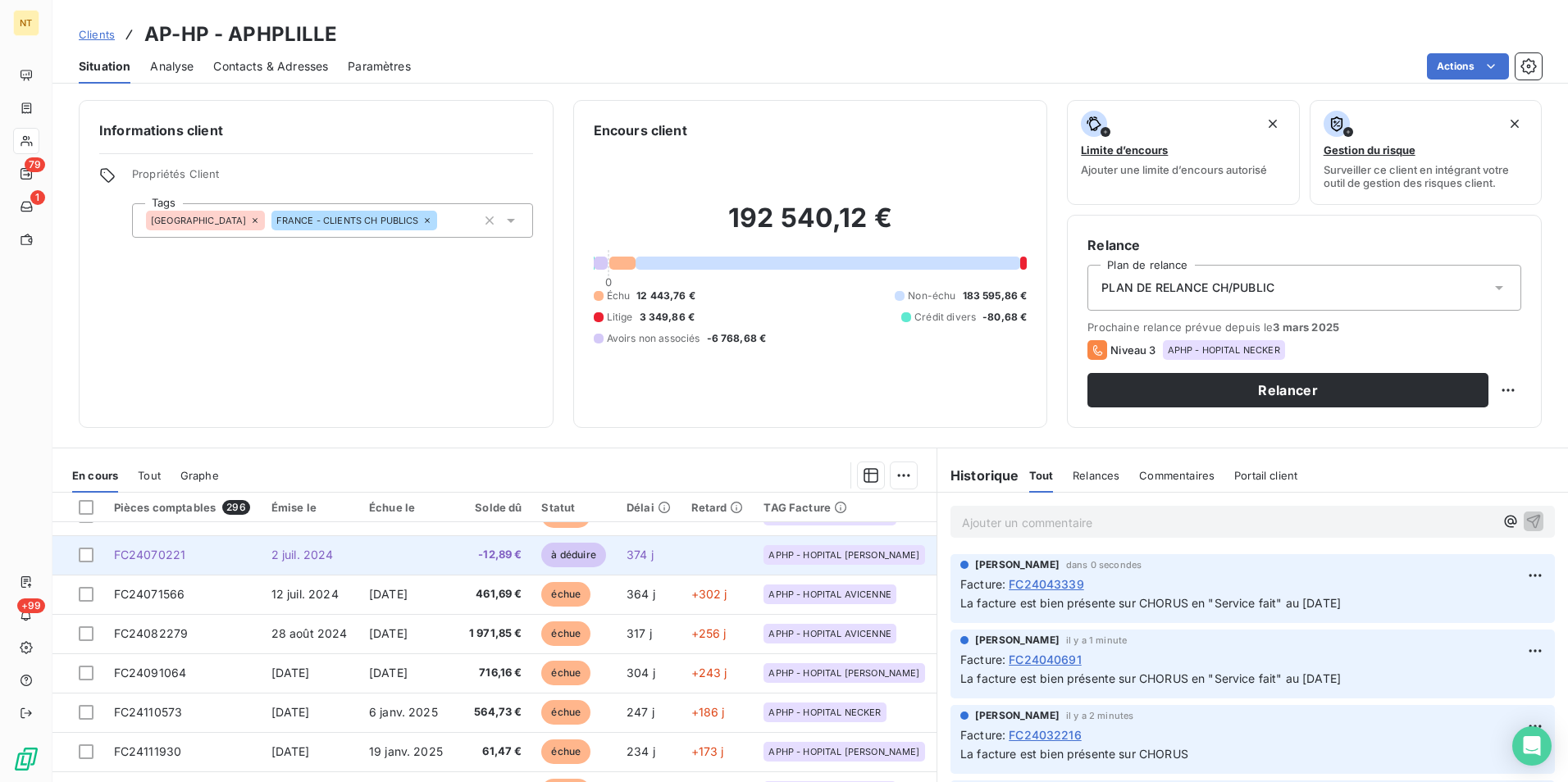 scroll, scrollTop: 705, scrollLeft: 0, axis: vertical 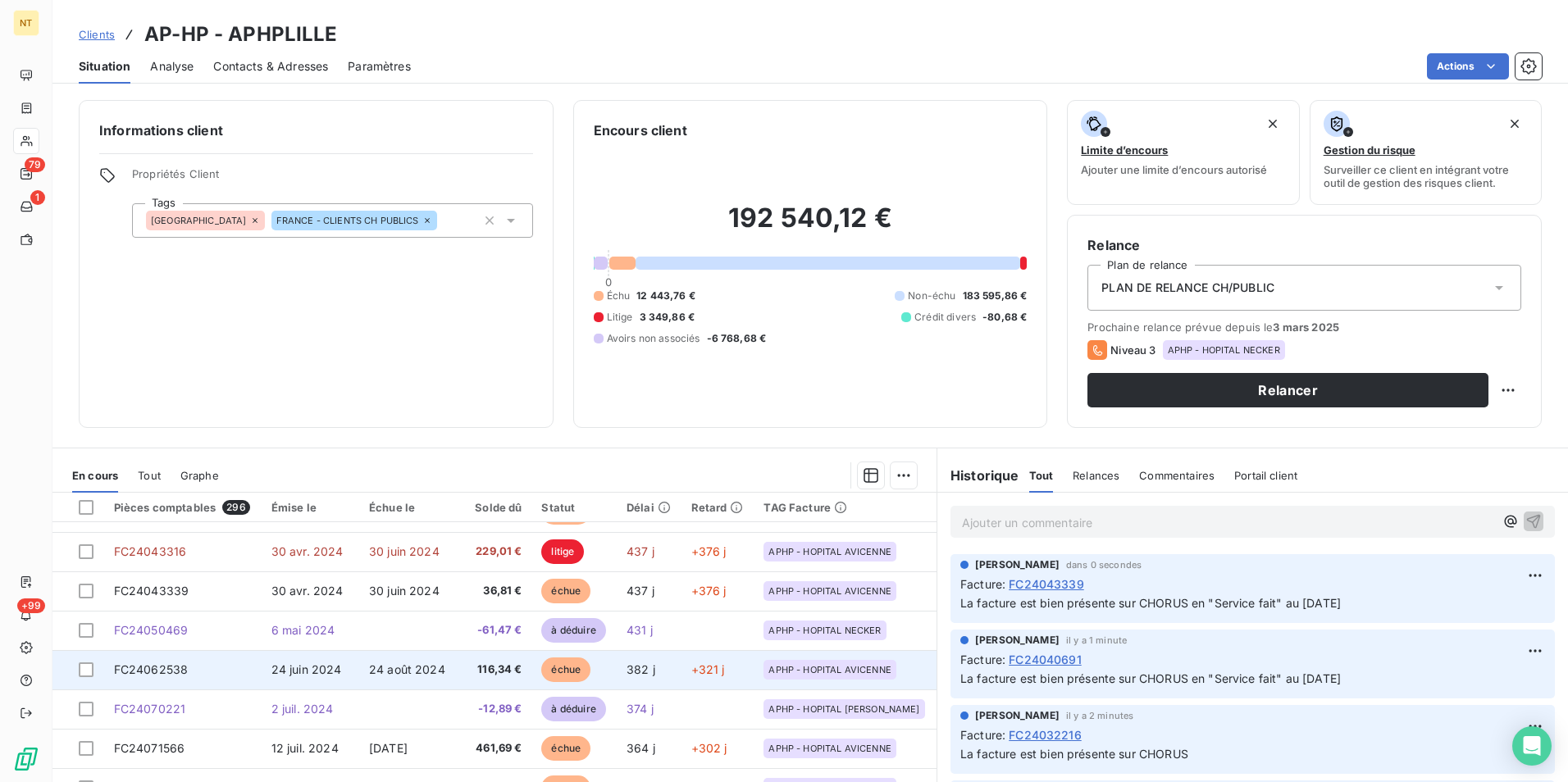 click on "24 août 2024" at bounding box center [407, 669] 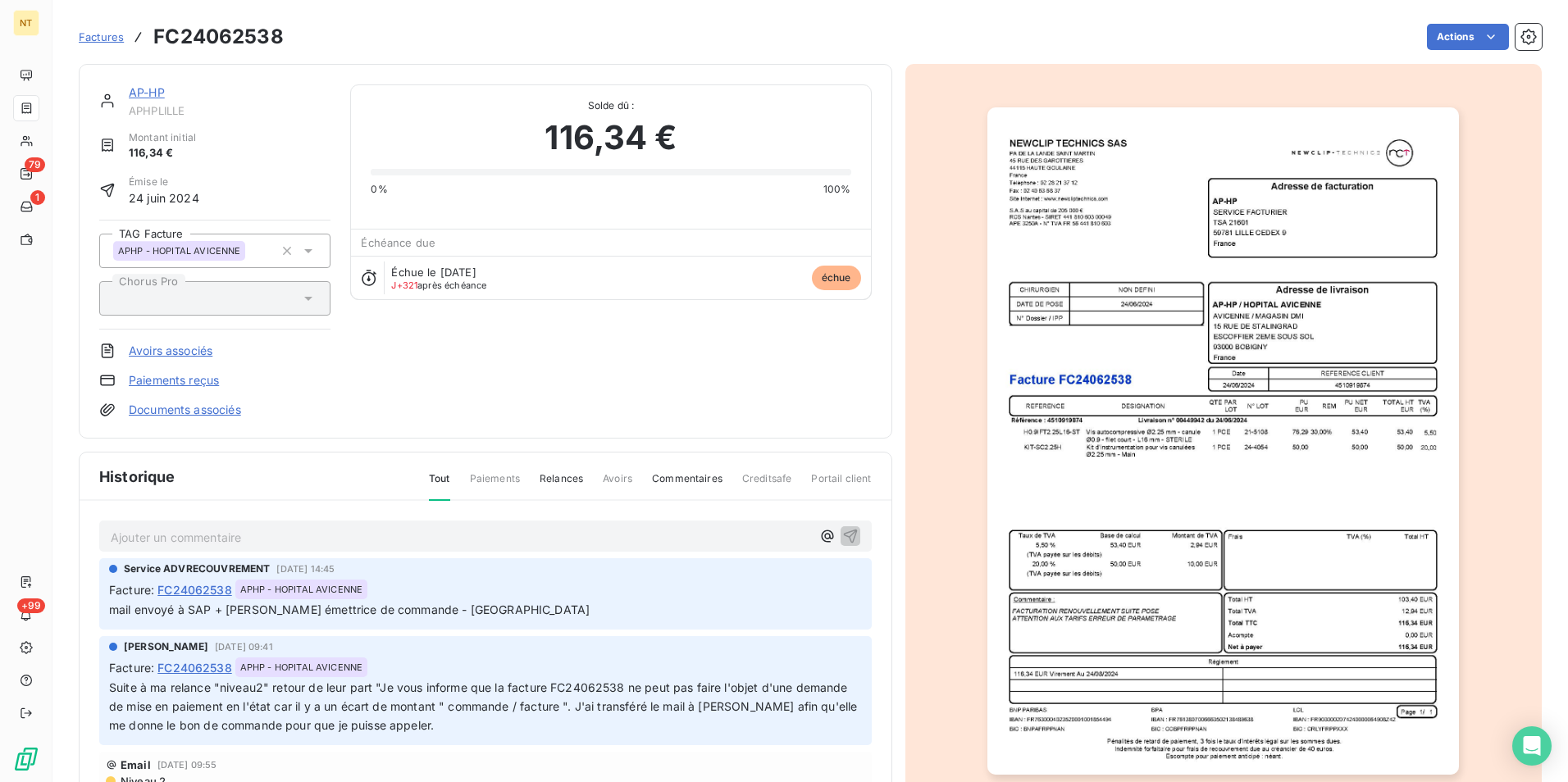 click on "FC24062538" at bounding box center [218, 37] 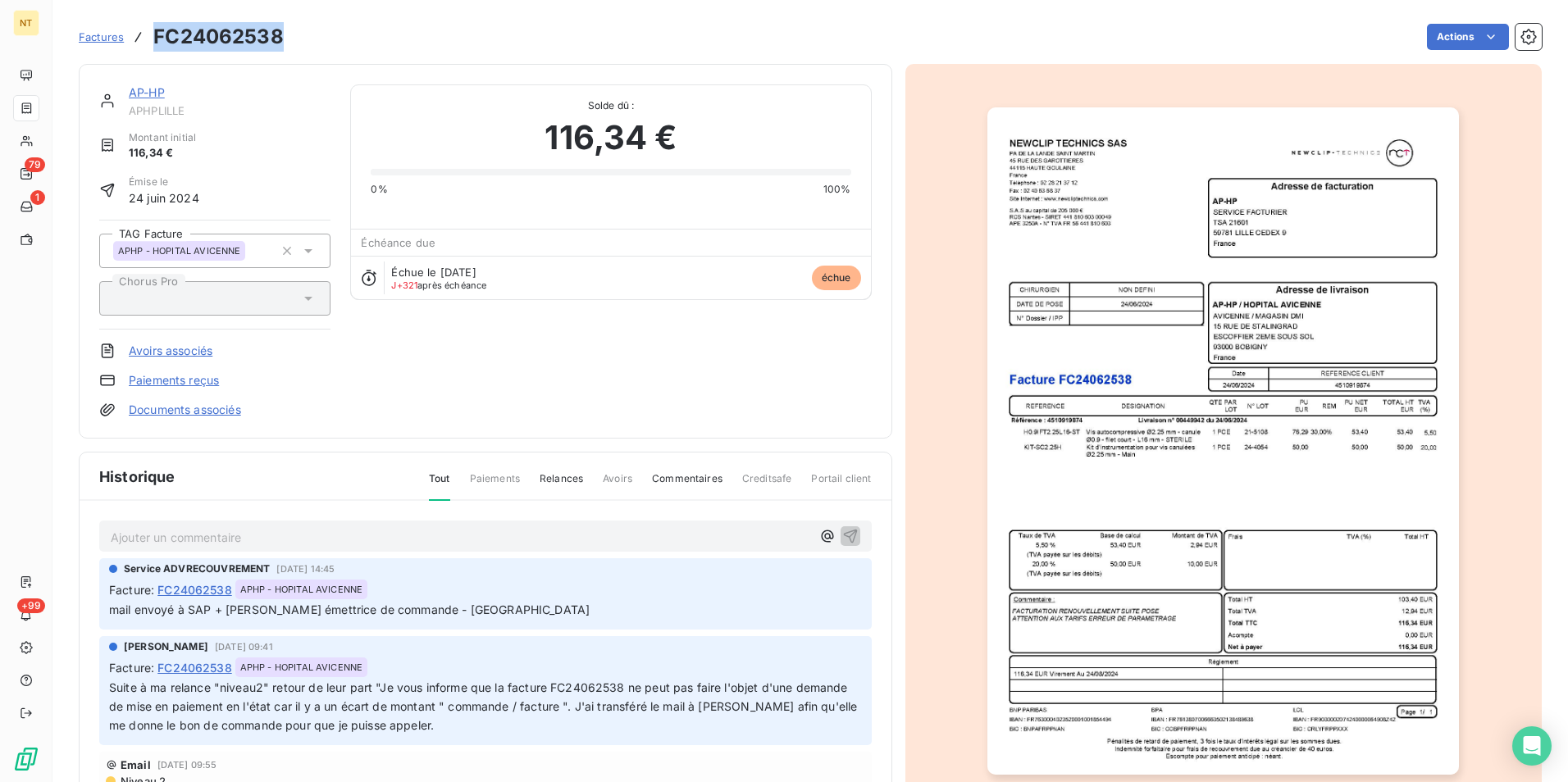 click on "FC24062538" at bounding box center (218, 37) 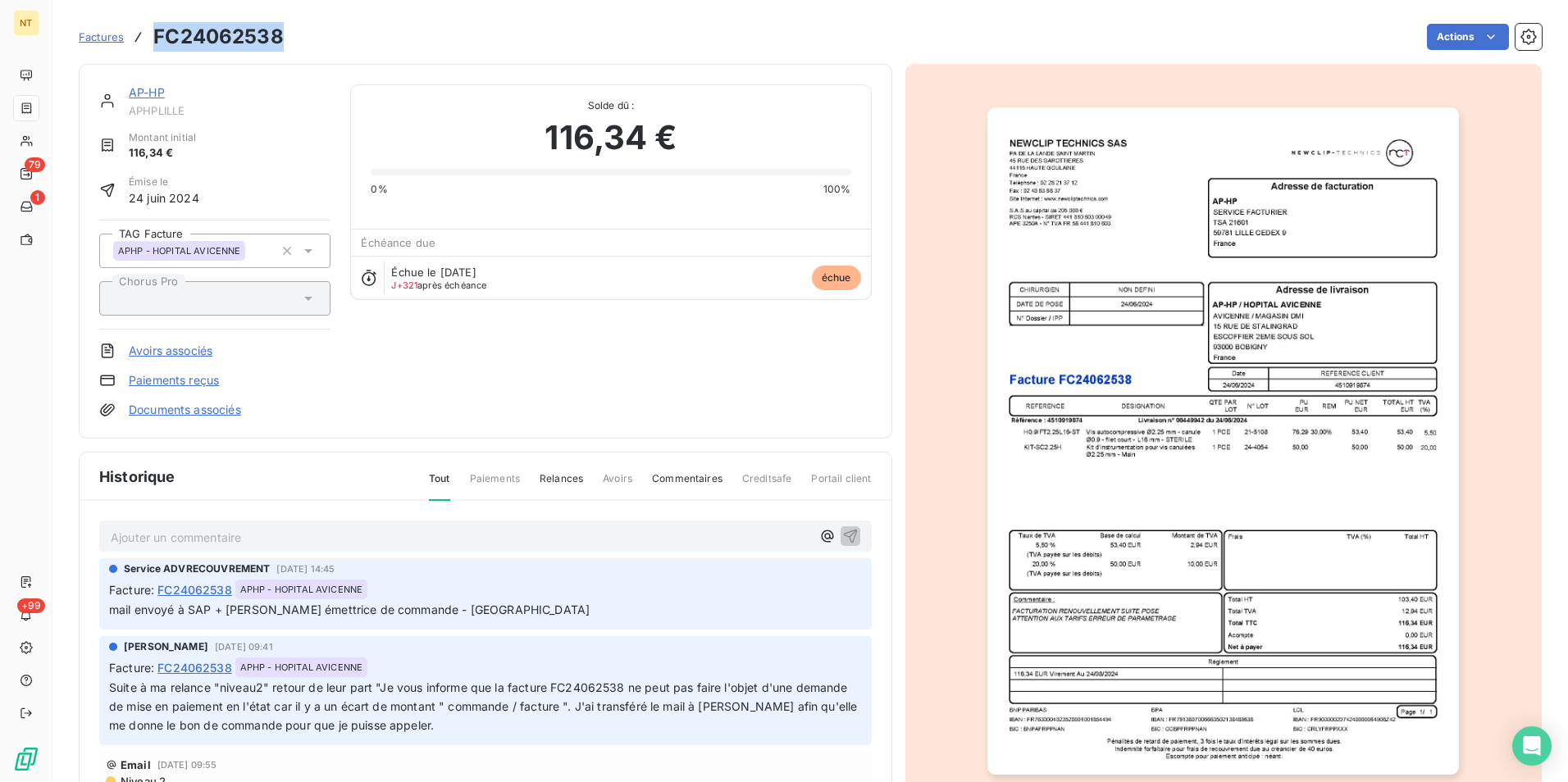 copy on "FC24062538" 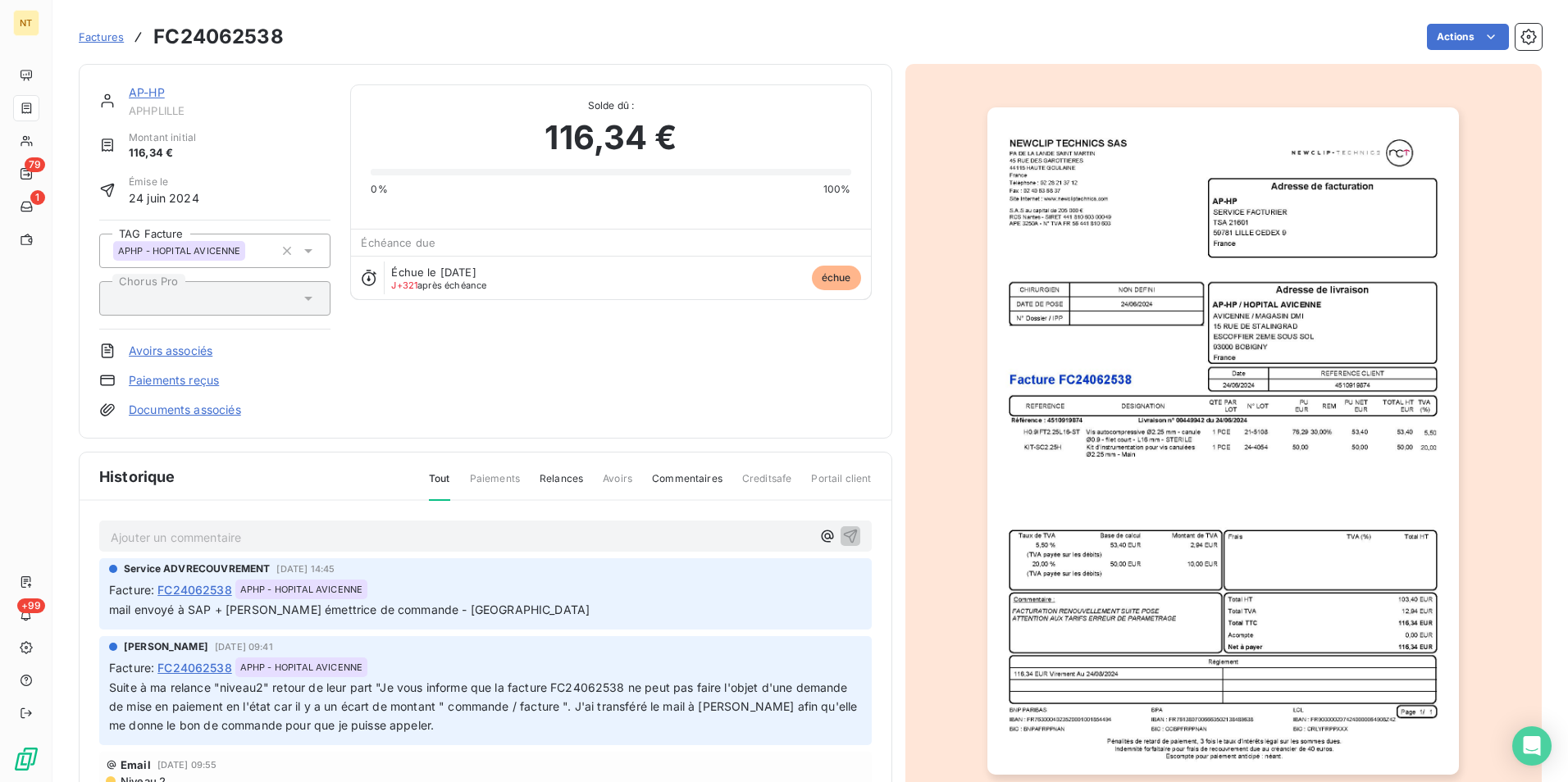 click on "Ajouter un commentaire ﻿" at bounding box center [461, 537] 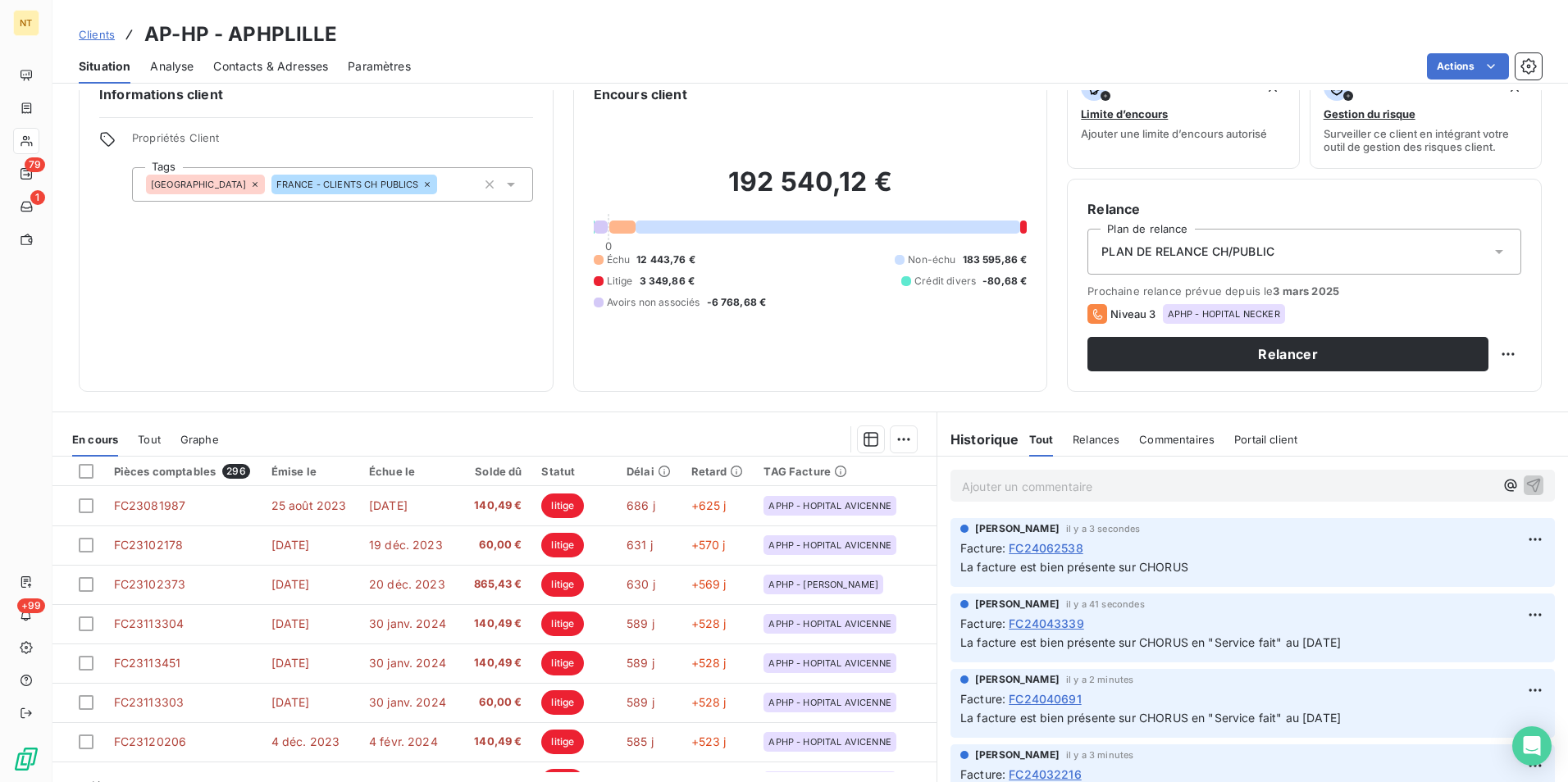 scroll, scrollTop: 75, scrollLeft: 0, axis: vertical 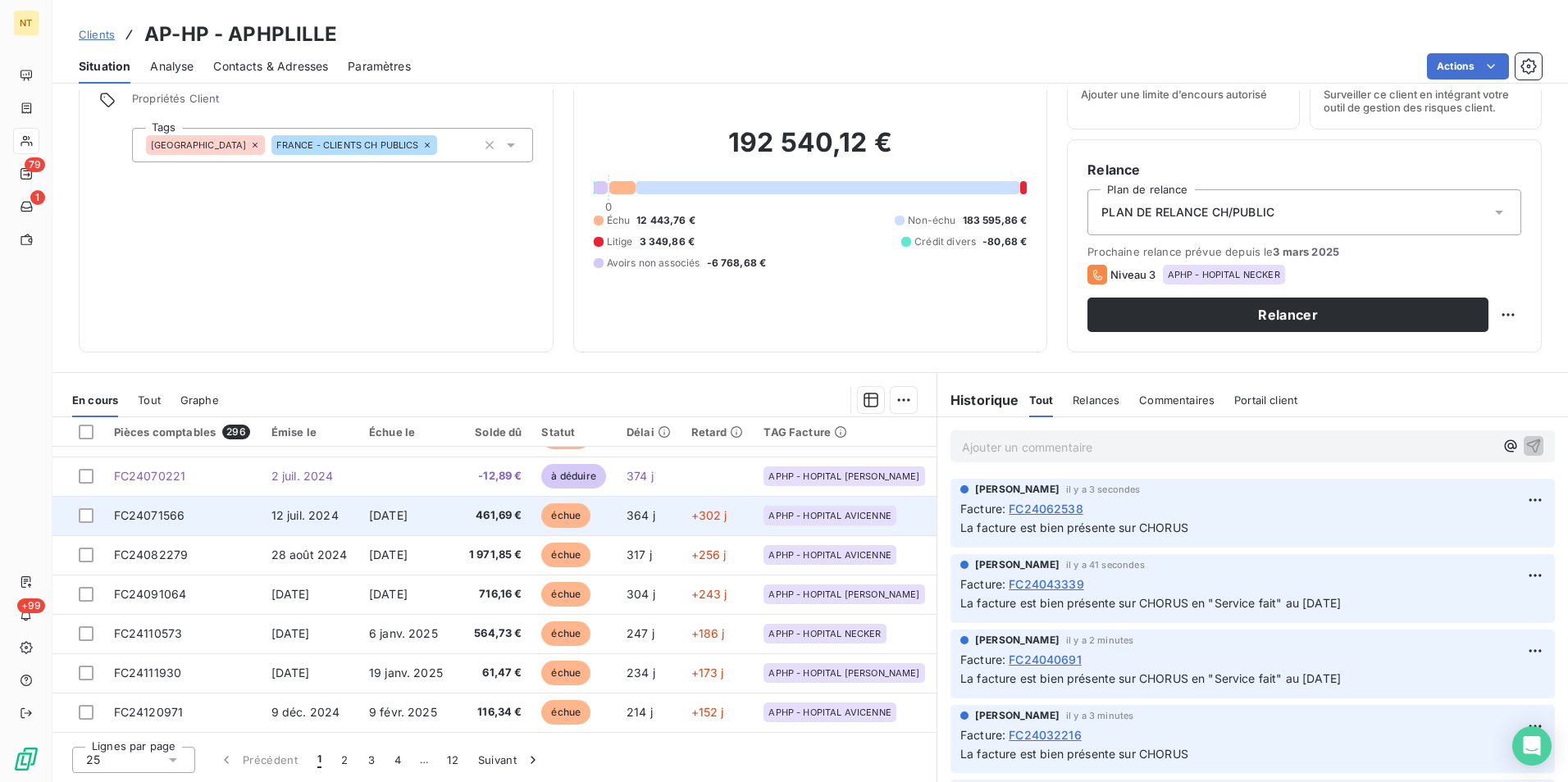 click on "461,69 €" at bounding box center [495, 516] 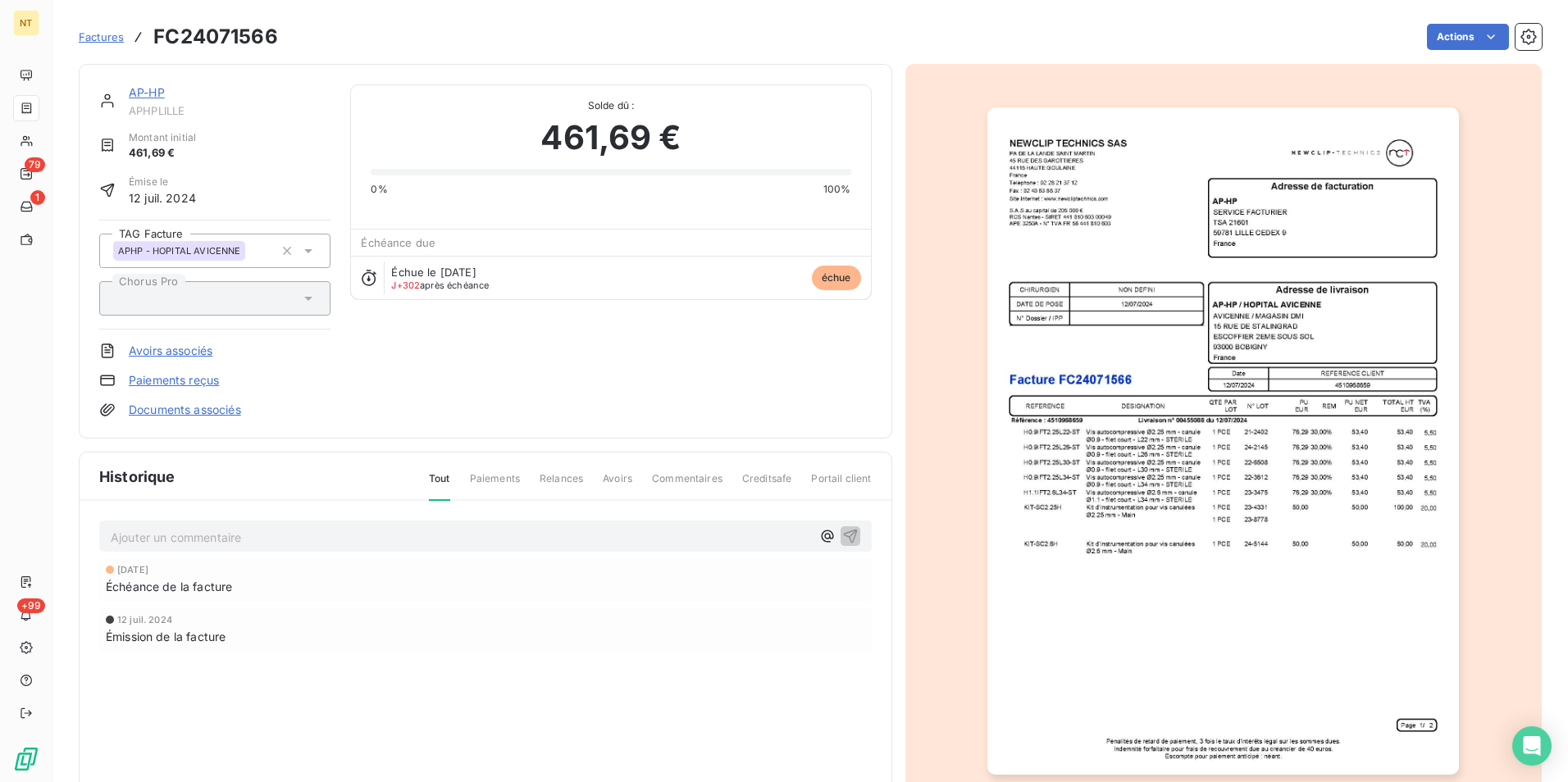 click on "FC24071566" at bounding box center (216, 37) 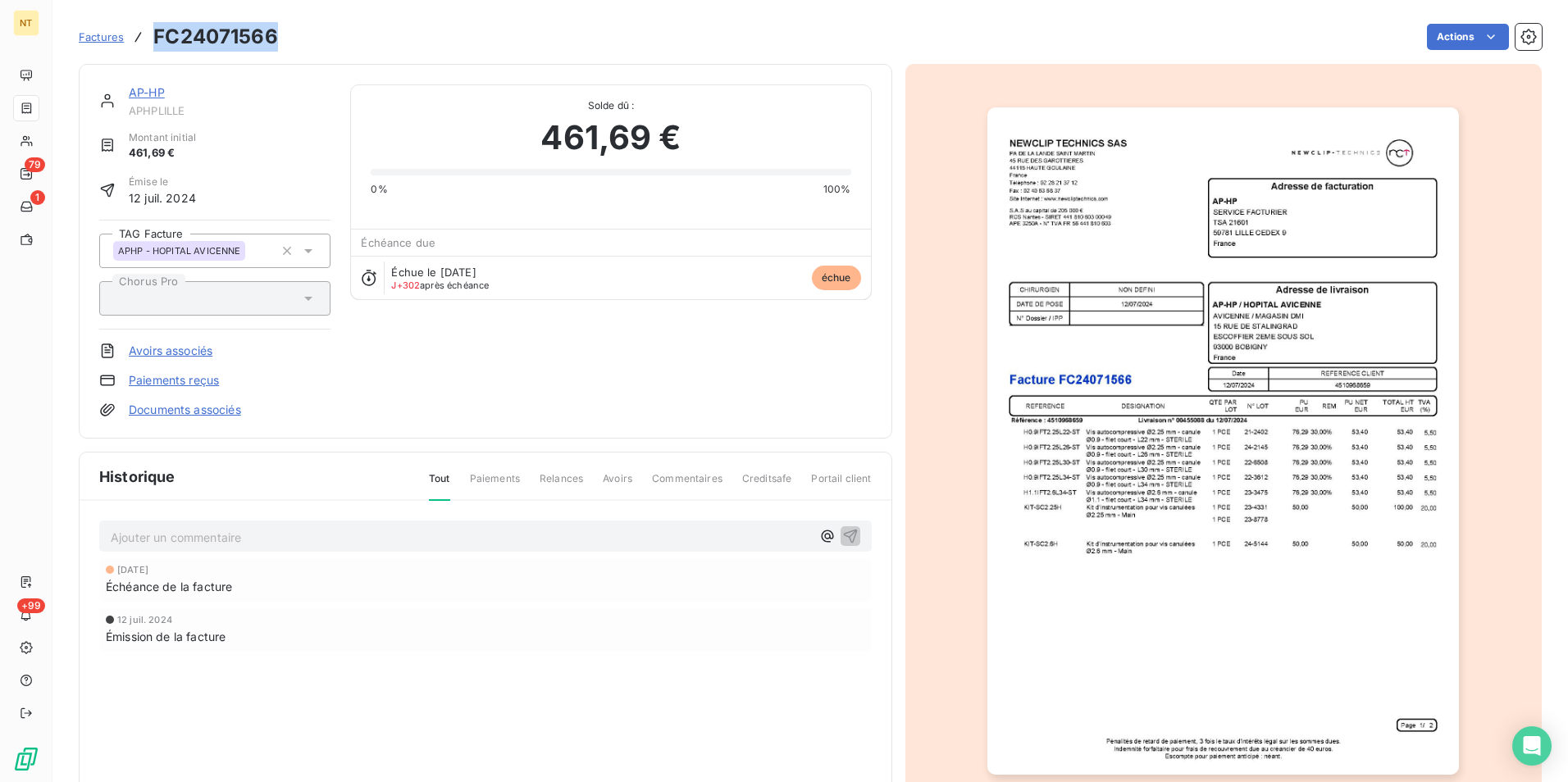 click on "FC24071566" at bounding box center (216, 37) 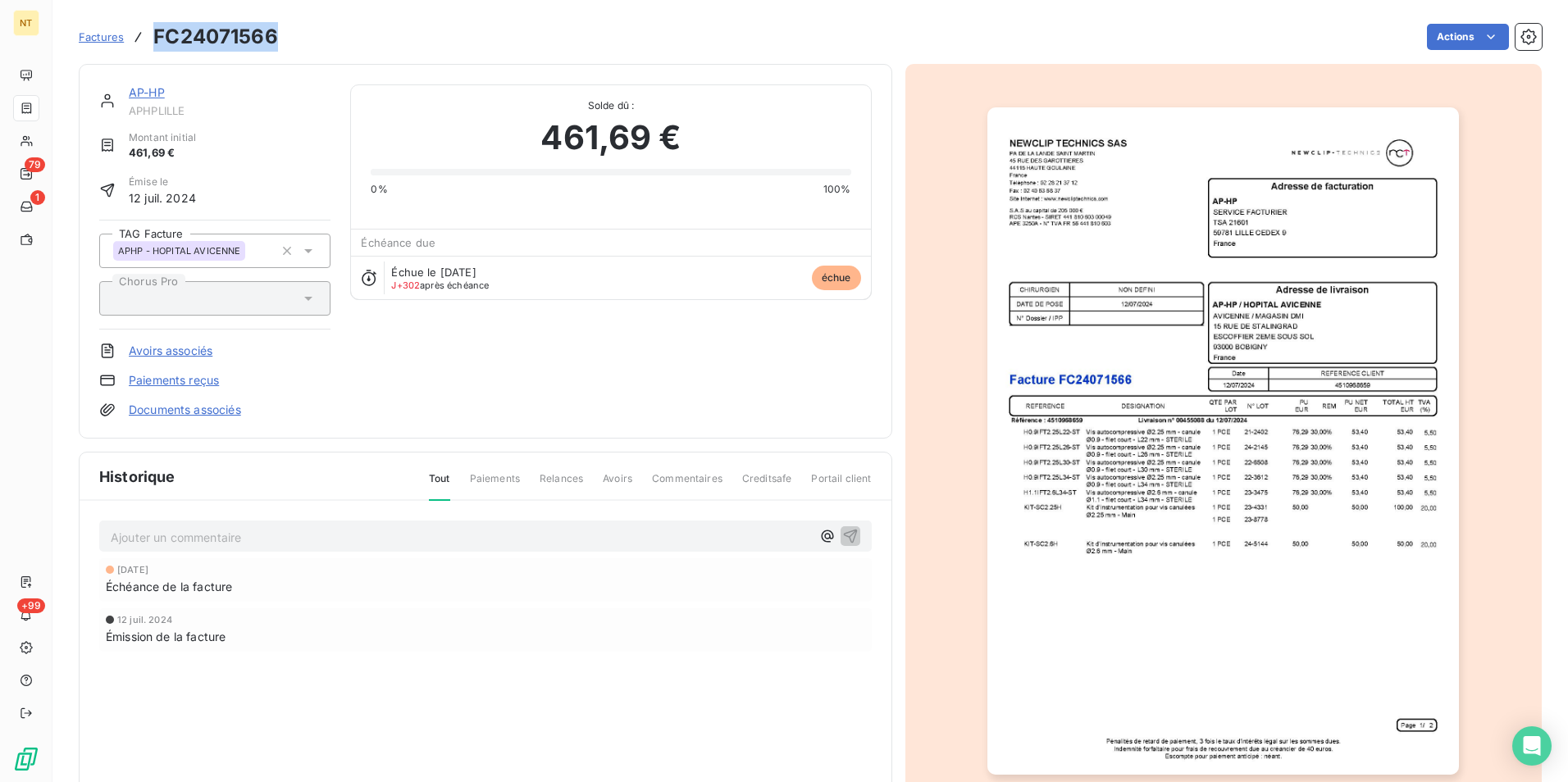 copy on "FC24071566" 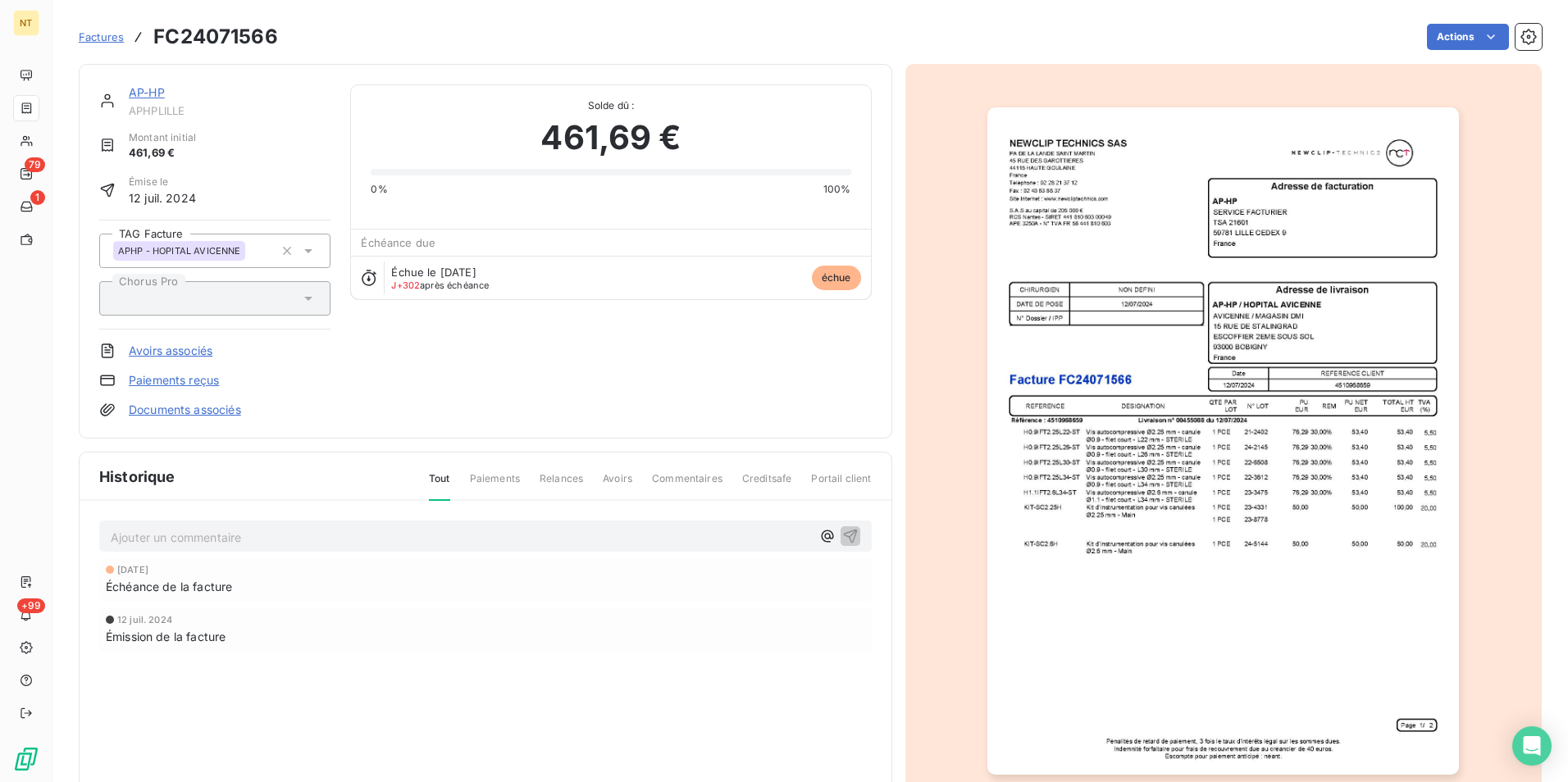 click on "Ajouter un commentaire ﻿" at bounding box center (461, 537) 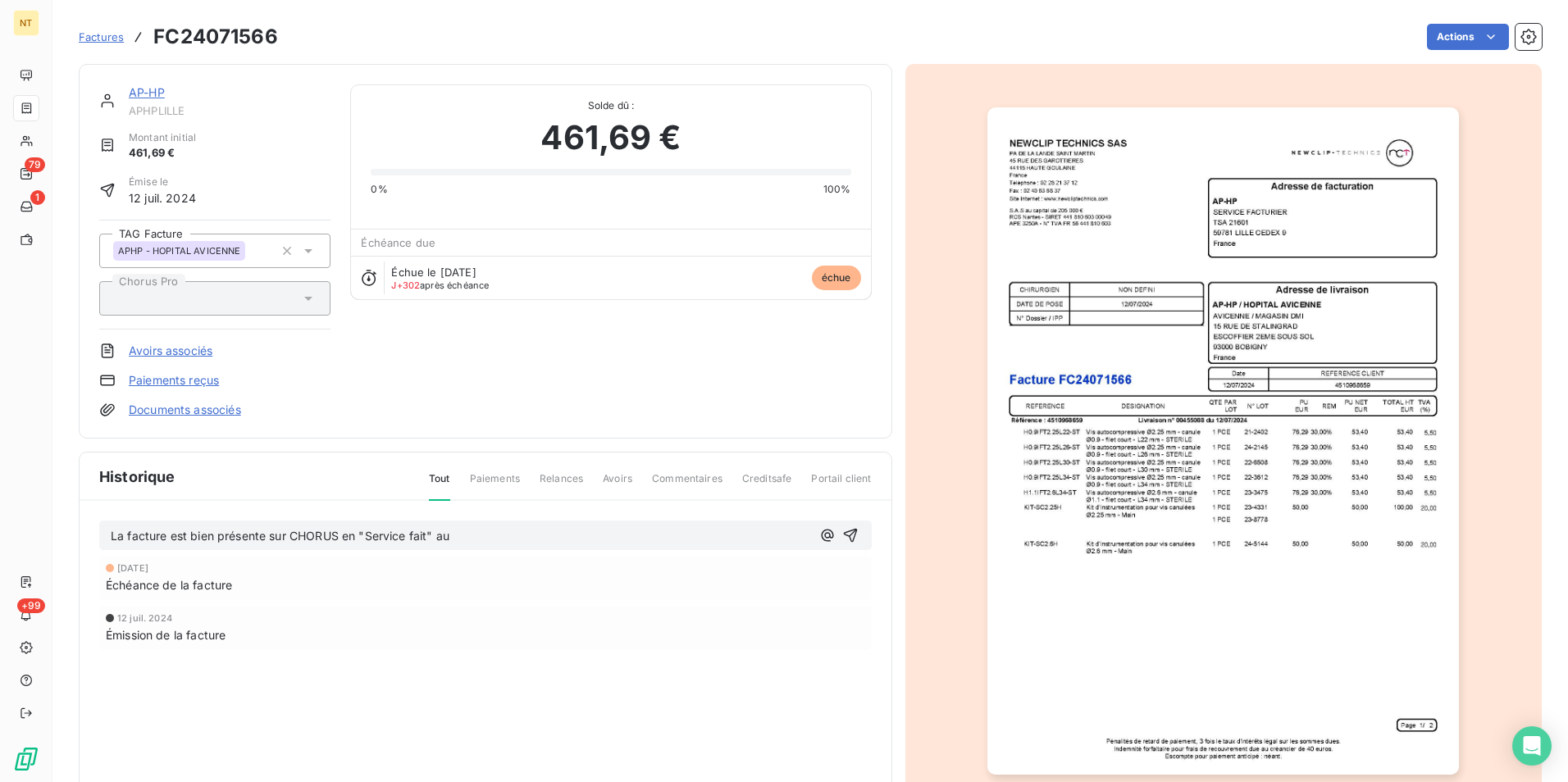 click on "La facture est bien présente sur CHORUS en "Service fait" au" at bounding box center (461, 536) 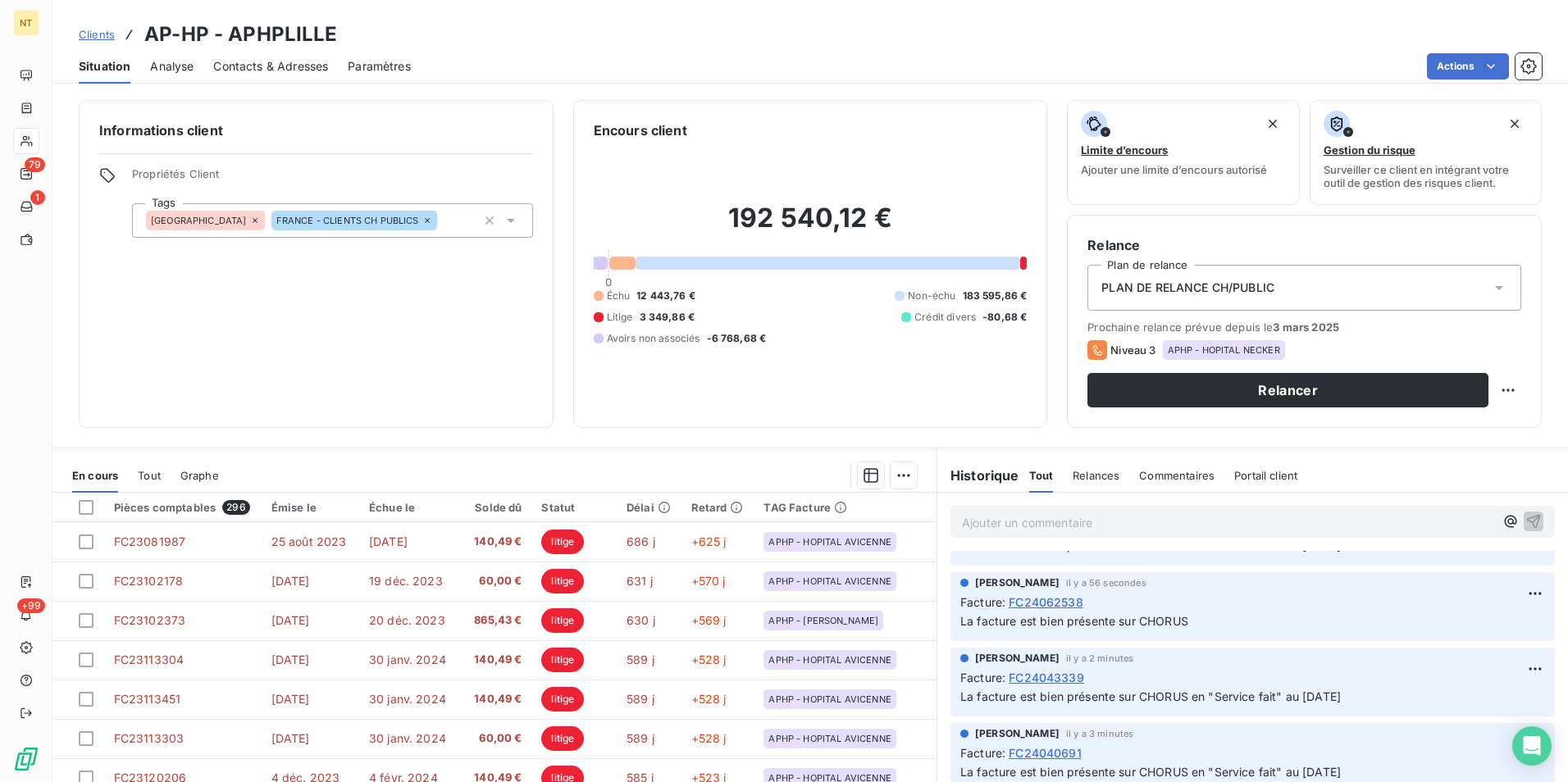 scroll, scrollTop: 164, scrollLeft: 0, axis: vertical 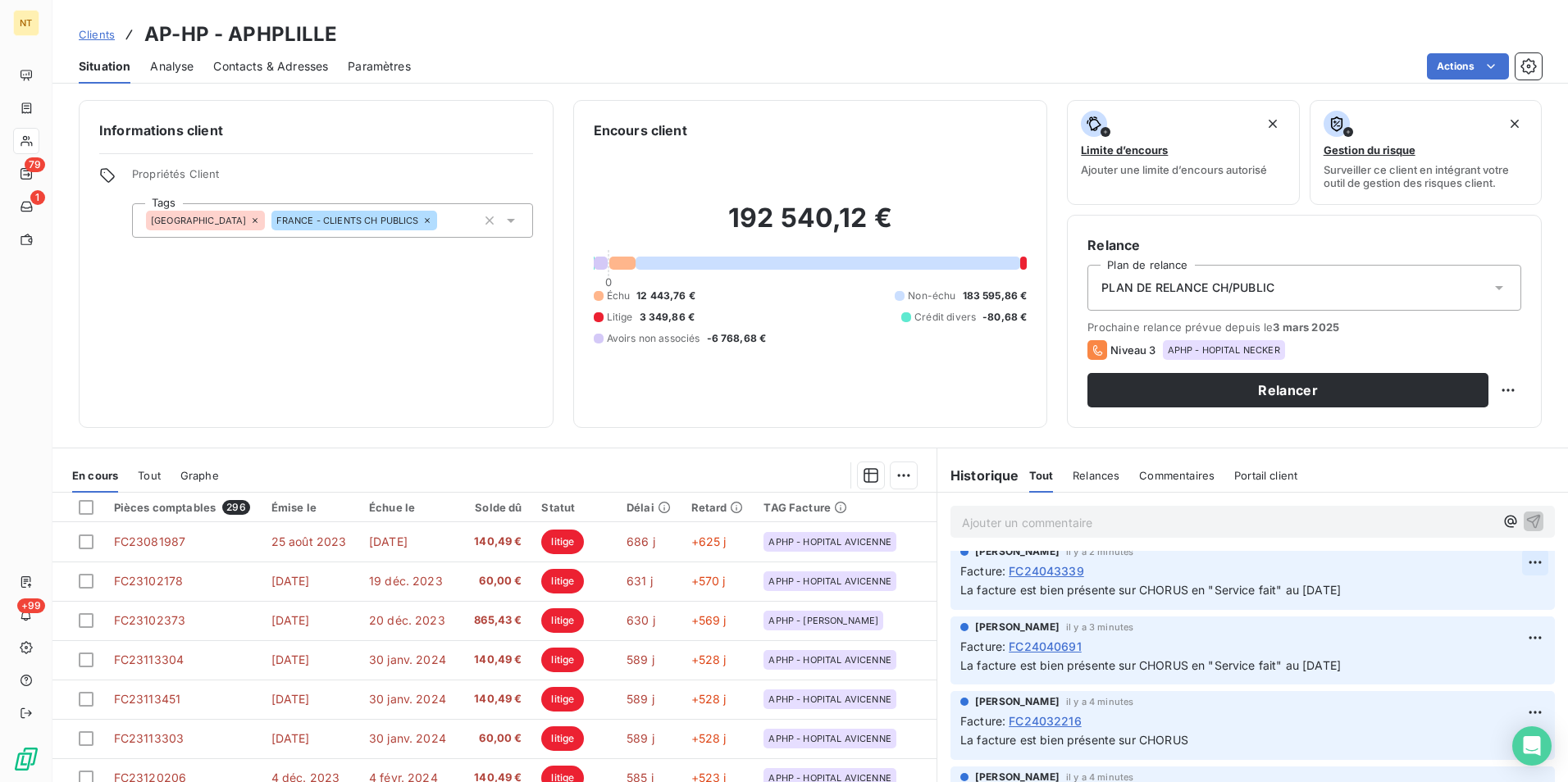 click on "NT 79 1 +99 Clients AP-HP - APHPLILLE Situation Analyse Contacts & Adresses Paramètres Actions Informations client Propriétés Client Tags [GEOGRAPHIC_DATA] [GEOGRAPHIC_DATA] - CLIENTS CH PUBLICS Encours client   192 540,12 € 0 Échu 12 443,76 € Non-échu 183 595,86 €   Litige 3 349,86 € Crédit divers -80,68 € Avoirs non associés -6 768,68 €   Limite d’encours Ajouter une limite d’encours autorisé Gestion du risque Surveiller ce client en intégrant votre outil de gestion des risques client. Relance Plan de relance PLAN DE RELANCE CH/PUBLIC Prochaine relance prévue depuis le  [DATE] Niveau 3 APHP - HOPITAL NECKER Relancer En cours Tout Graphe Pièces comptables 296 Émise le Échue le Solde dû Statut Délai   Retard   TAG Facture   FC23081987 [DATE] [DATE] 140,49 € litige 686 j +625 j APHP - HOPITAL AVICENNE FC23102178 [DATE] [DATE] 60,00 € litige 631 j +570 j APHP - HOPITAL AVICENNE FC23102373 [DATE] [DATE] 865,43 € litige 25 1" at bounding box center [784, 391] 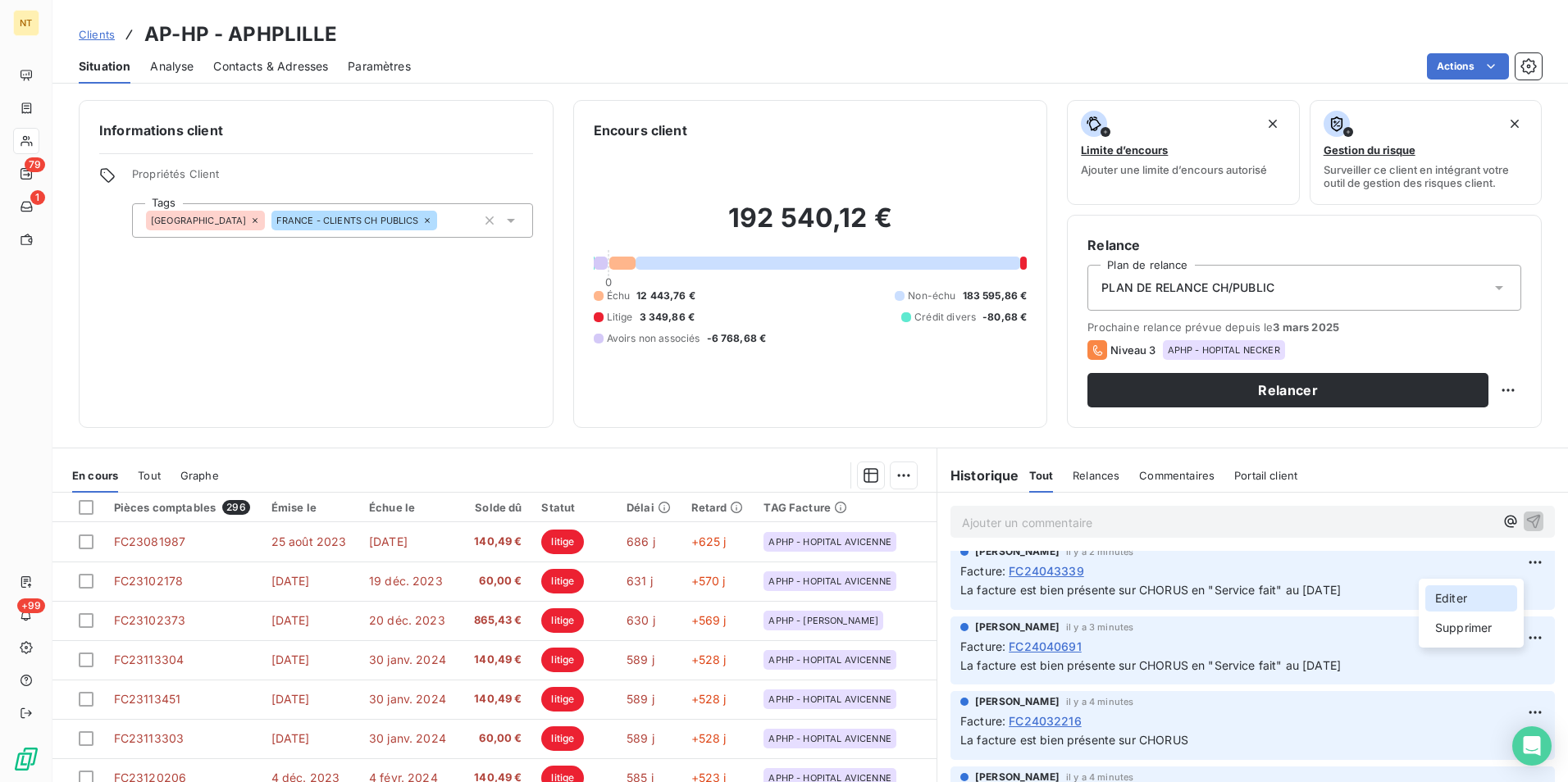 drag, startPoint x: 1434, startPoint y: 599, endPoint x: 1408, endPoint y: 593, distance: 26.68333 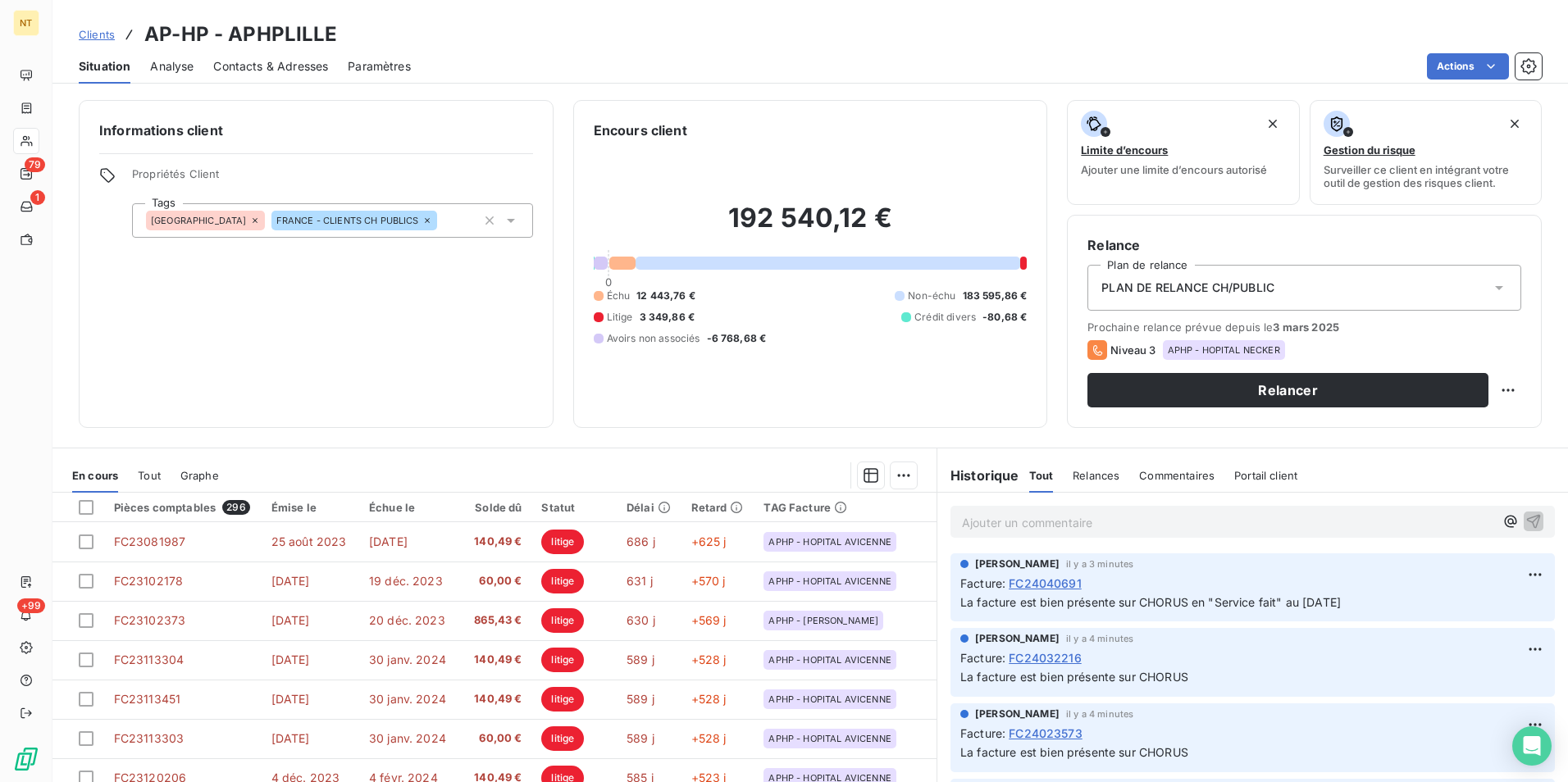 scroll, scrollTop: 246, scrollLeft: 0, axis: vertical 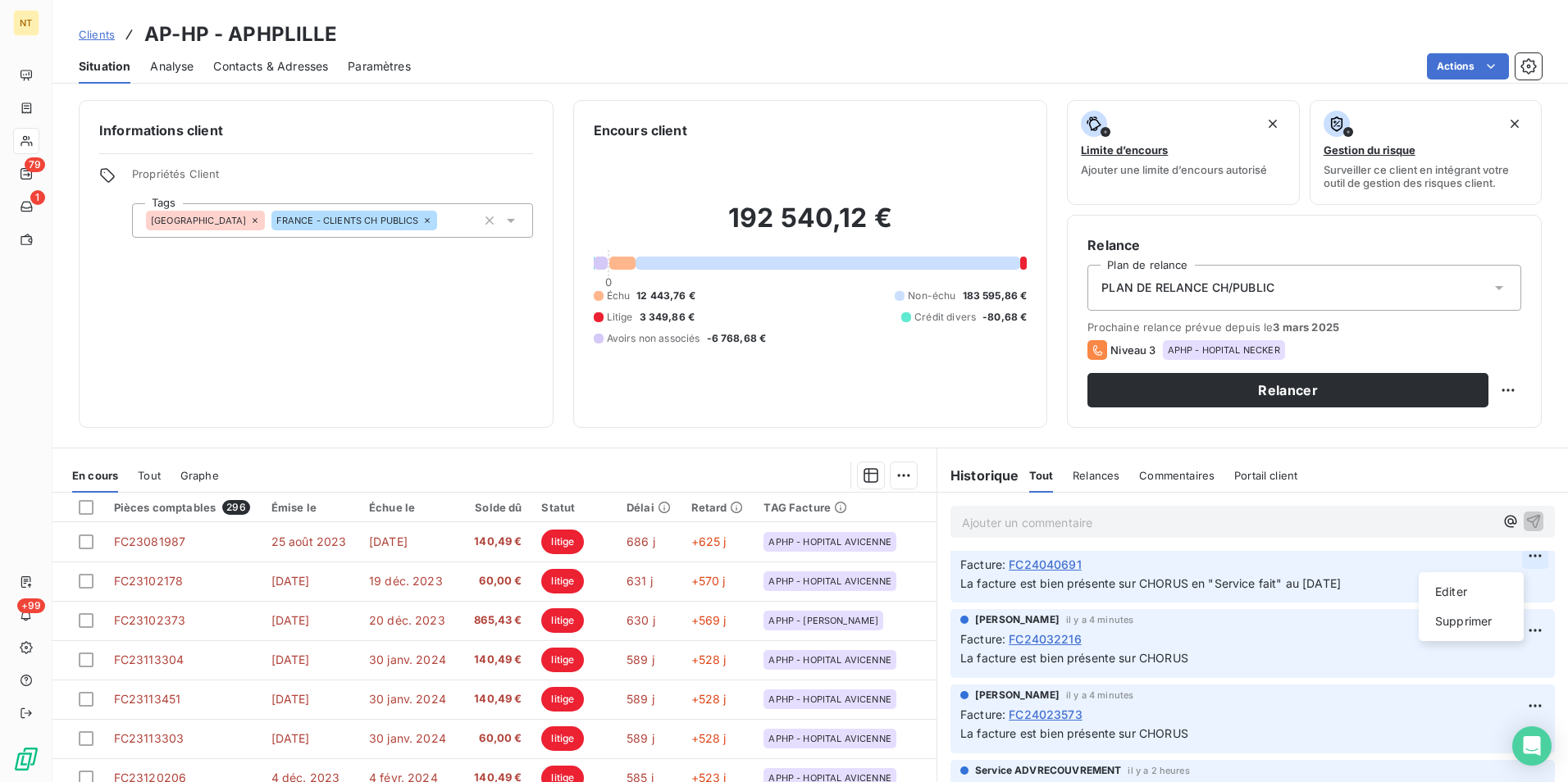 click on "NT 79 1 +99 Clients AP-HP - APHPLILLE Situation Analyse Contacts & Adresses Paramètres Actions Informations client Propriétés Client Tags [GEOGRAPHIC_DATA] [GEOGRAPHIC_DATA] - CLIENTS CH PUBLICS Encours client   192 540,12 € 0 Échu 12 443,76 € Non-échu 183 595,86 €   Litige 3 349,86 € Crédit divers -80,68 € Avoirs non associés -6 768,68 €   Limite d’encours Ajouter une limite d’encours autorisé Gestion du risque Surveiller ce client en intégrant votre outil de gestion des risques client. Relance Plan de relance PLAN DE RELANCE CH/PUBLIC Prochaine relance prévue depuis le  [DATE] Niveau 3 APHP - HOPITAL NECKER Relancer En cours Tout Graphe Pièces comptables 296 Émise le Échue le Solde dû Statut Délai   Retard   TAG Facture   FC23081987 [DATE] [DATE] 140,49 € litige 686 j +625 j APHP - HOPITAL AVICENNE FC23102178 [DATE] [DATE] 60,00 € litige 631 j +570 j APHP - HOPITAL AVICENNE FC23102373 [DATE] [DATE] 865,43 € litige 25 1" at bounding box center (784, 391) 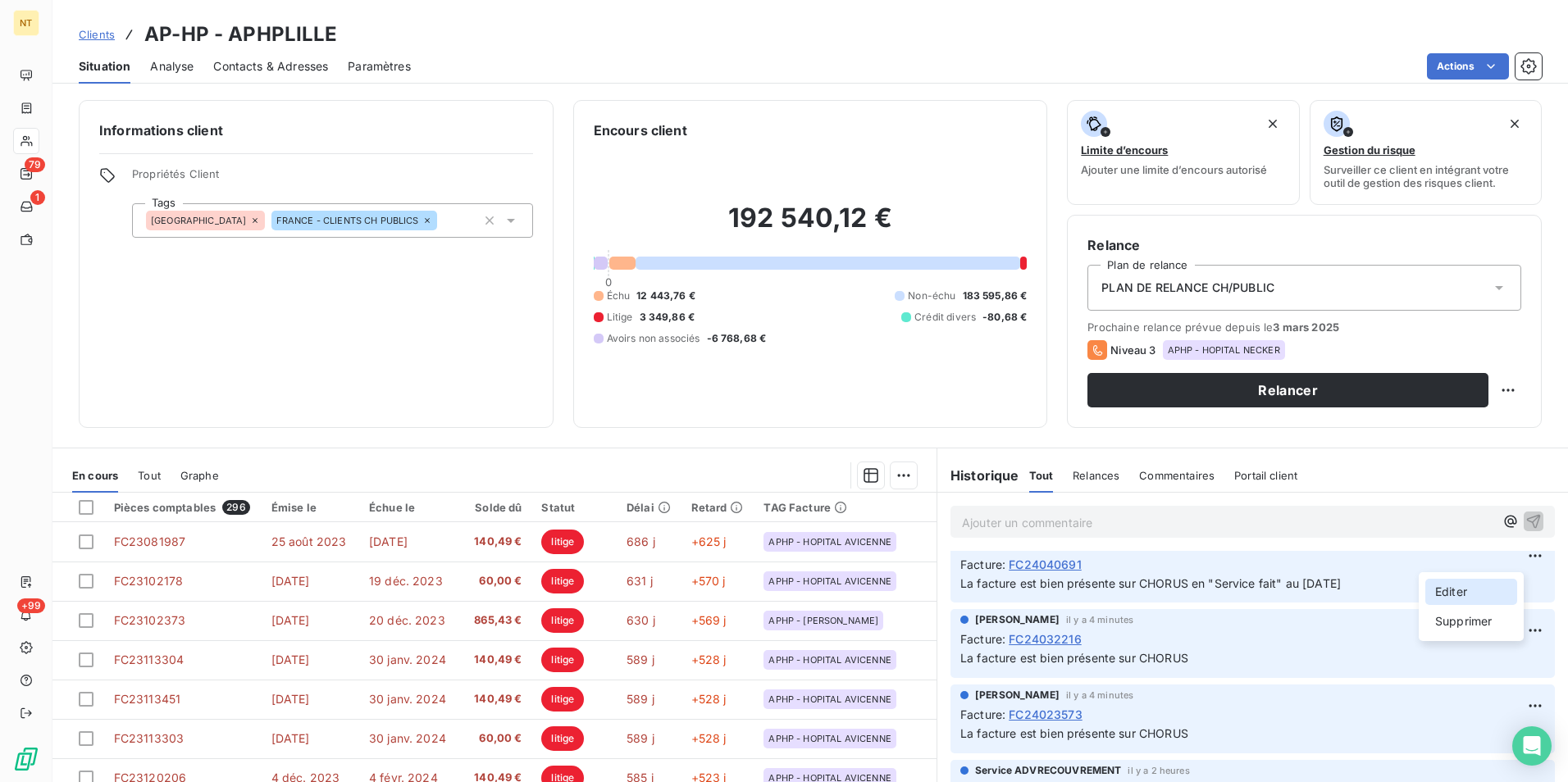 click on "Editer" at bounding box center [1471, 592] 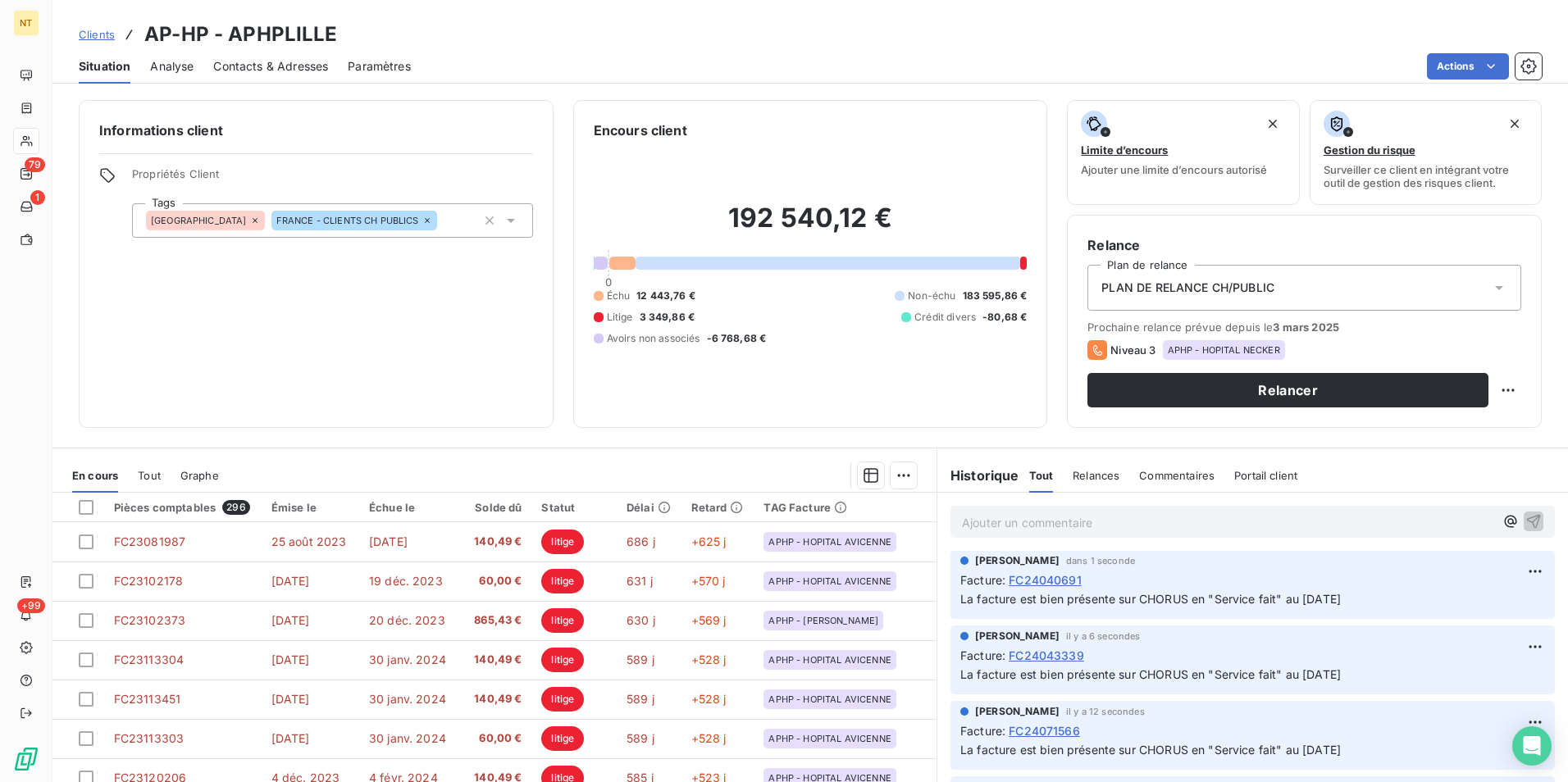 scroll, scrollTop: 0, scrollLeft: 0, axis: both 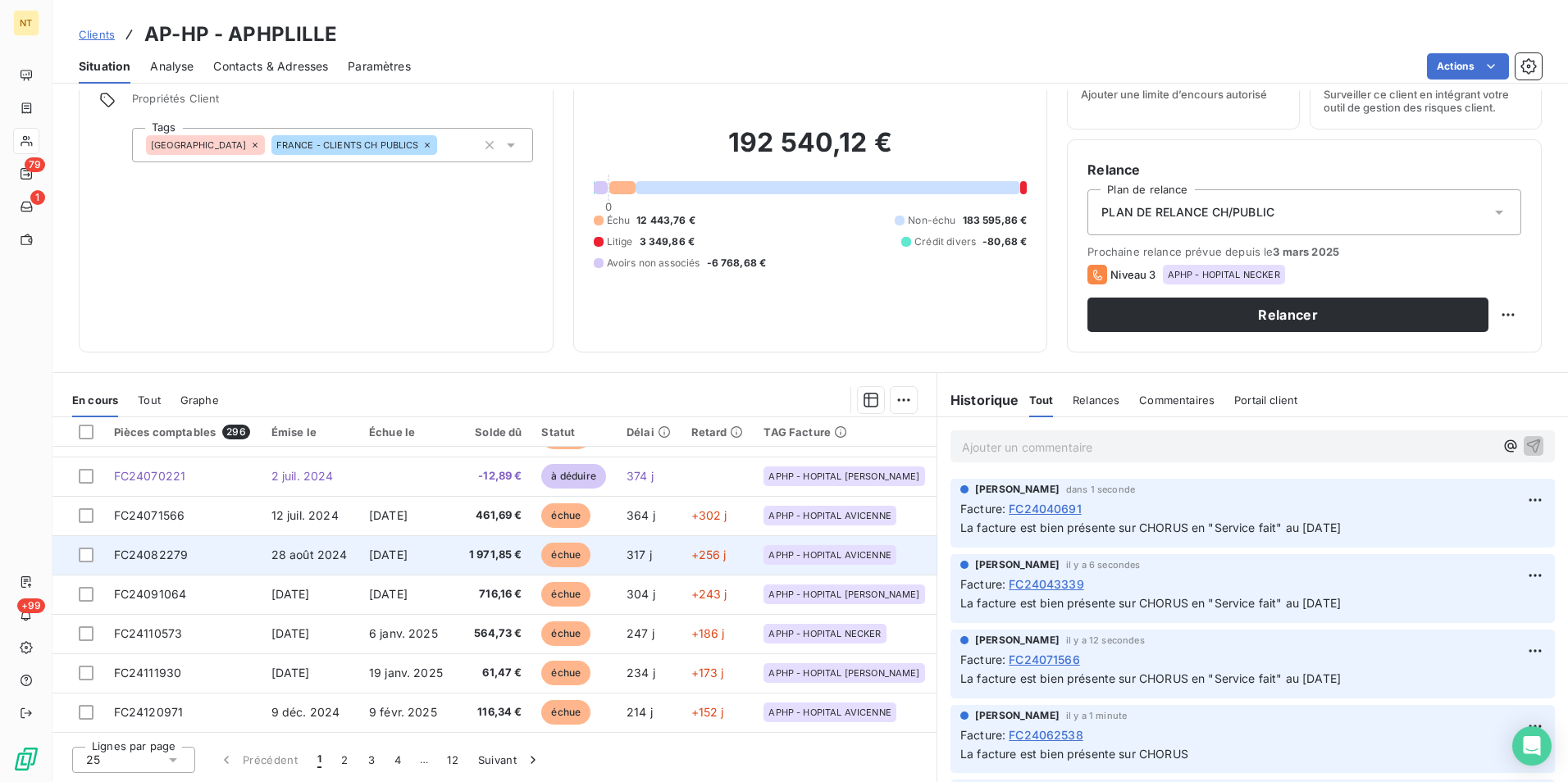 click on "FC24082279" at bounding box center (183, 555) 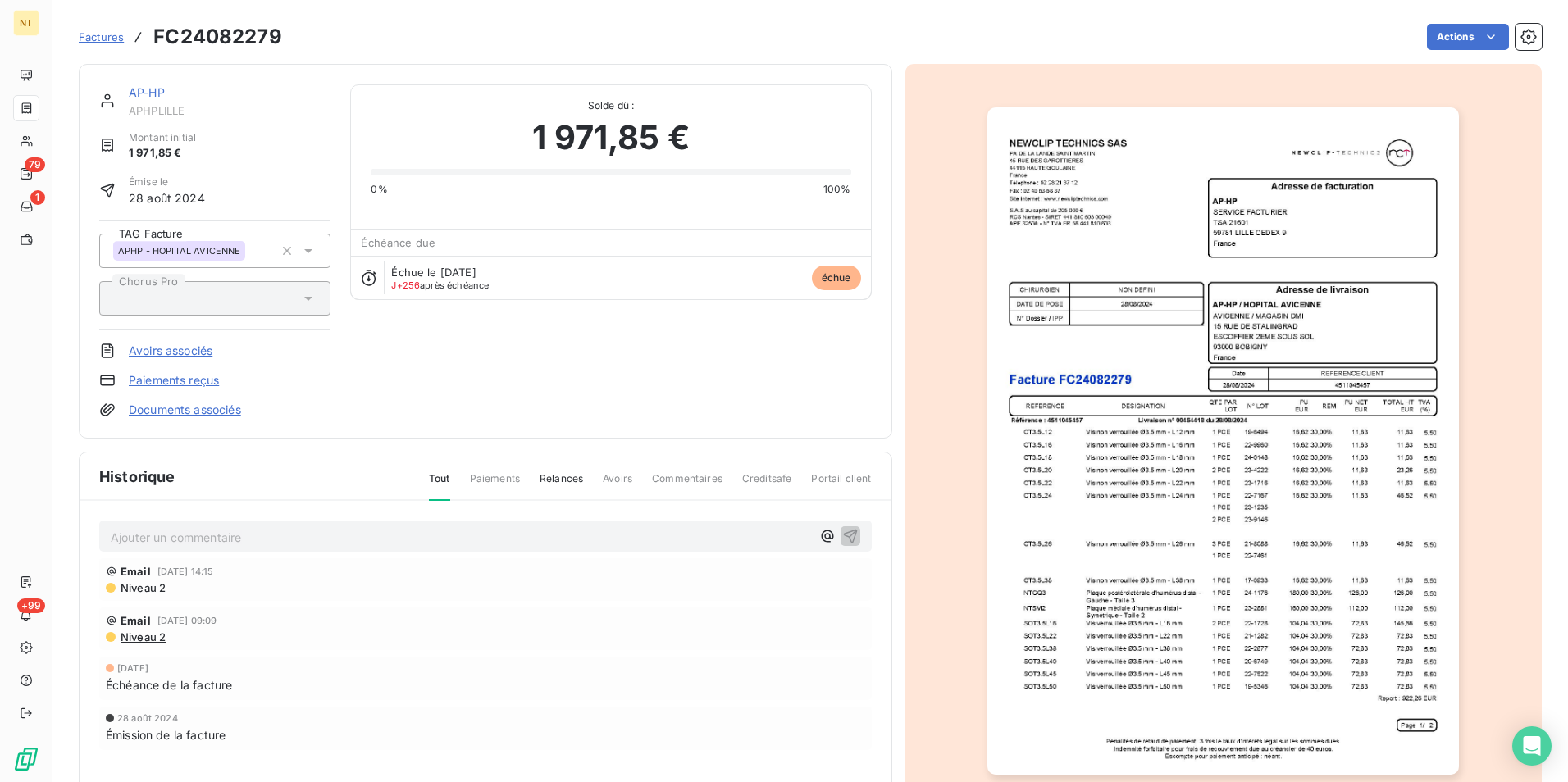 click on "FC24082279" at bounding box center (217, 37) 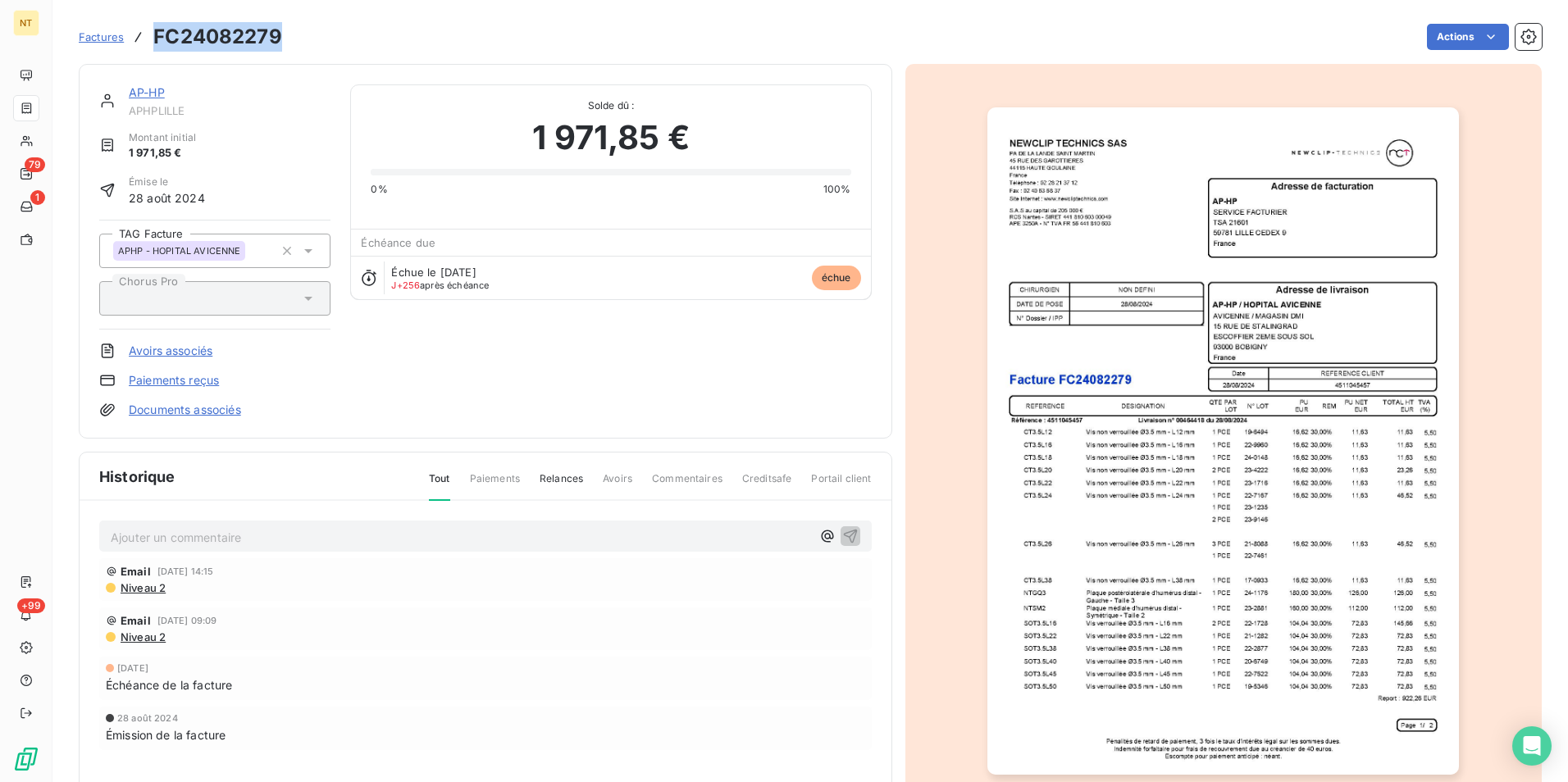 click on "FC24082279" at bounding box center (217, 37) 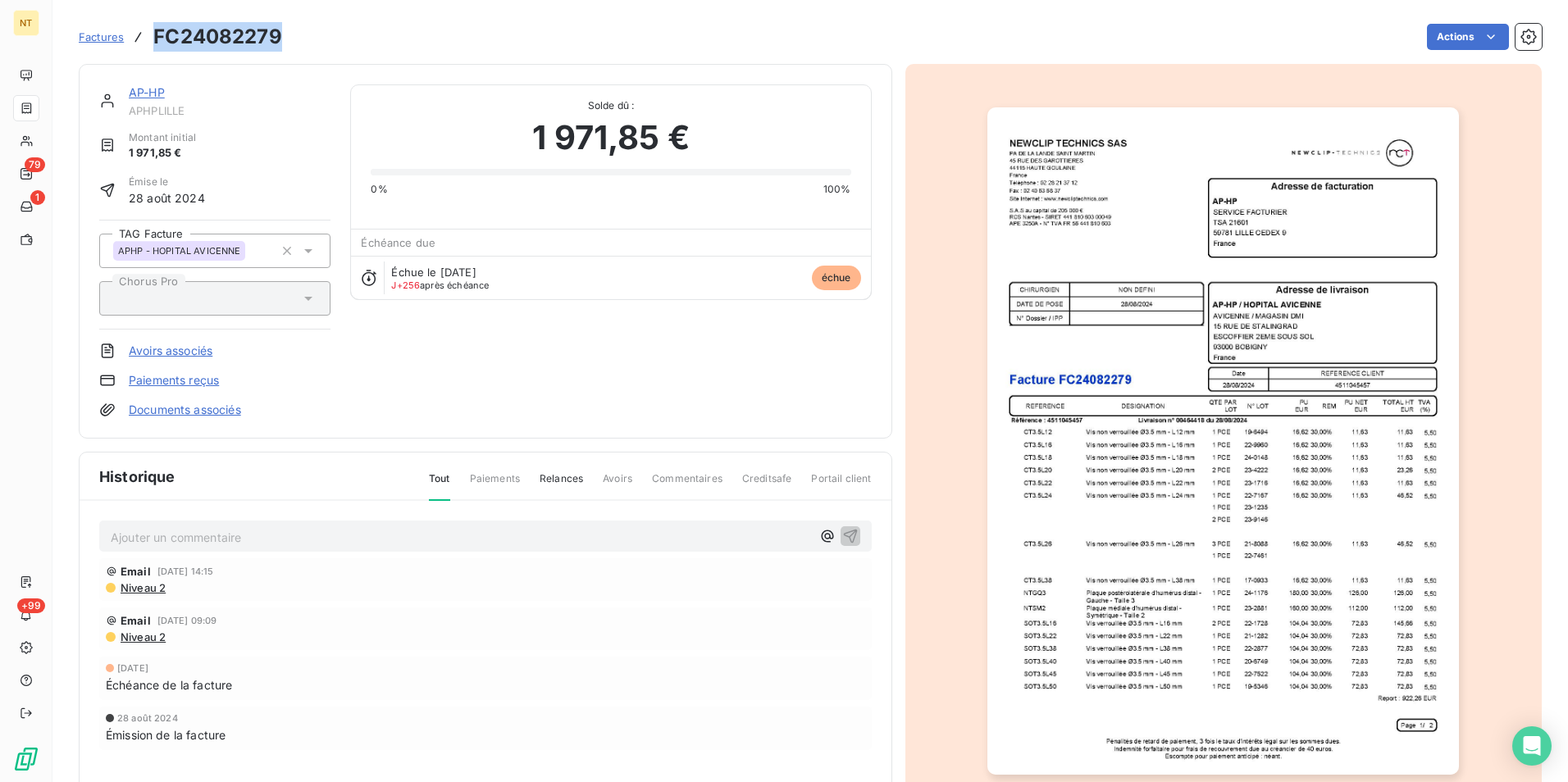 copy on "FC24082279" 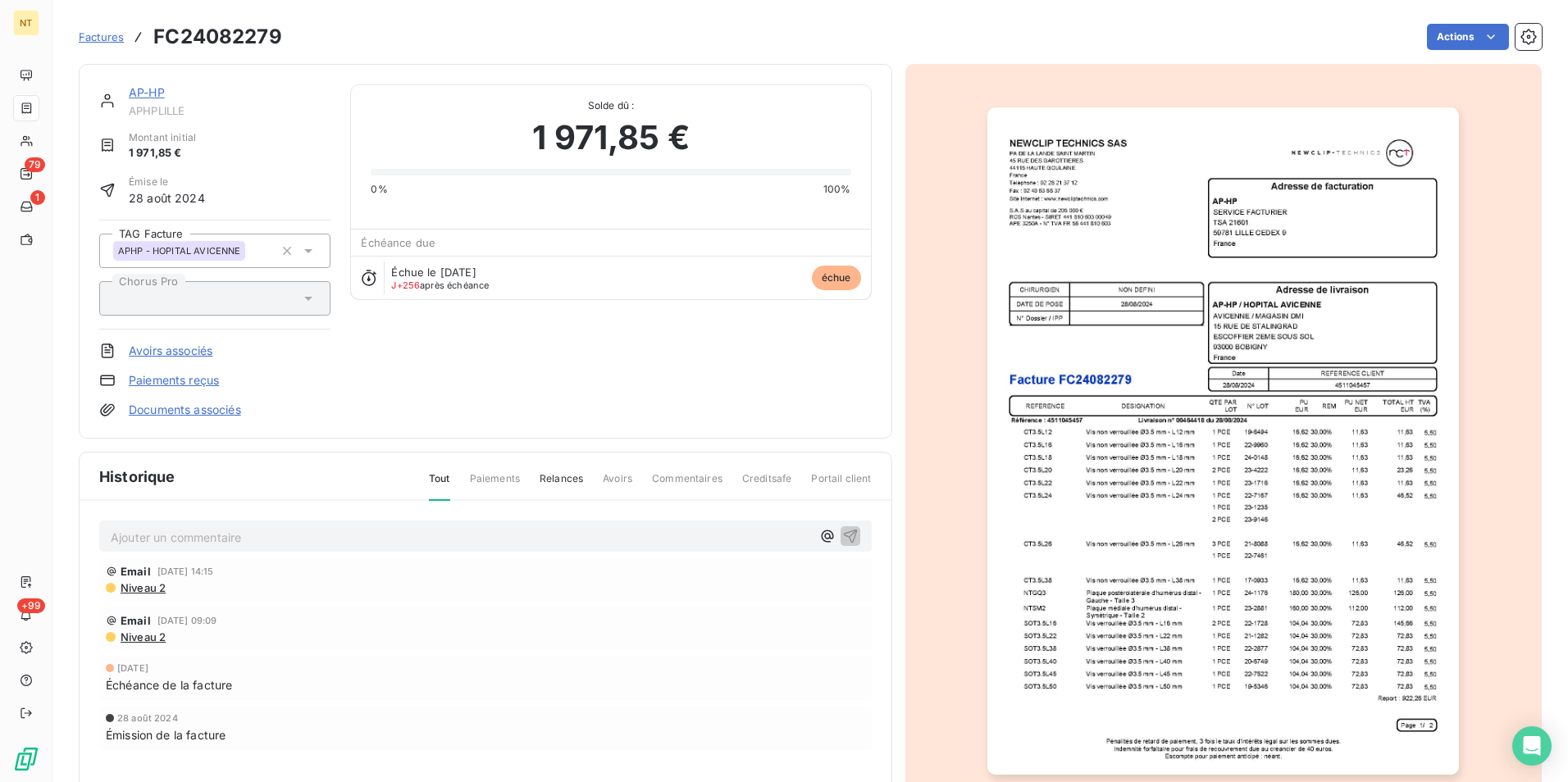 click on "Ajouter un commentaire ﻿" at bounding box center [461, 537] 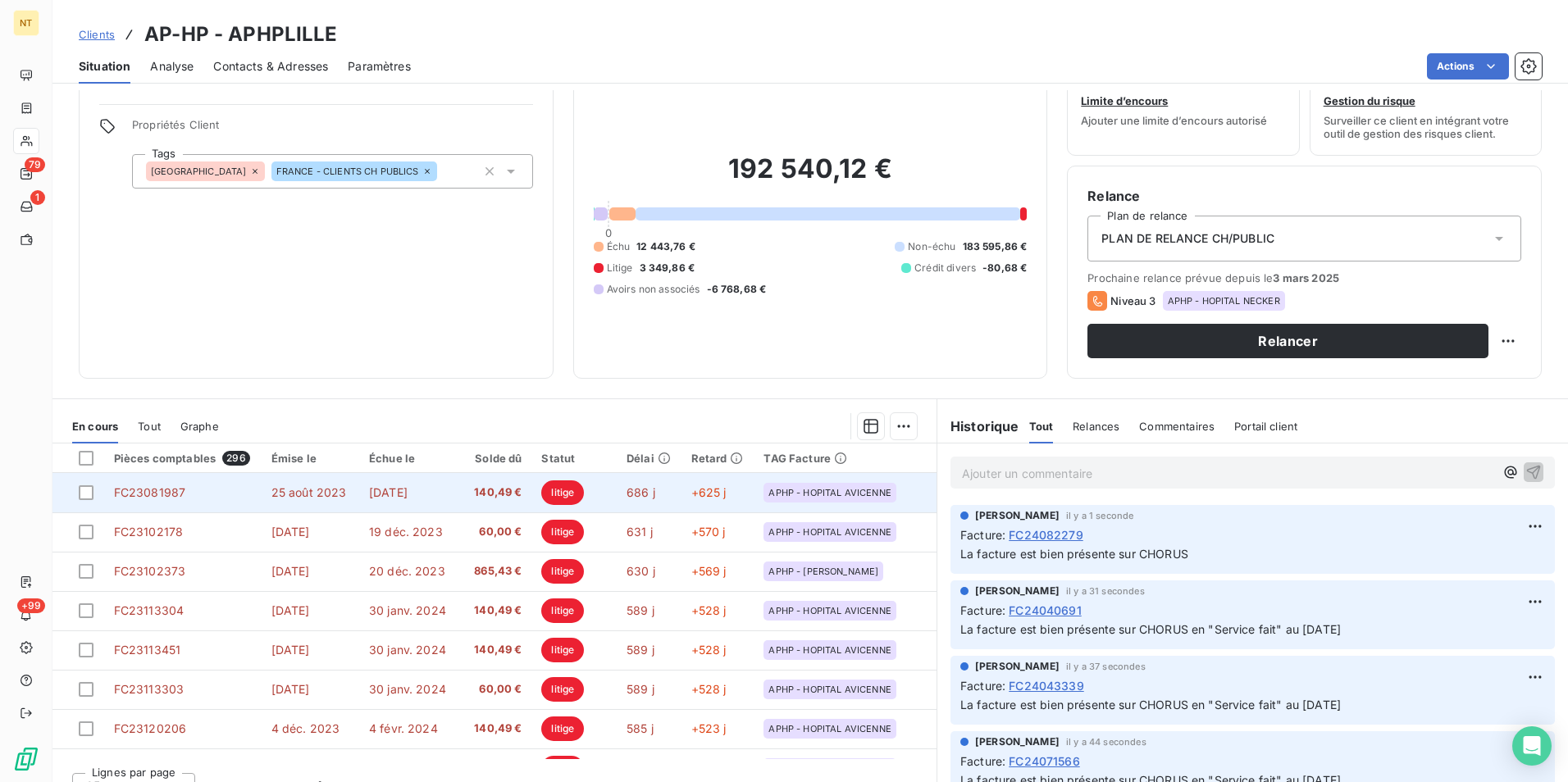 scroll, scrollTop: 75, scrollLeft: 0, axis: vertical 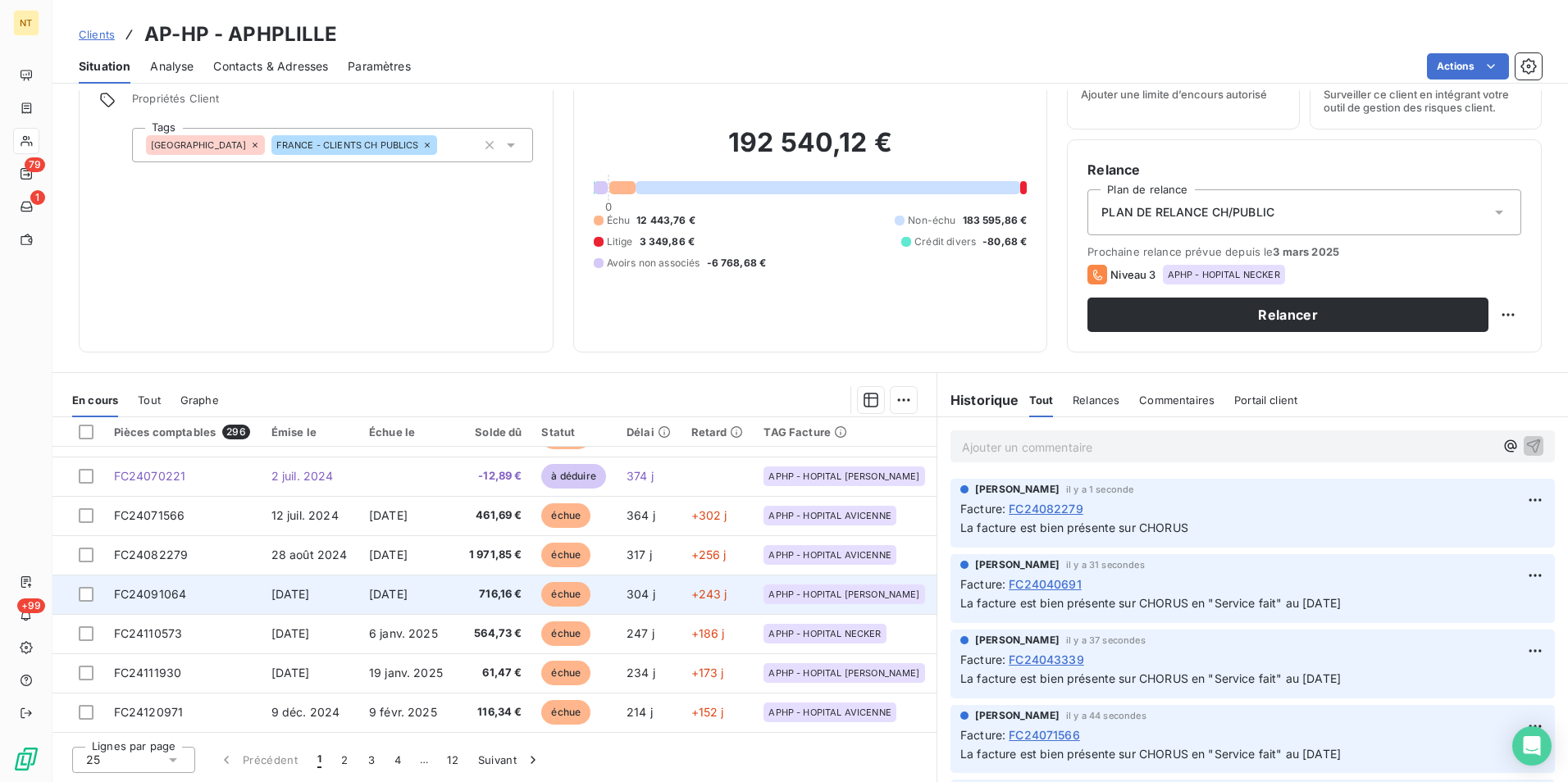 click on "FC24091064" at bounding box center [183, 594] 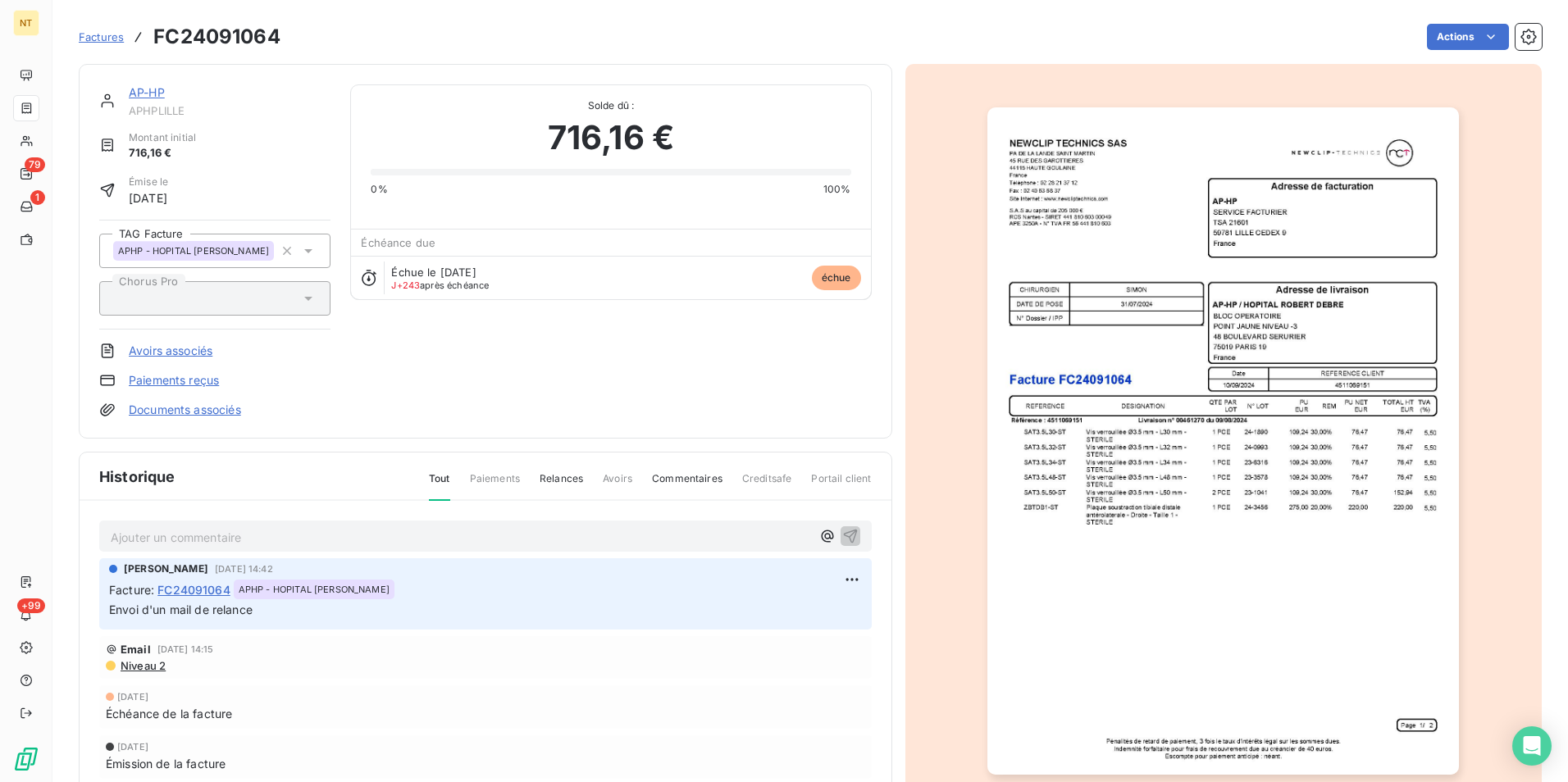 click on "FC24091064" at bounding box center (217, 37) 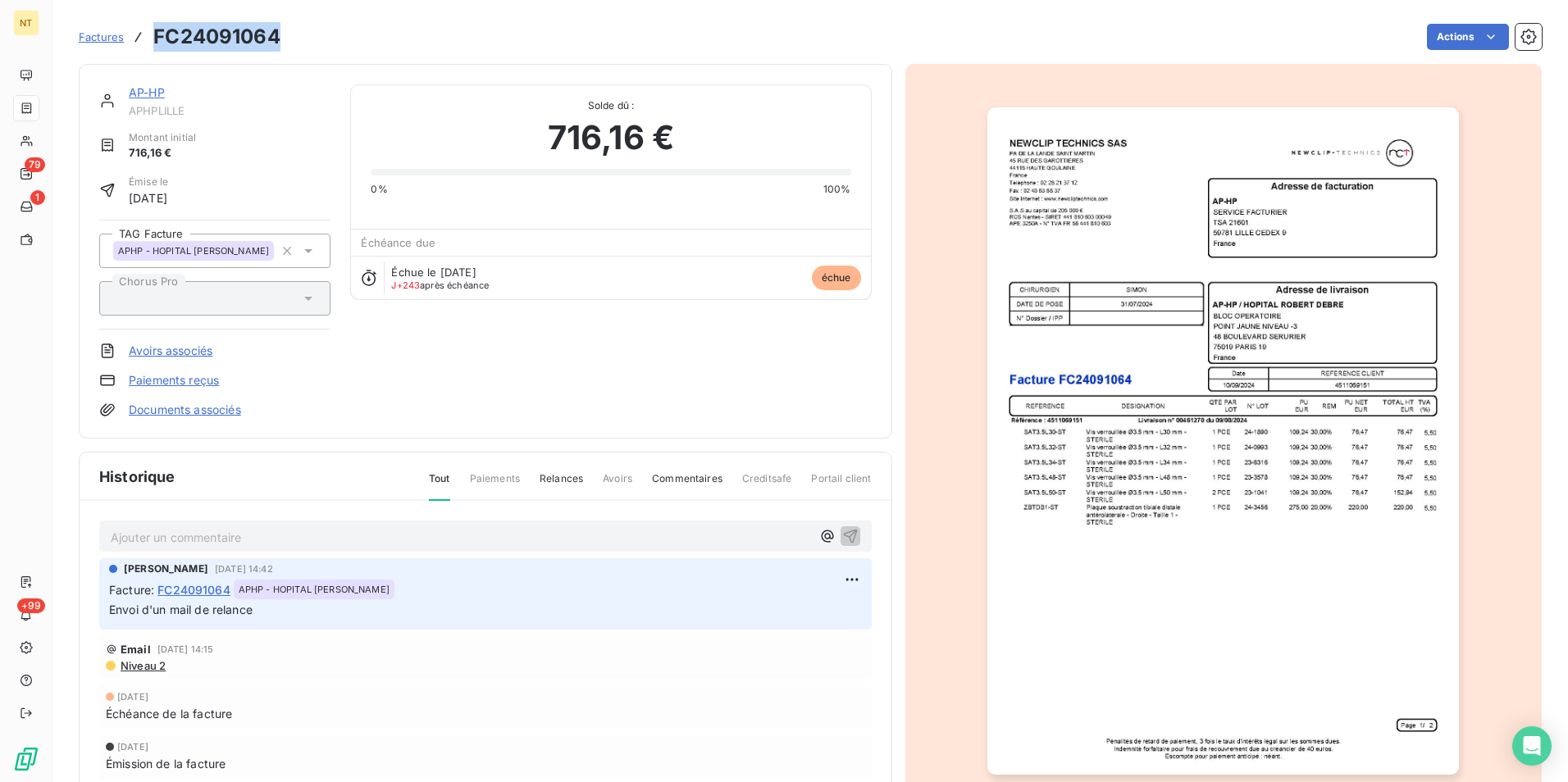 click on "FC24091064" at bounding box center [217, 37] 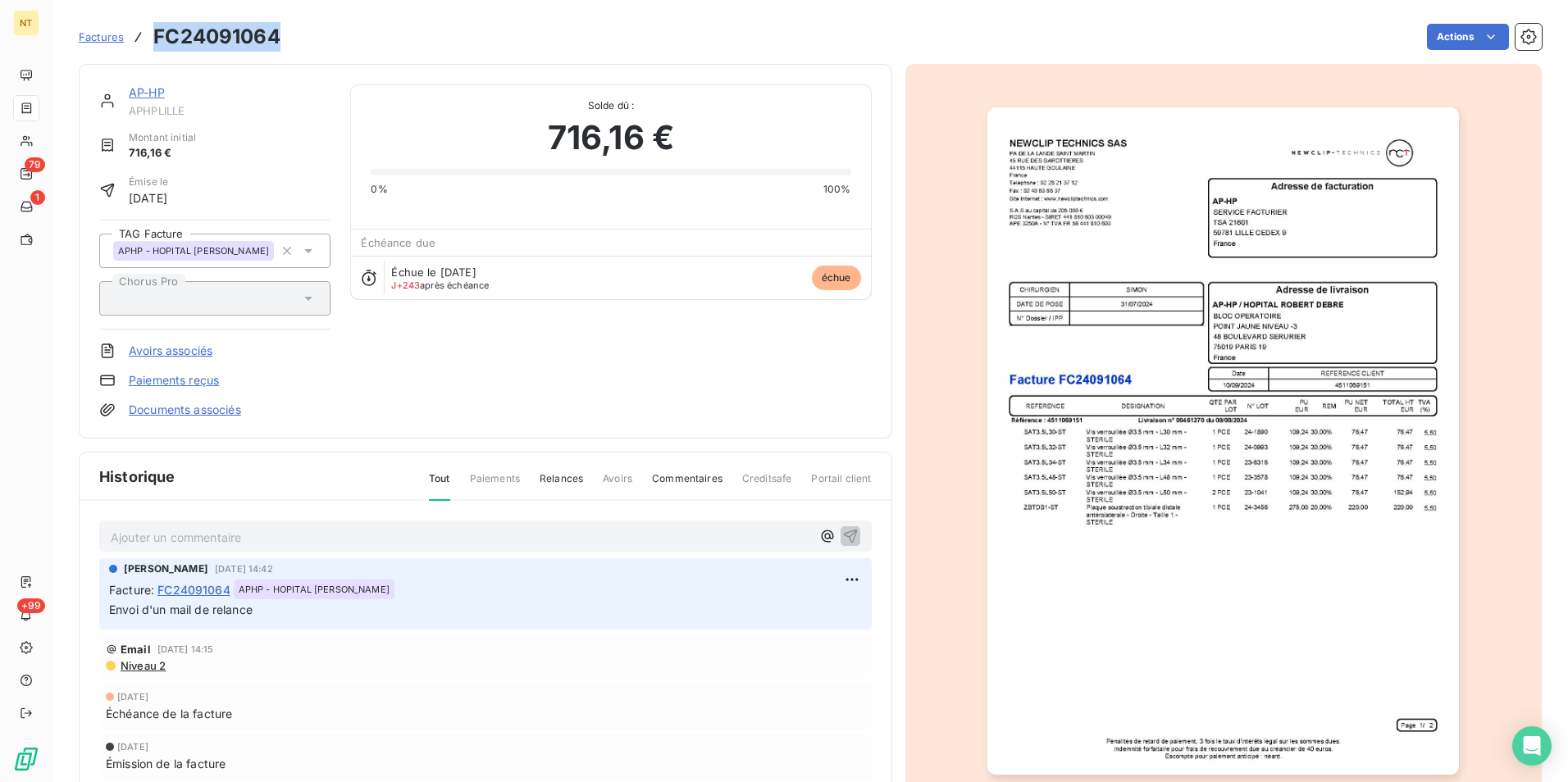 copy on "FC24091064" 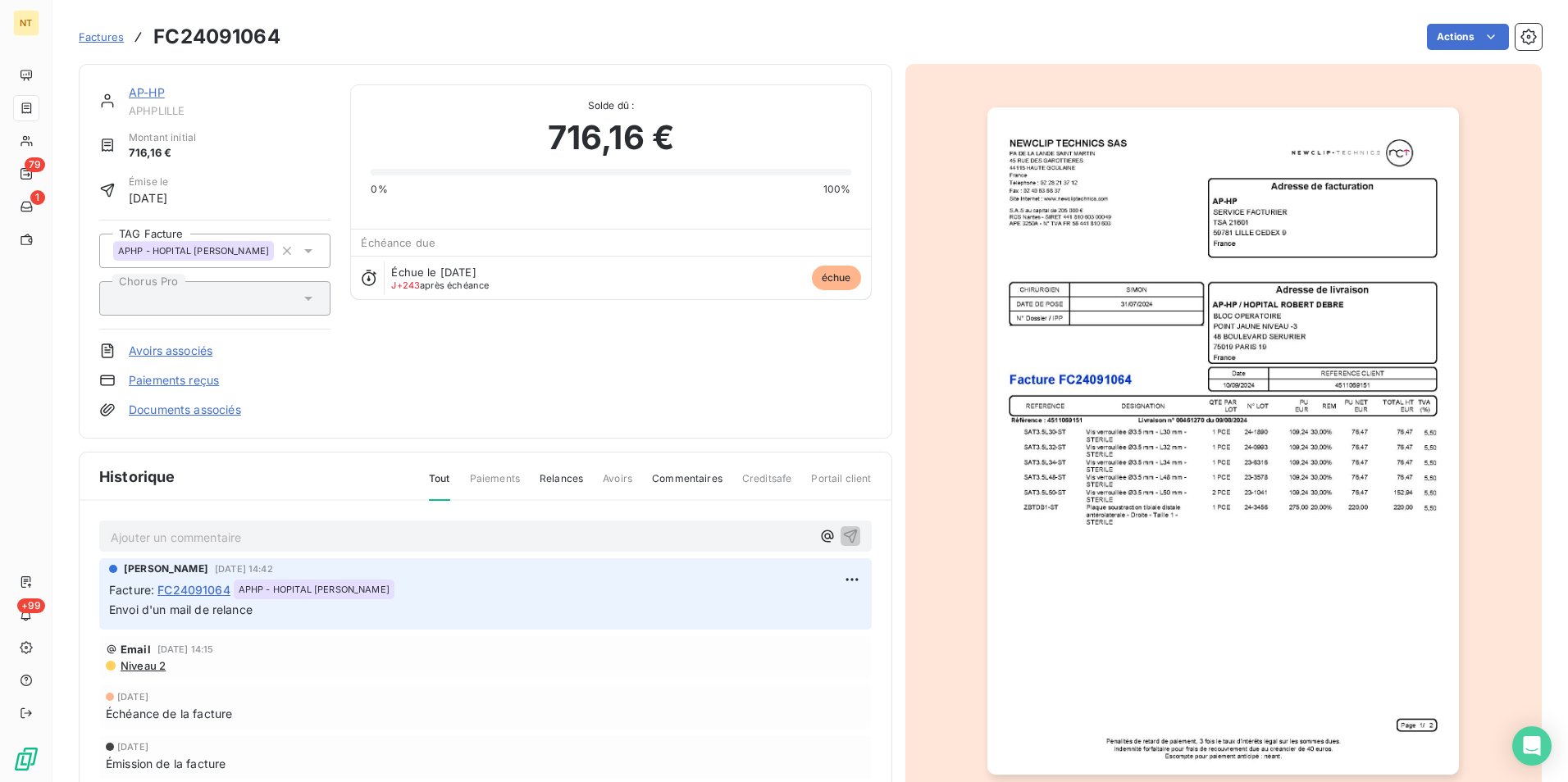 click on "Ajouter un commentaire ﻿" at bounding box center (461, 537) 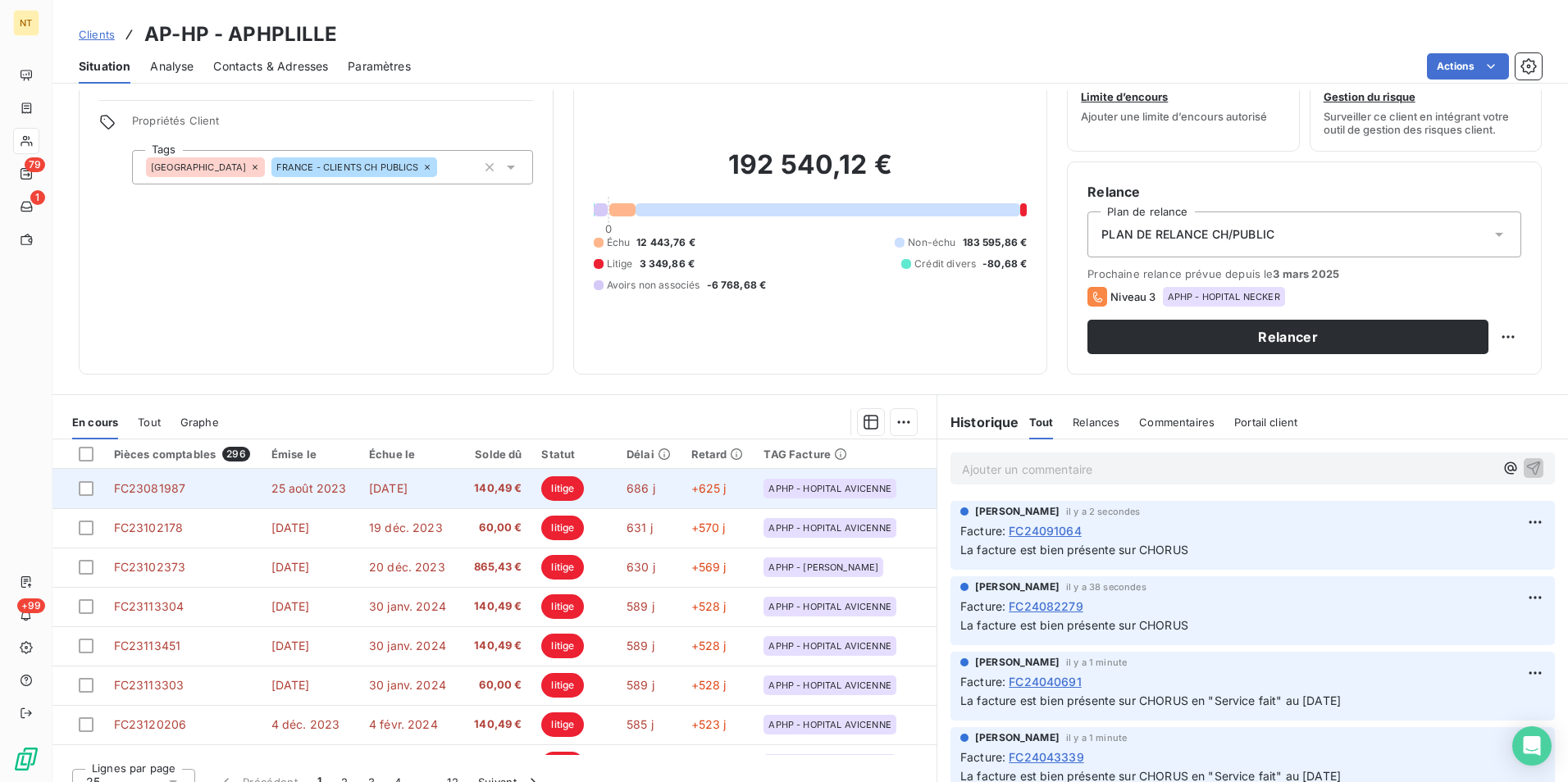 scroll, scrollTop: 75, scrollLeft: 0, axis: vertical 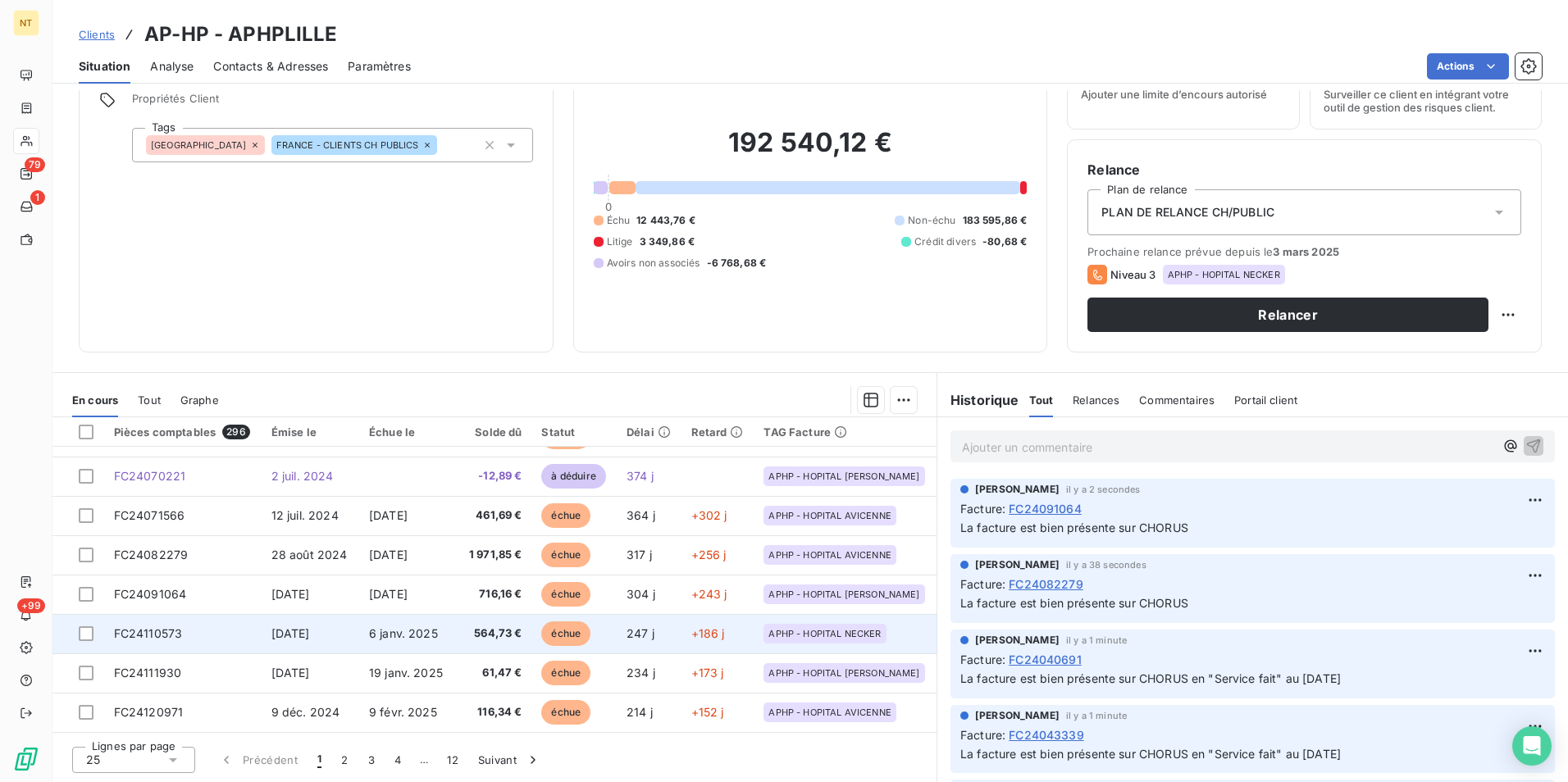 click on "FC24110573" at bounding box center (183, 634) 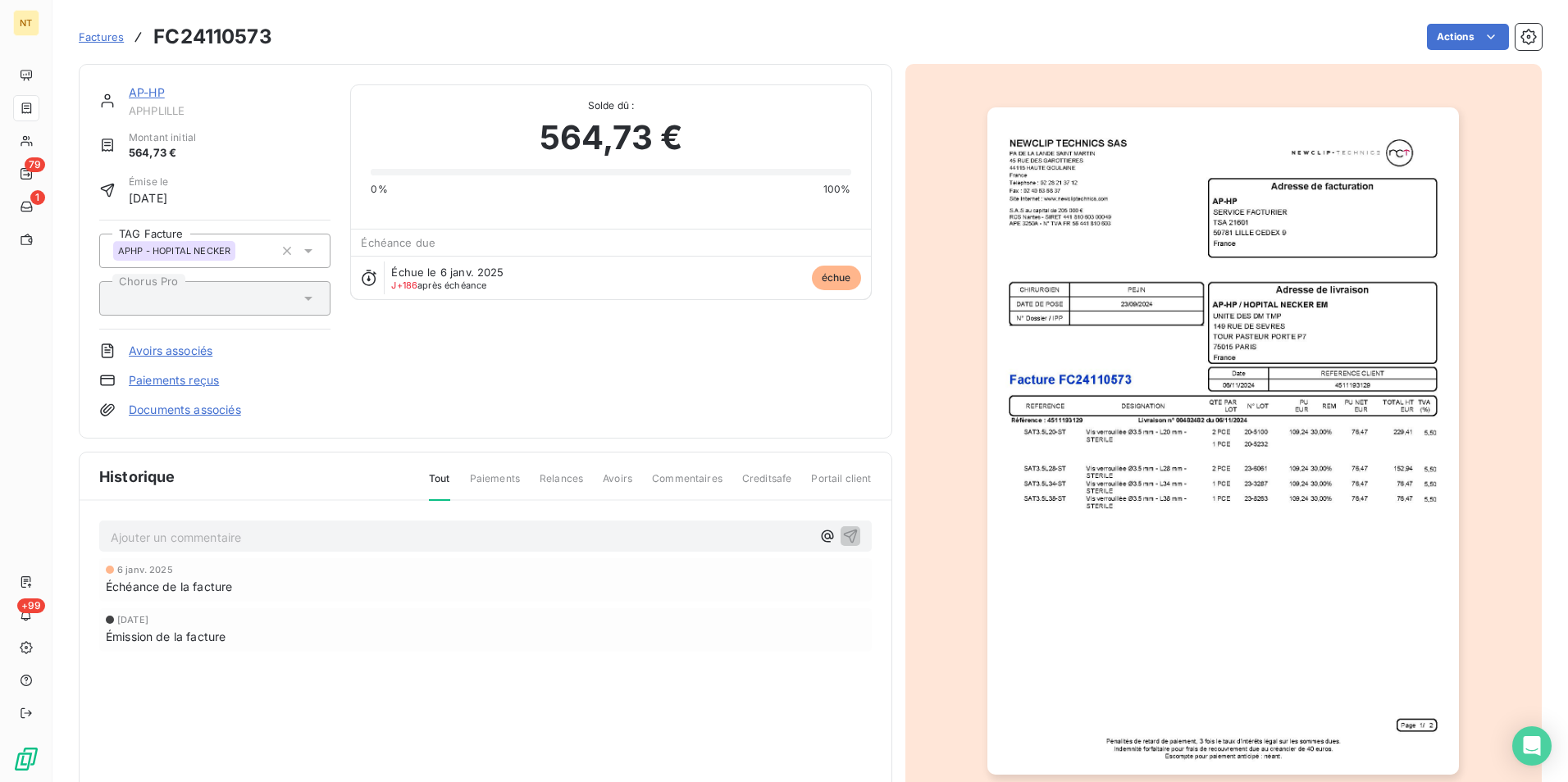 click on "FC24110573" at bounding box center [212, 37] 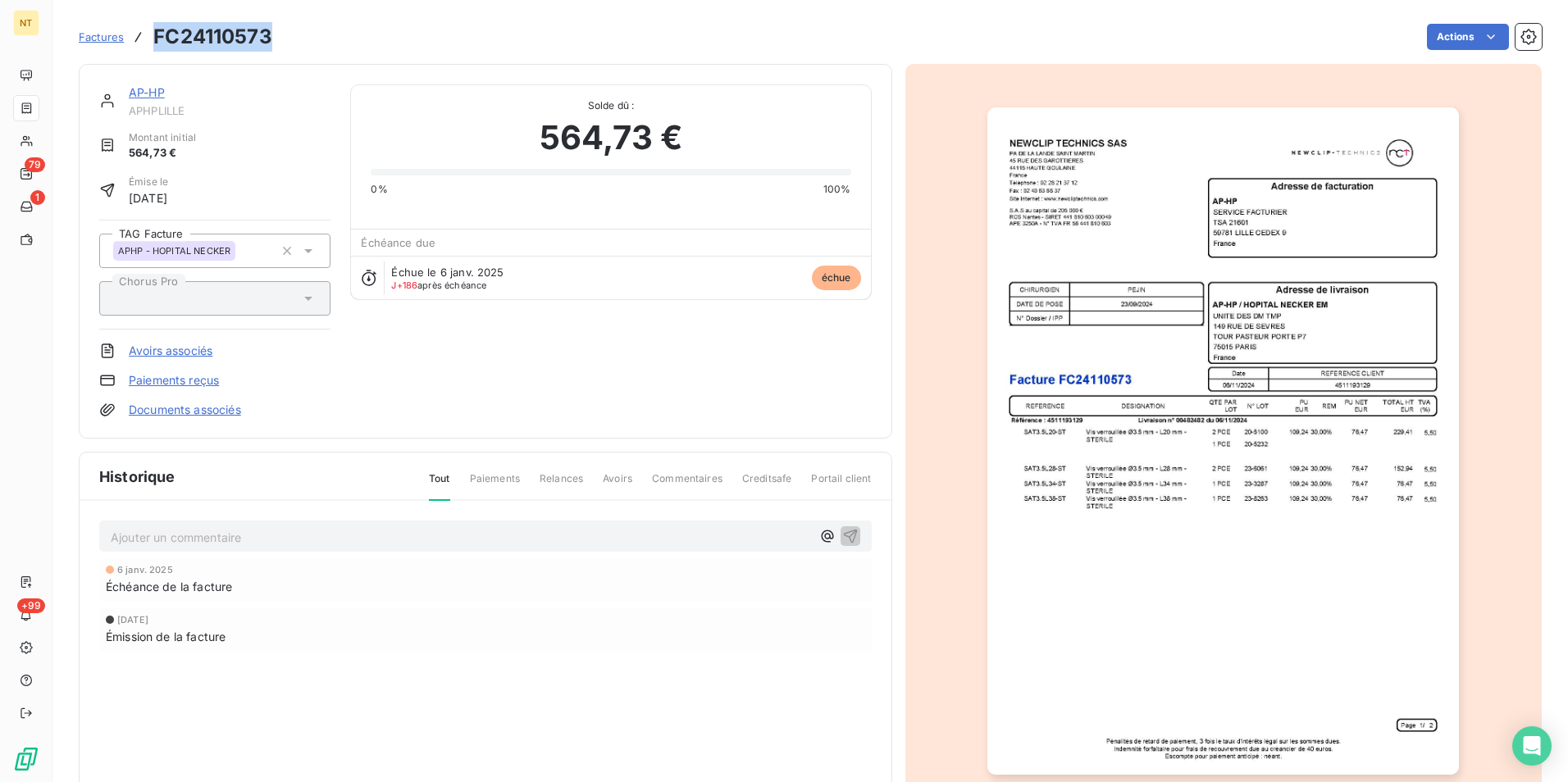 click on "FC24110573" at bounding box center (212, 37) 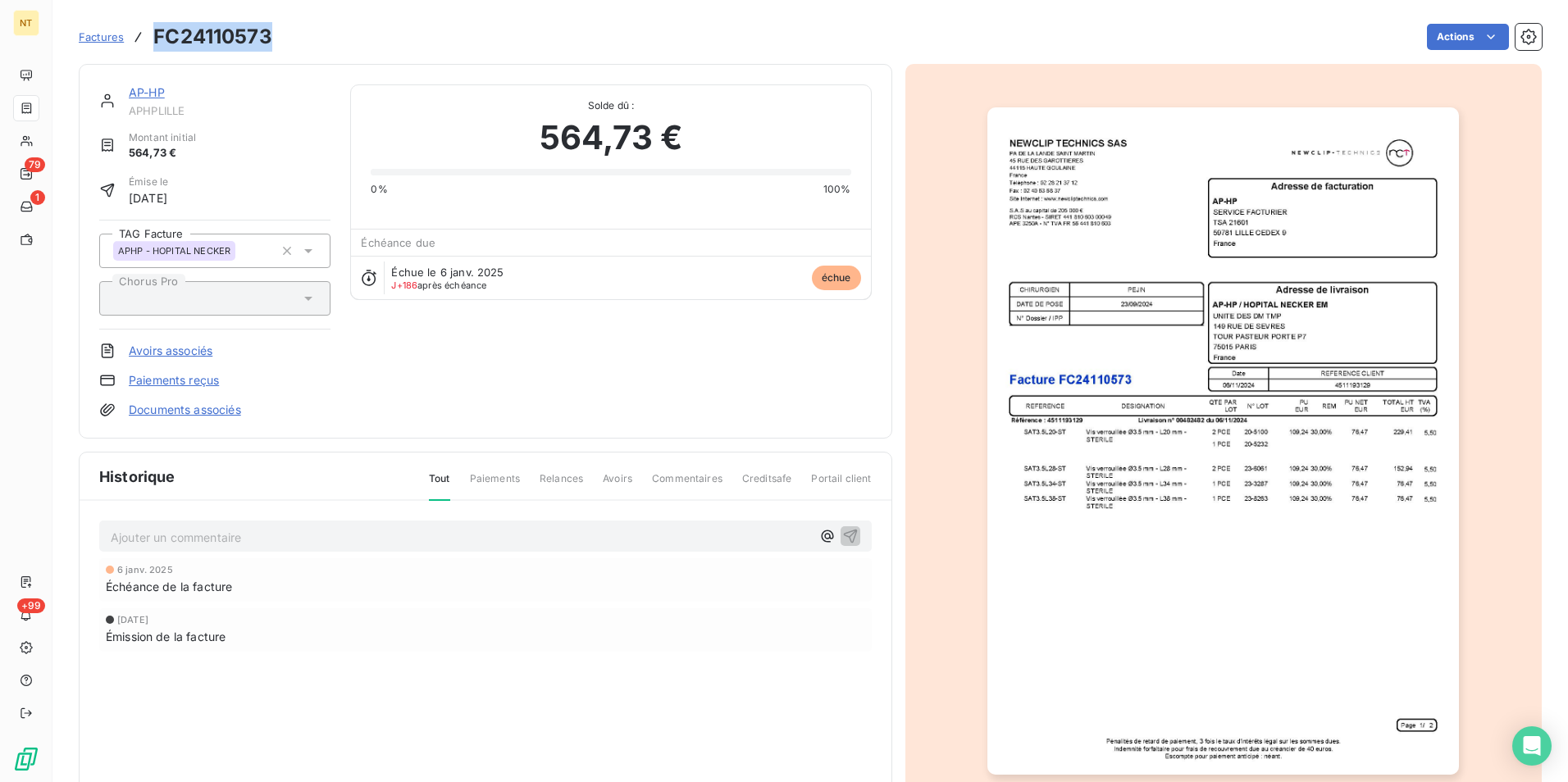 copy on "FC24110573" 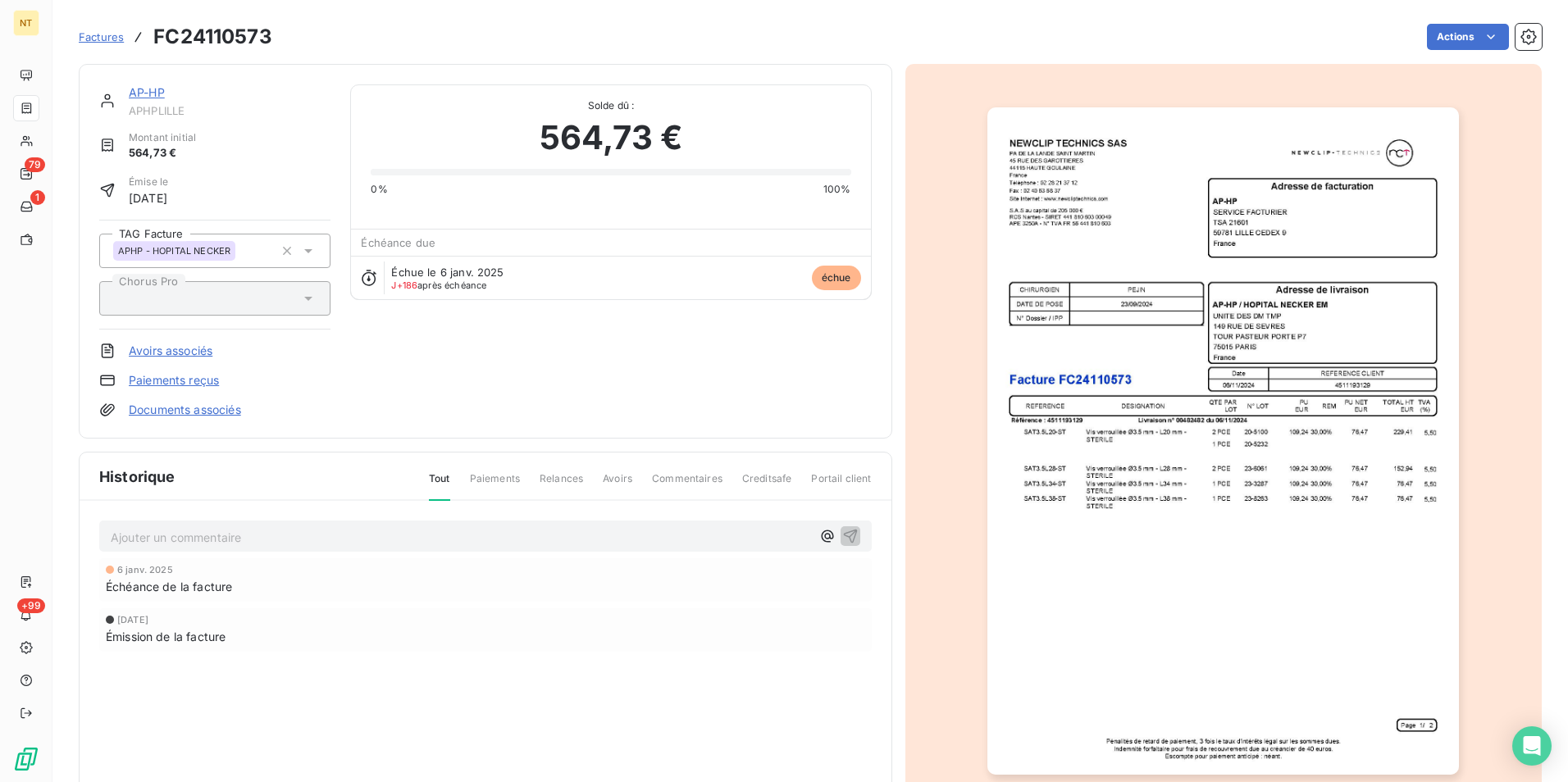 click on "Ajouter un commentaire ﻿" at bounding box center (461, 537) 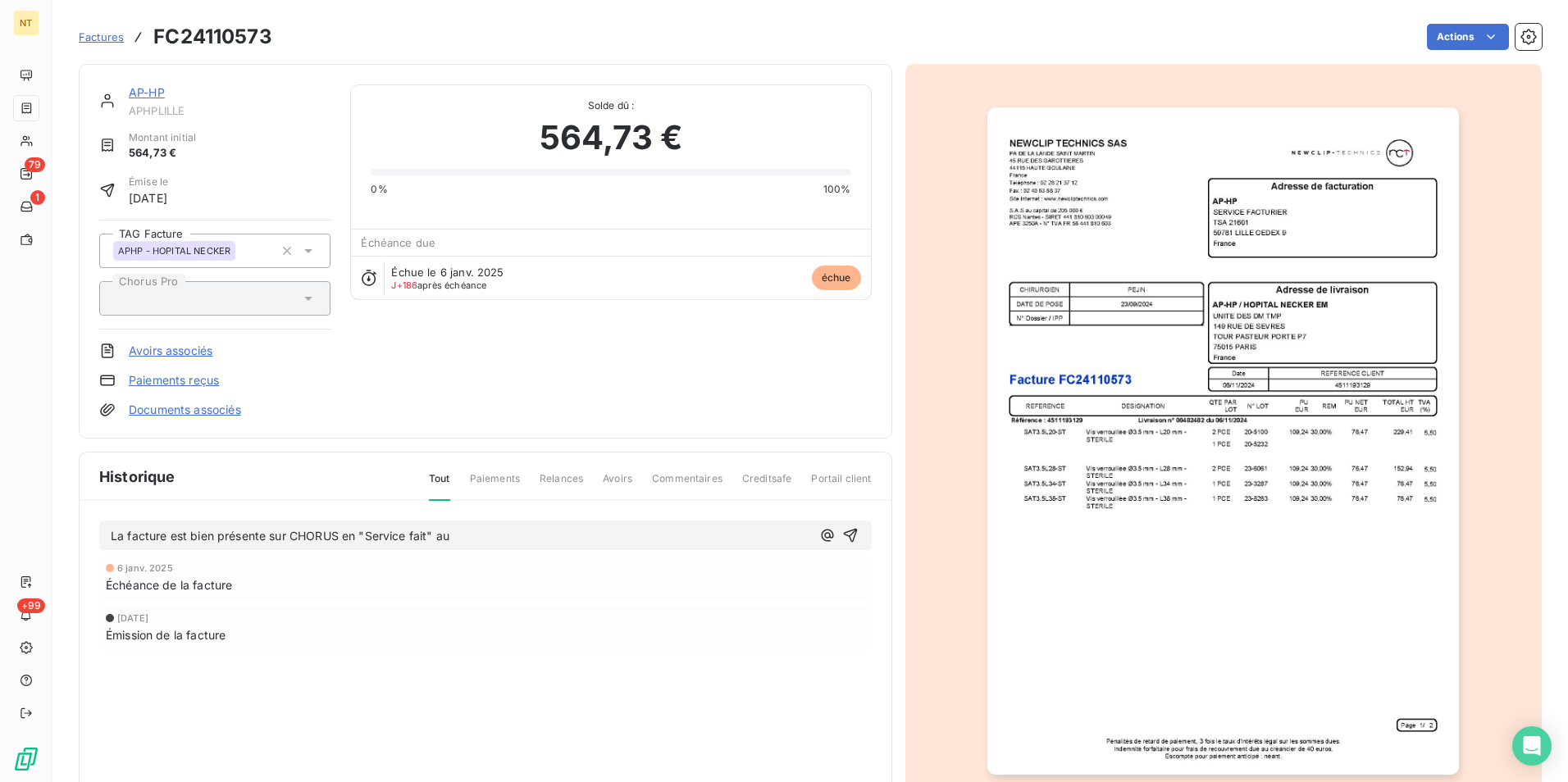 click on "La facture est bien présente sur CHORUS en "Service fait" au" at bounding box center (461, 536) 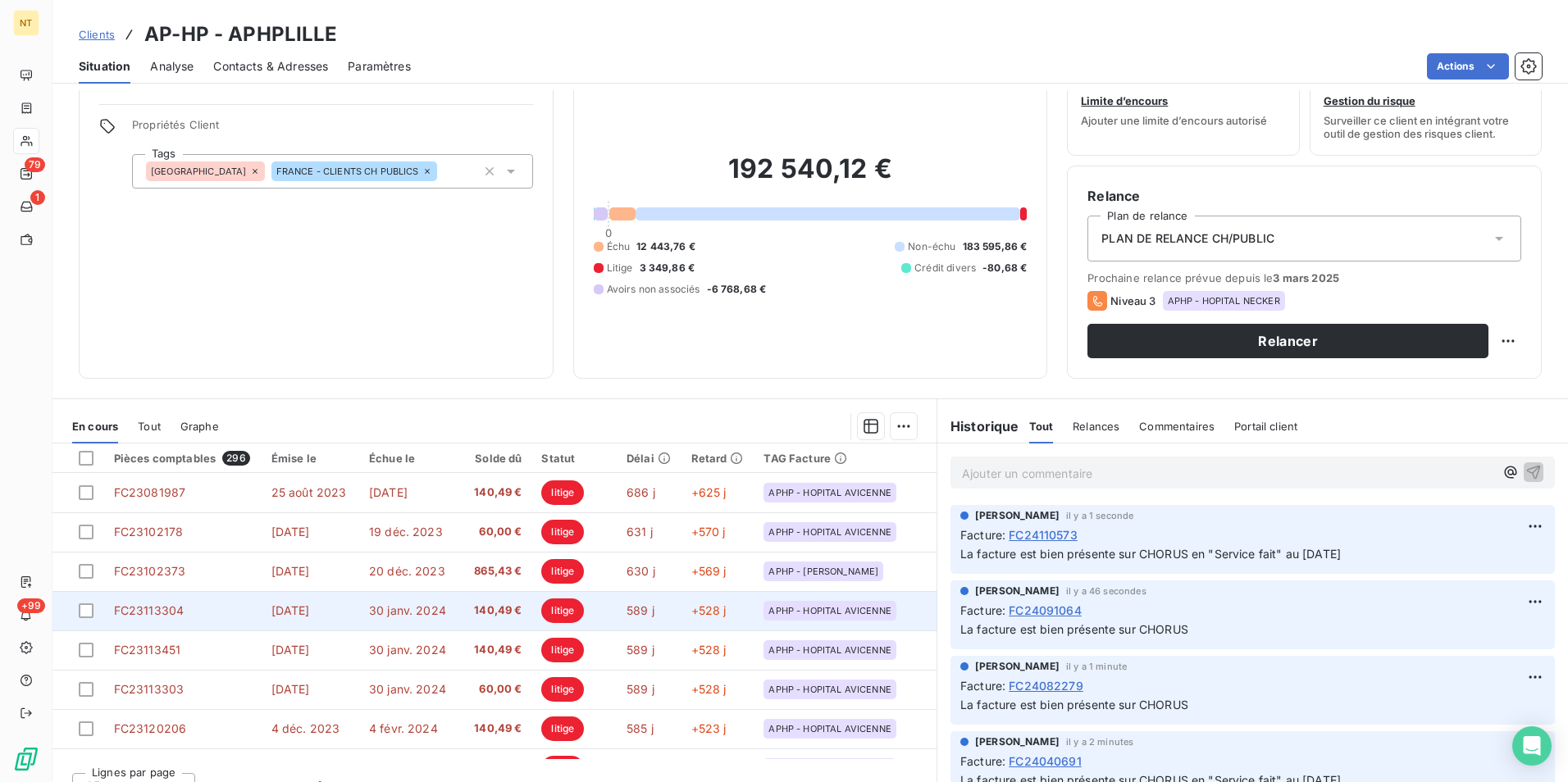 scroll, scrollTop: 75, scrollLeft: 0, axis: vertical 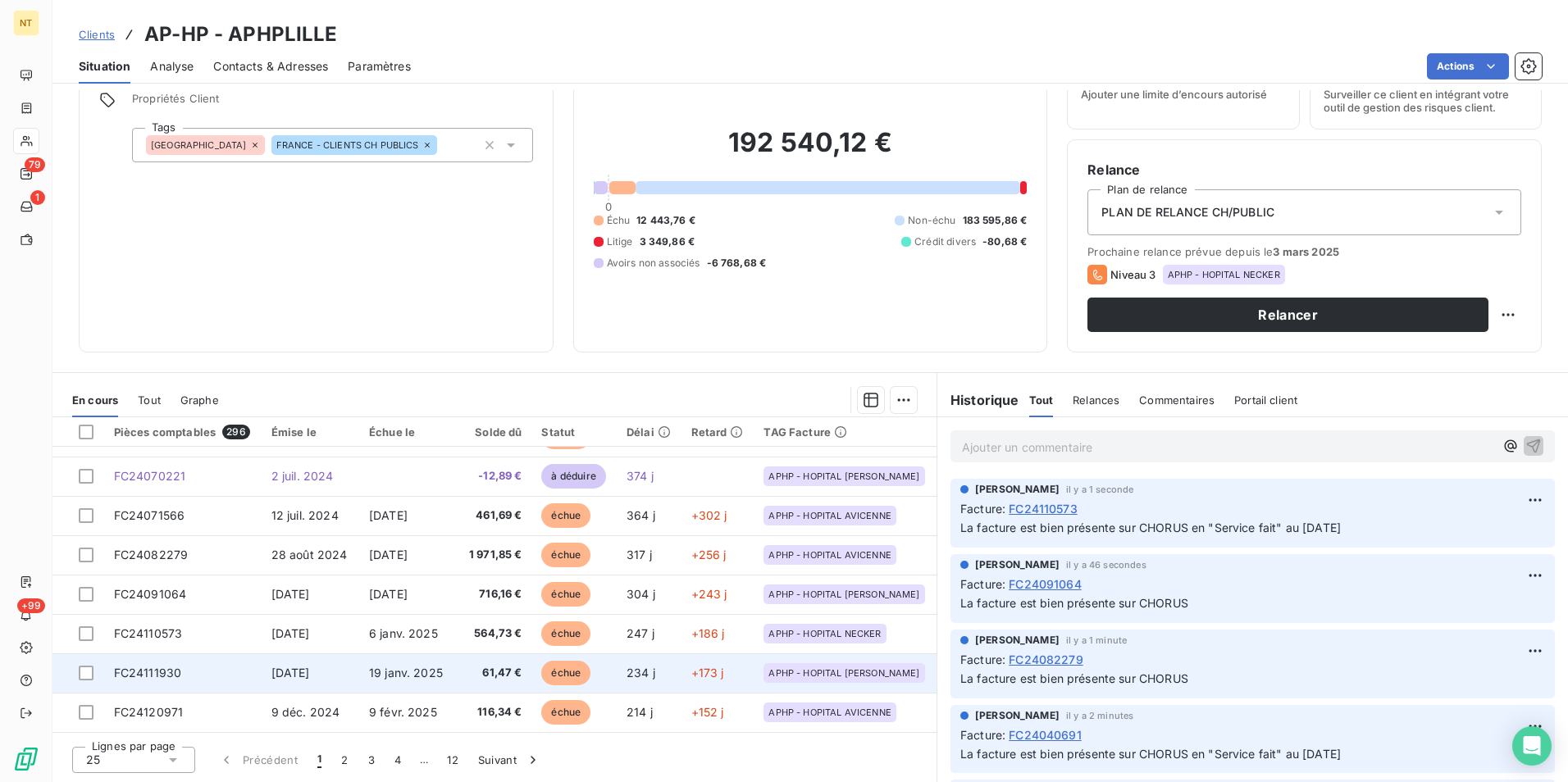 click on "FC24111930" at bounding box center [183, 673] 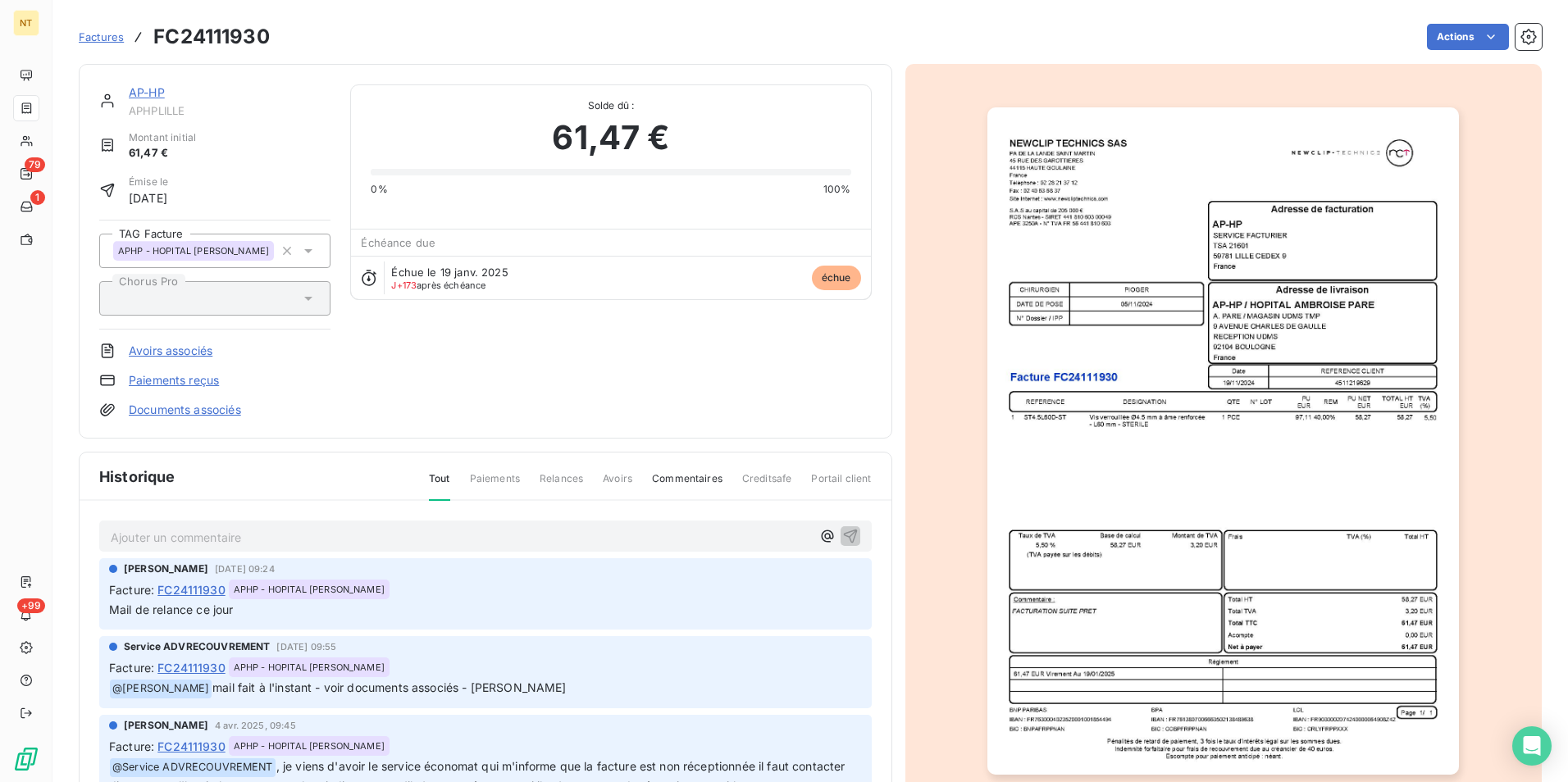 click on "FC24111930" at bounding box center [212, 37] 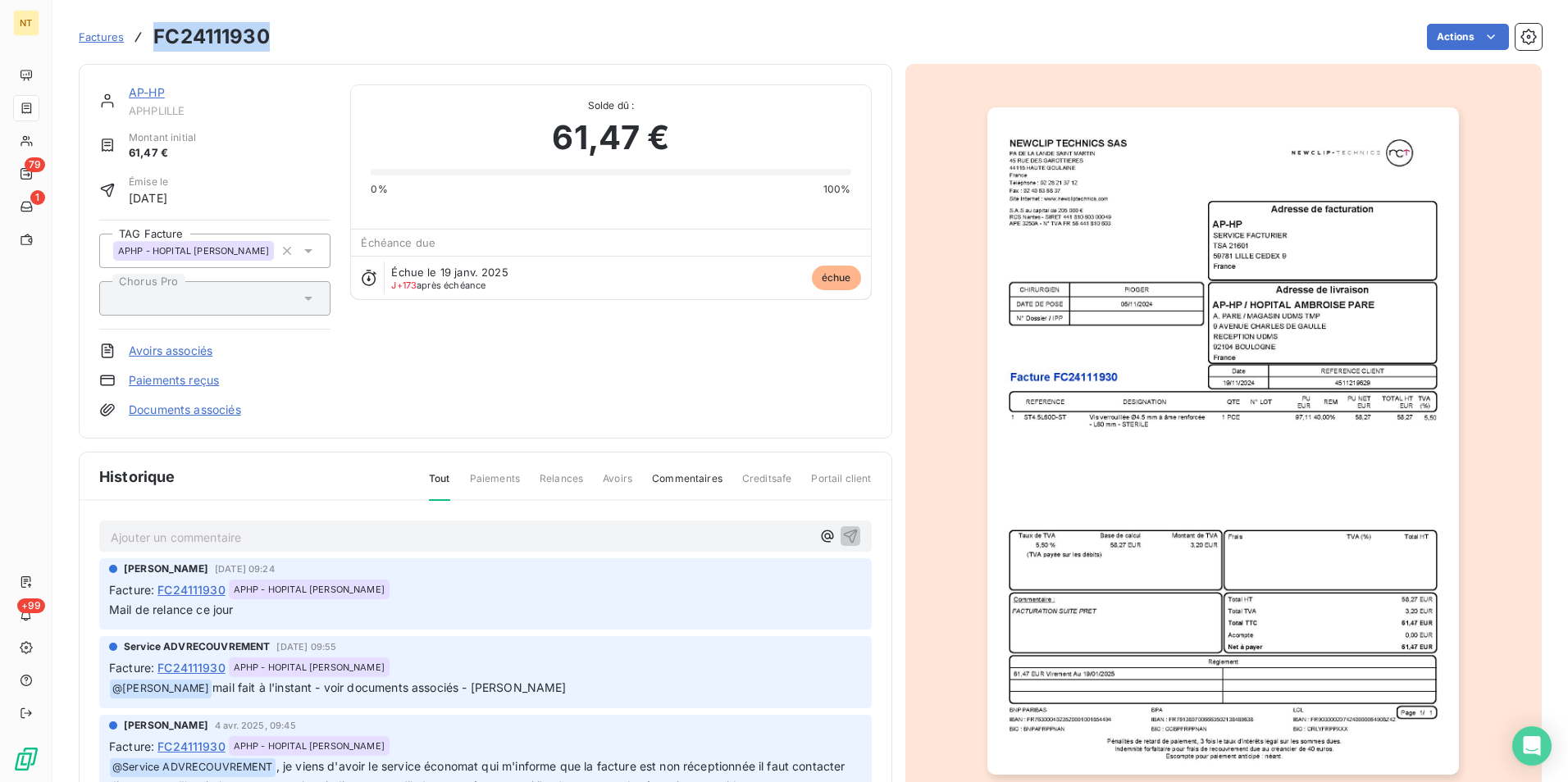click on "FC24111930" at bounding box center [212, 37] 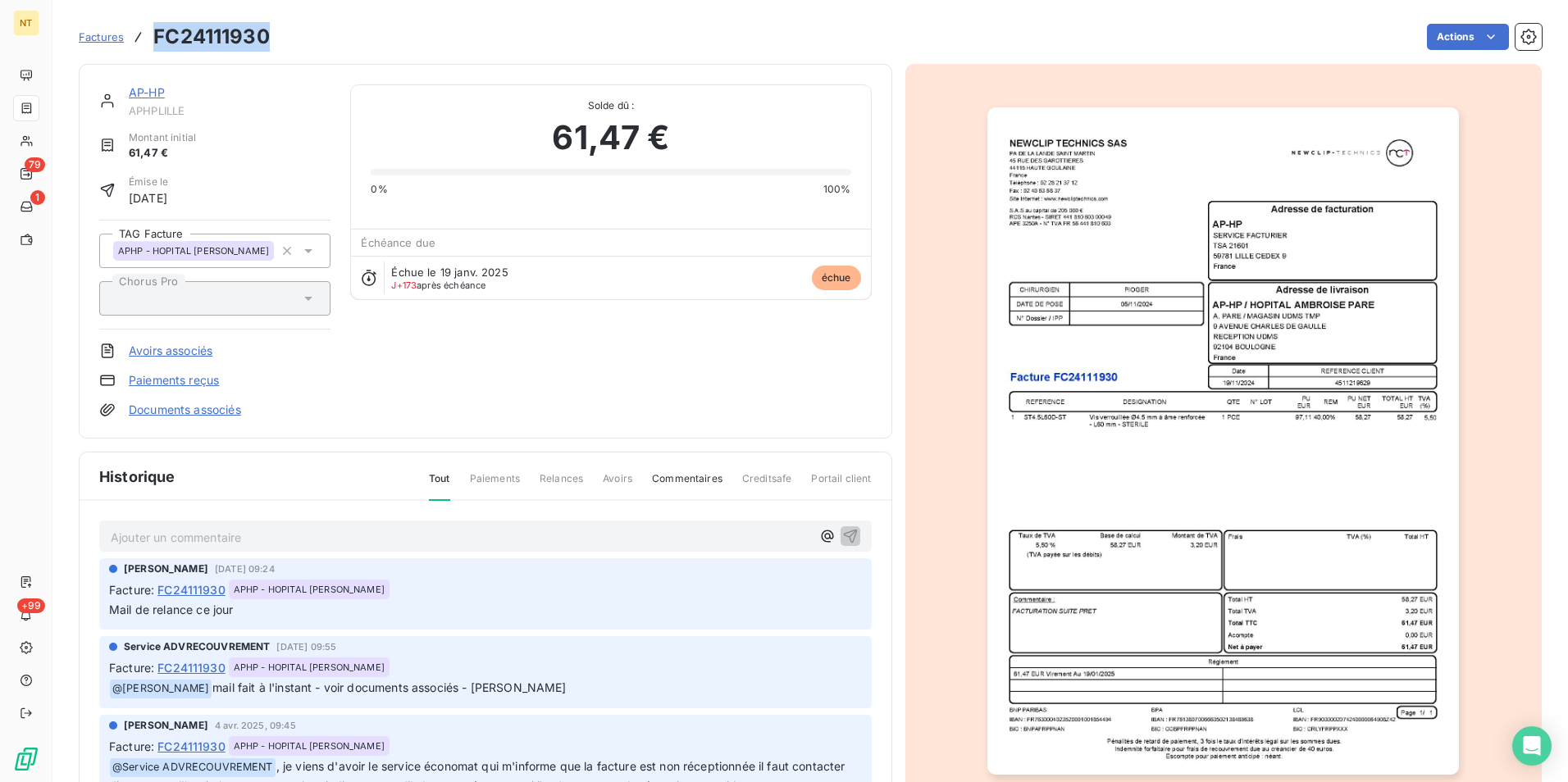 scroll, scrollTop: 2, scrollLeft: 0, axis: vertical 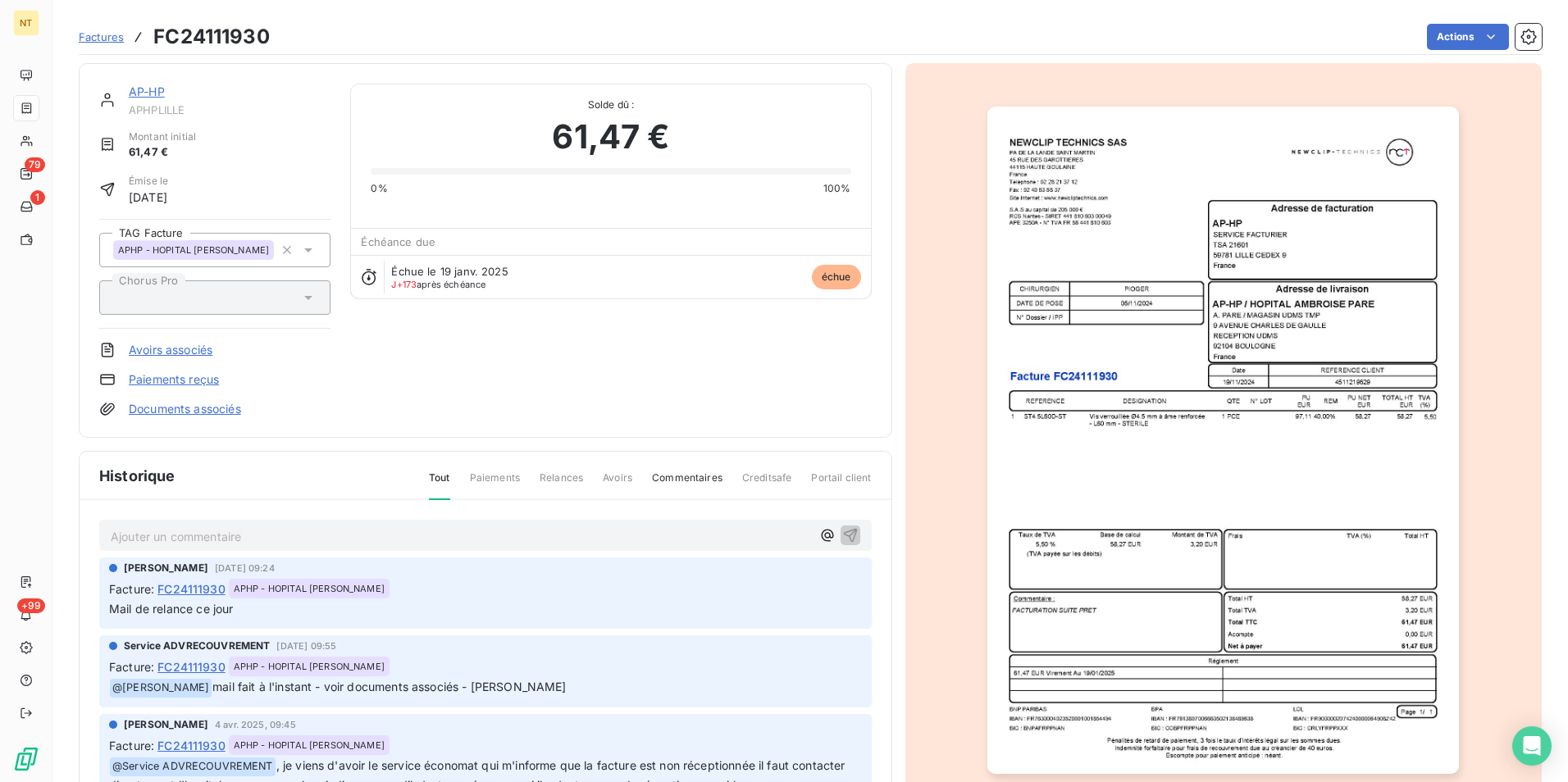 click on "Ajouter un commentaire ﻿" at bounding box center (461, 536) 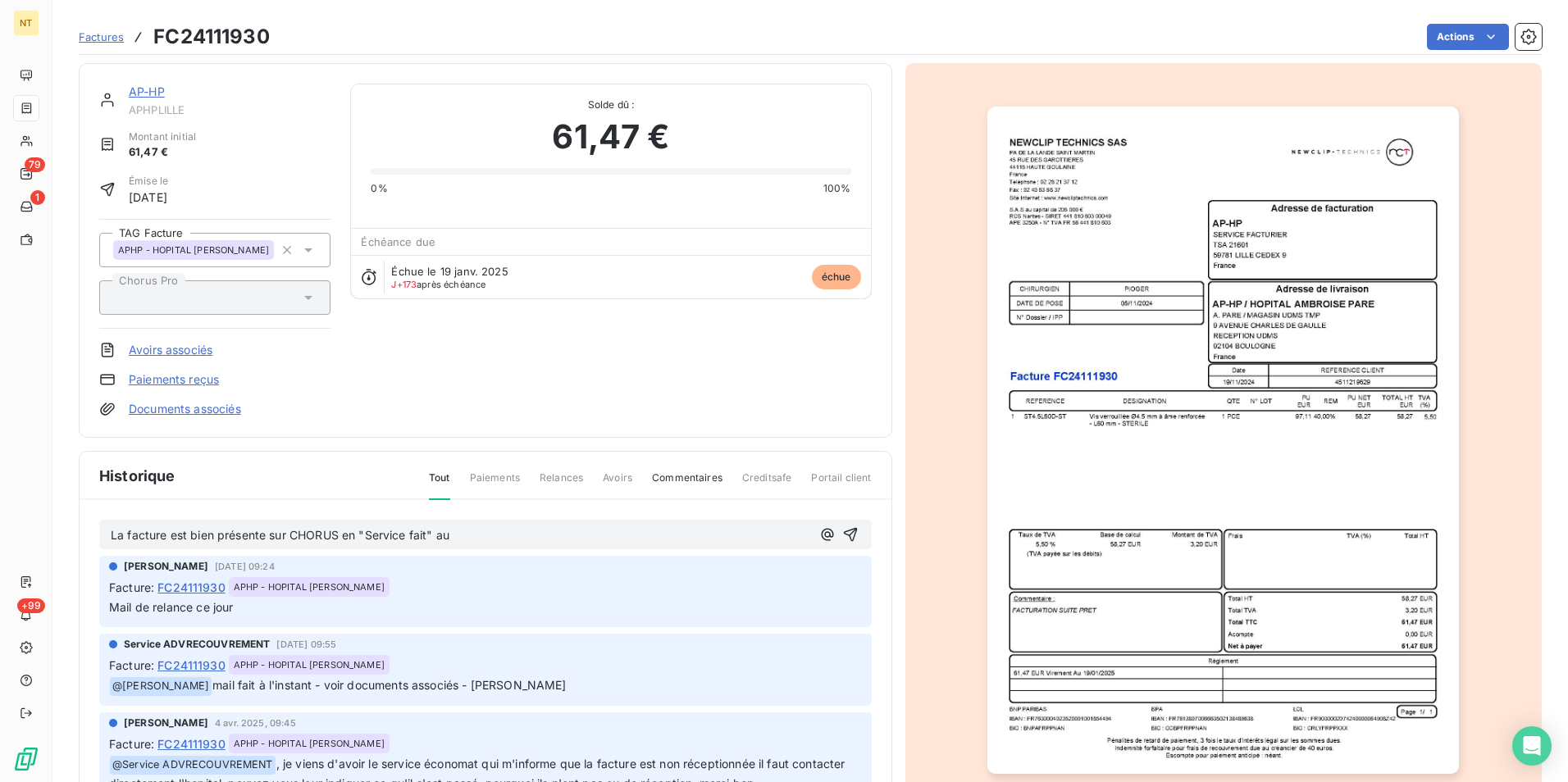click on "La facture est bien présente sur CHORUS en "Service fait" au" at bounding box center [461, 535] 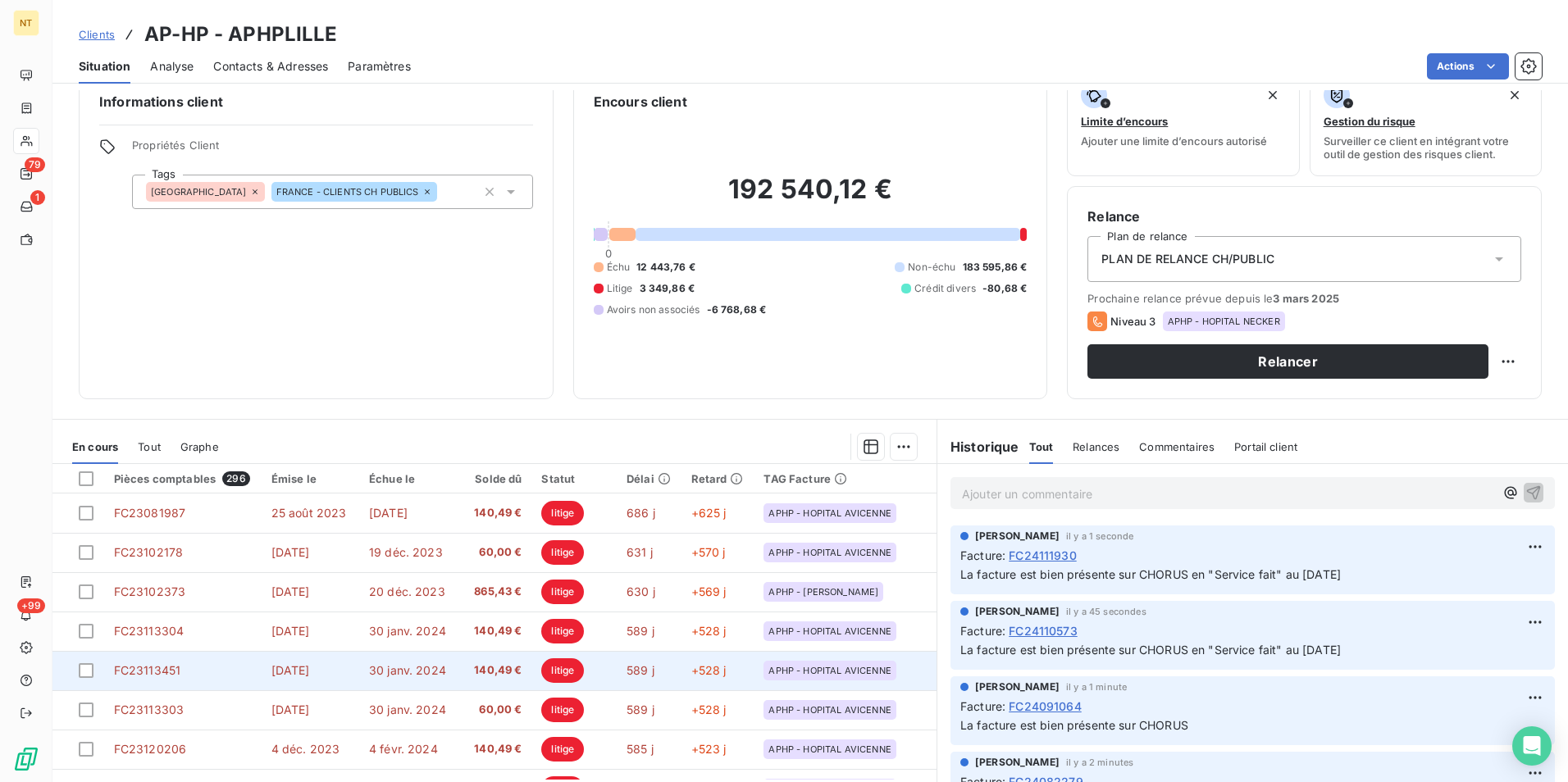 scroll, scrollTop: 75, scrollLeft: 0, axis: vertical 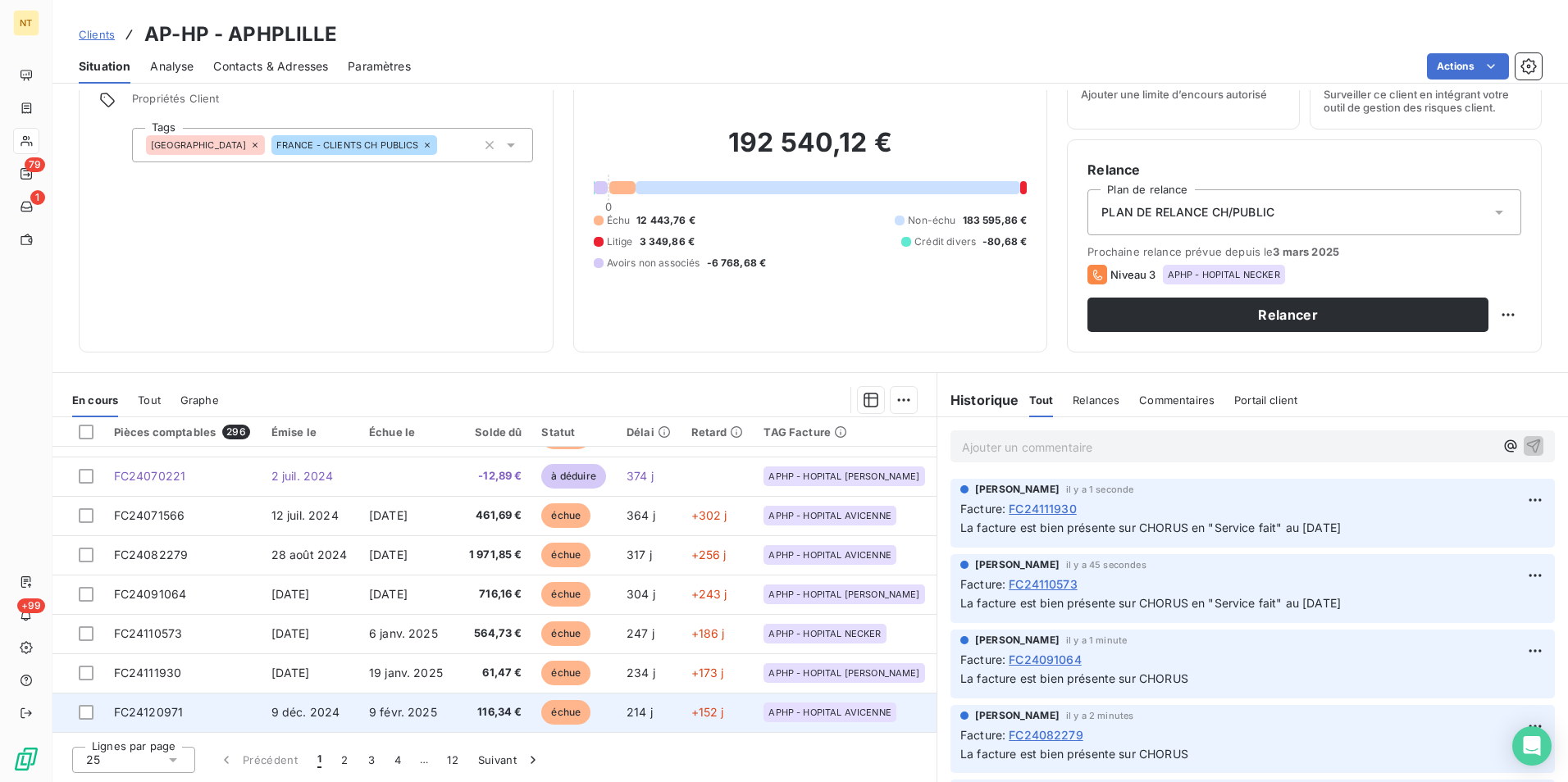 click on "FC24120971" at bounding box center [183, 712] 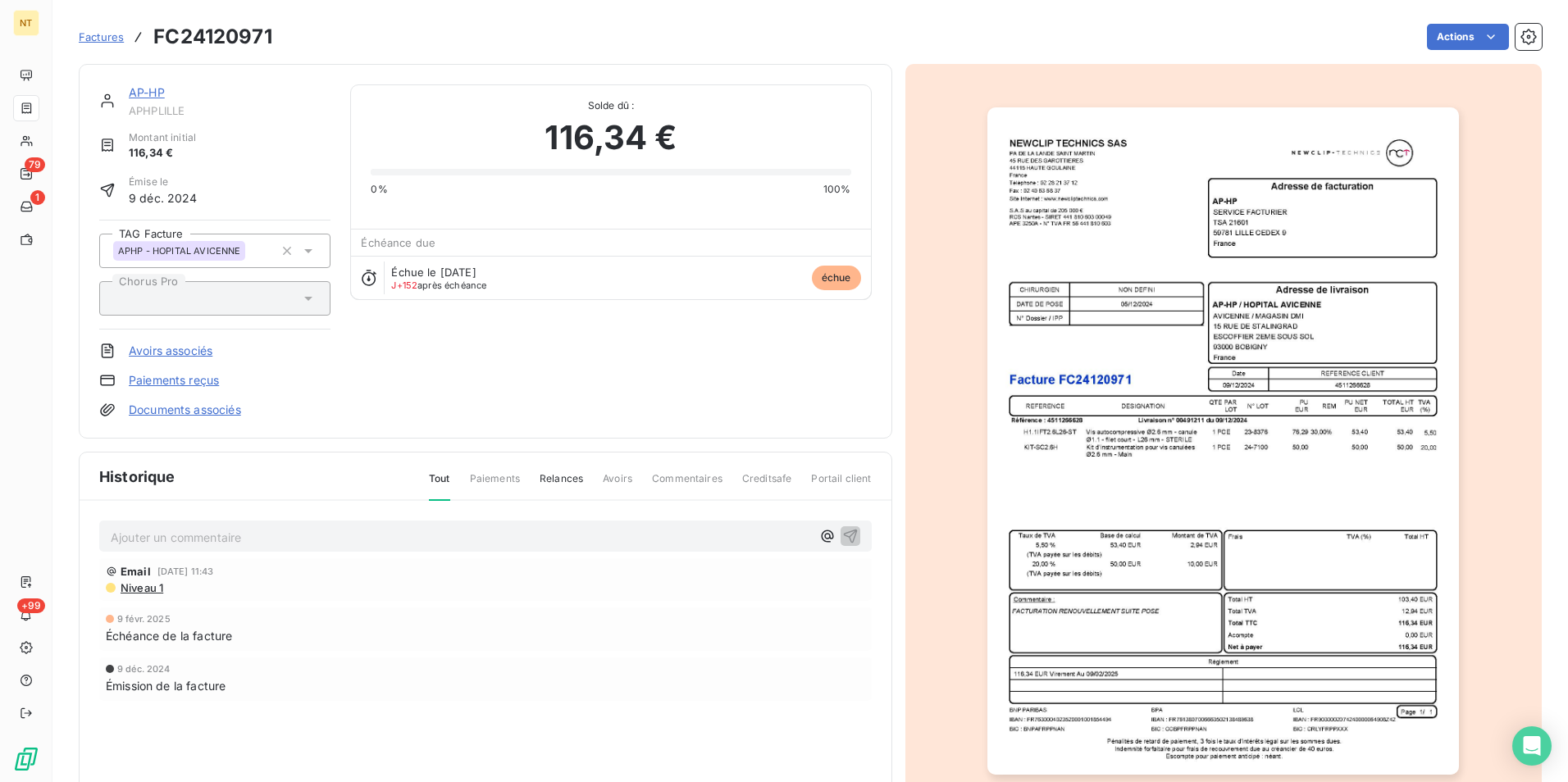click on "FC24120971" at bounding box center (212, 37) 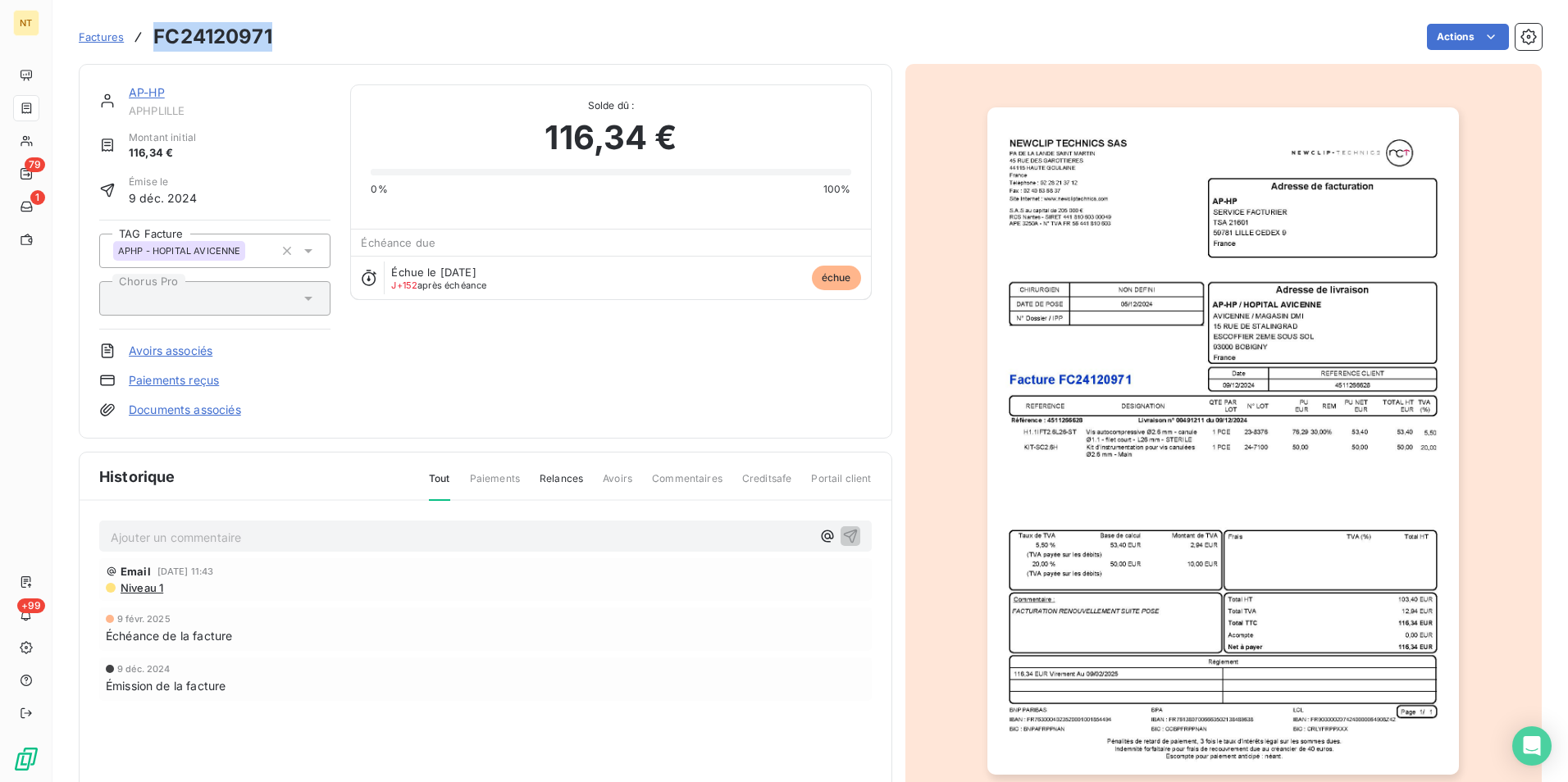 click on "FC24120971" at bounding box center [212, 37] 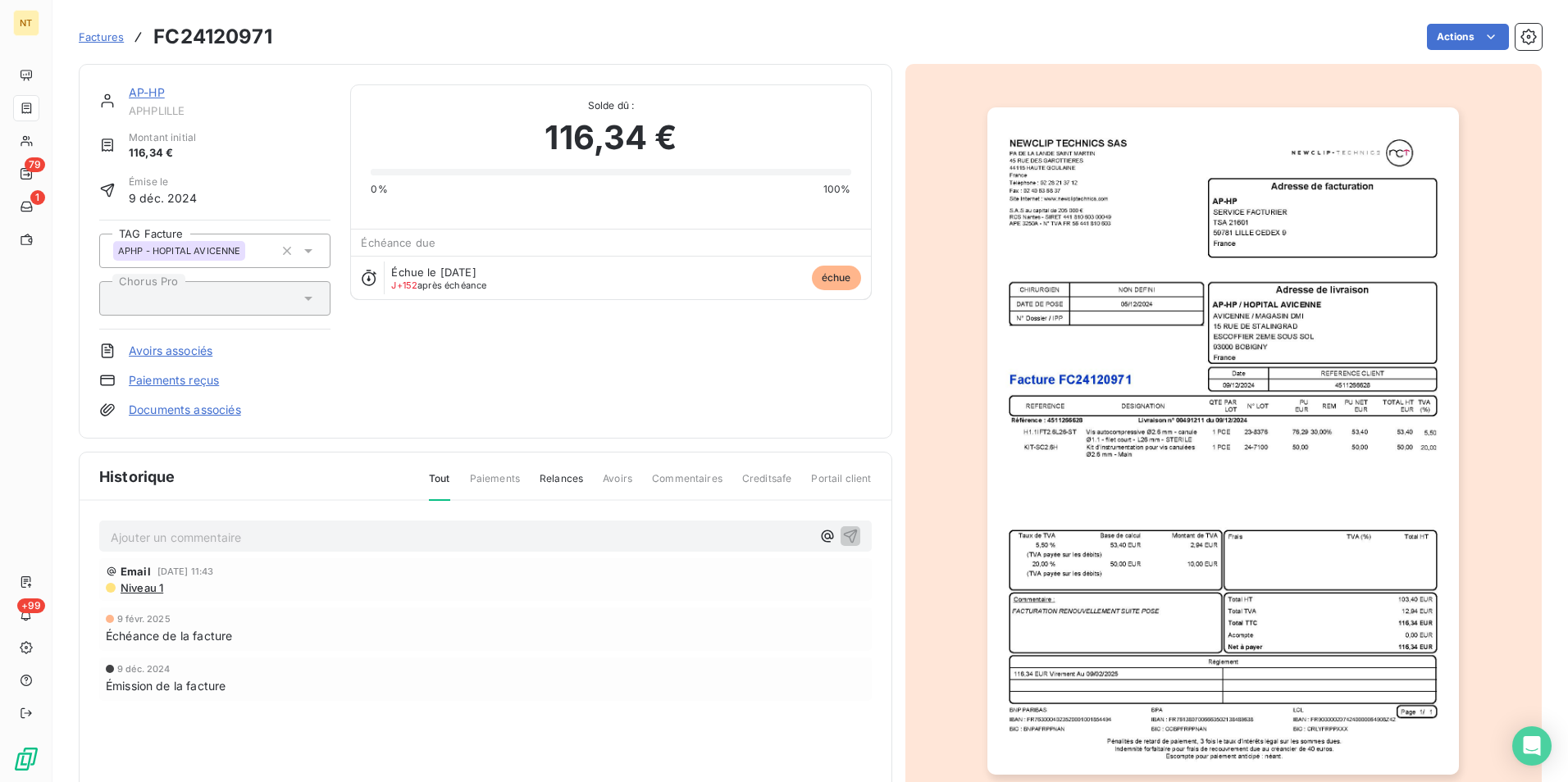 click on "Ajouter un commentaire ﻿ Email [DATE] 11:43 Niveau 1 [DATE] Échéance de la facture [DATE] Émission de la facture" at bounding box center [485, 634] 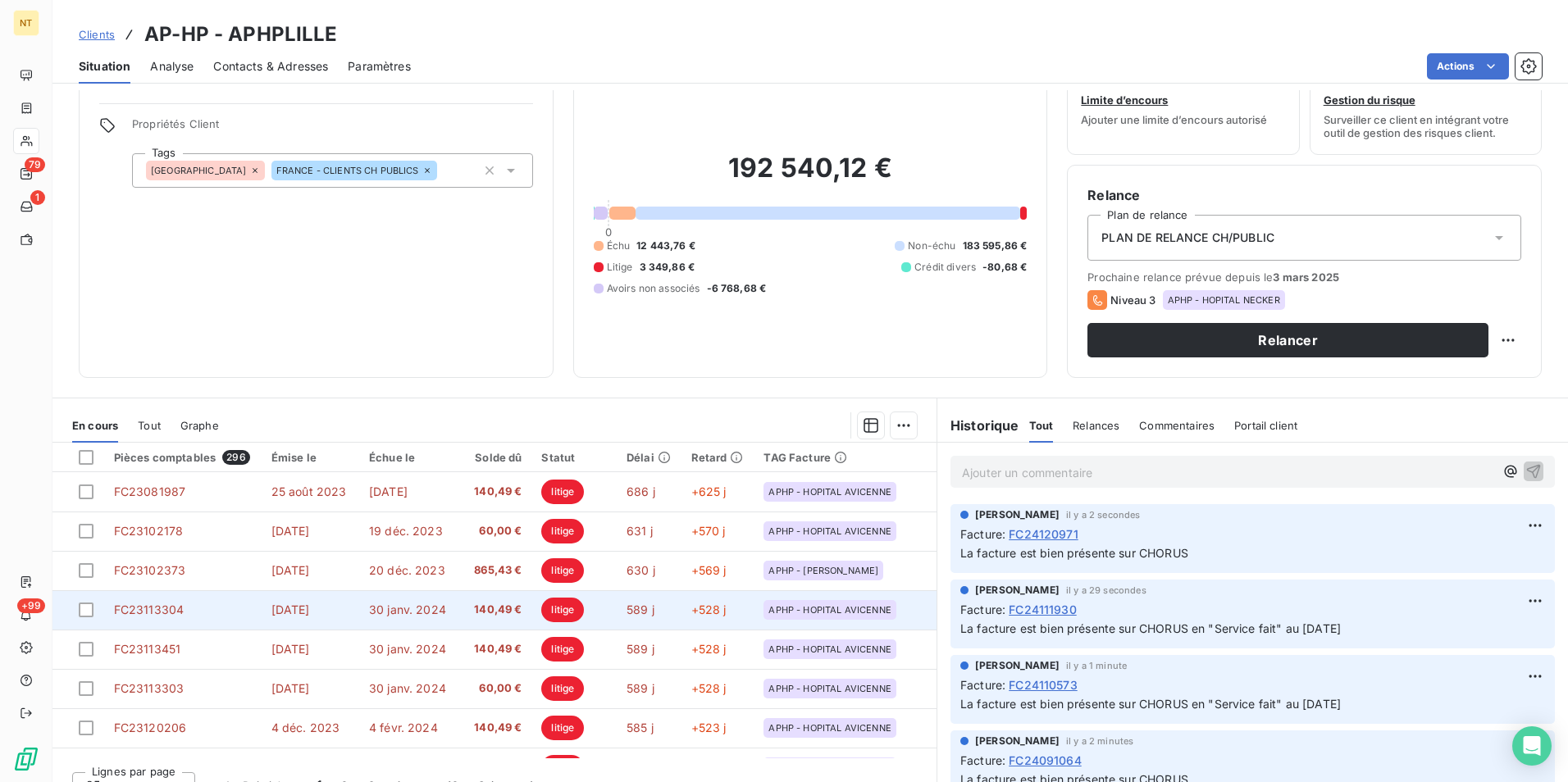 scroll, scrollTop: 75, scrollLeft: 0, axis: vertical 